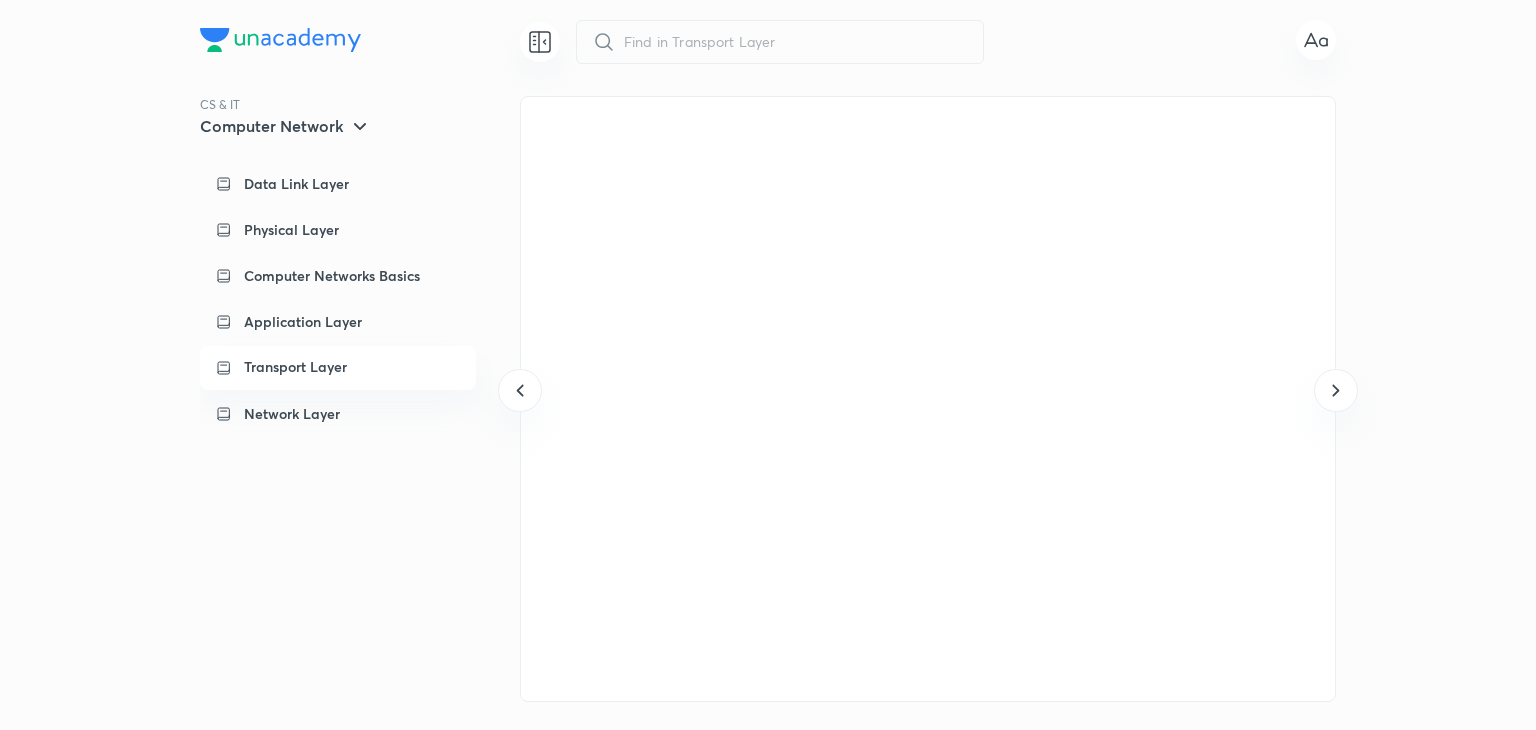 scroll, scrollTop: 0, scrollLeft: 0, axis: both 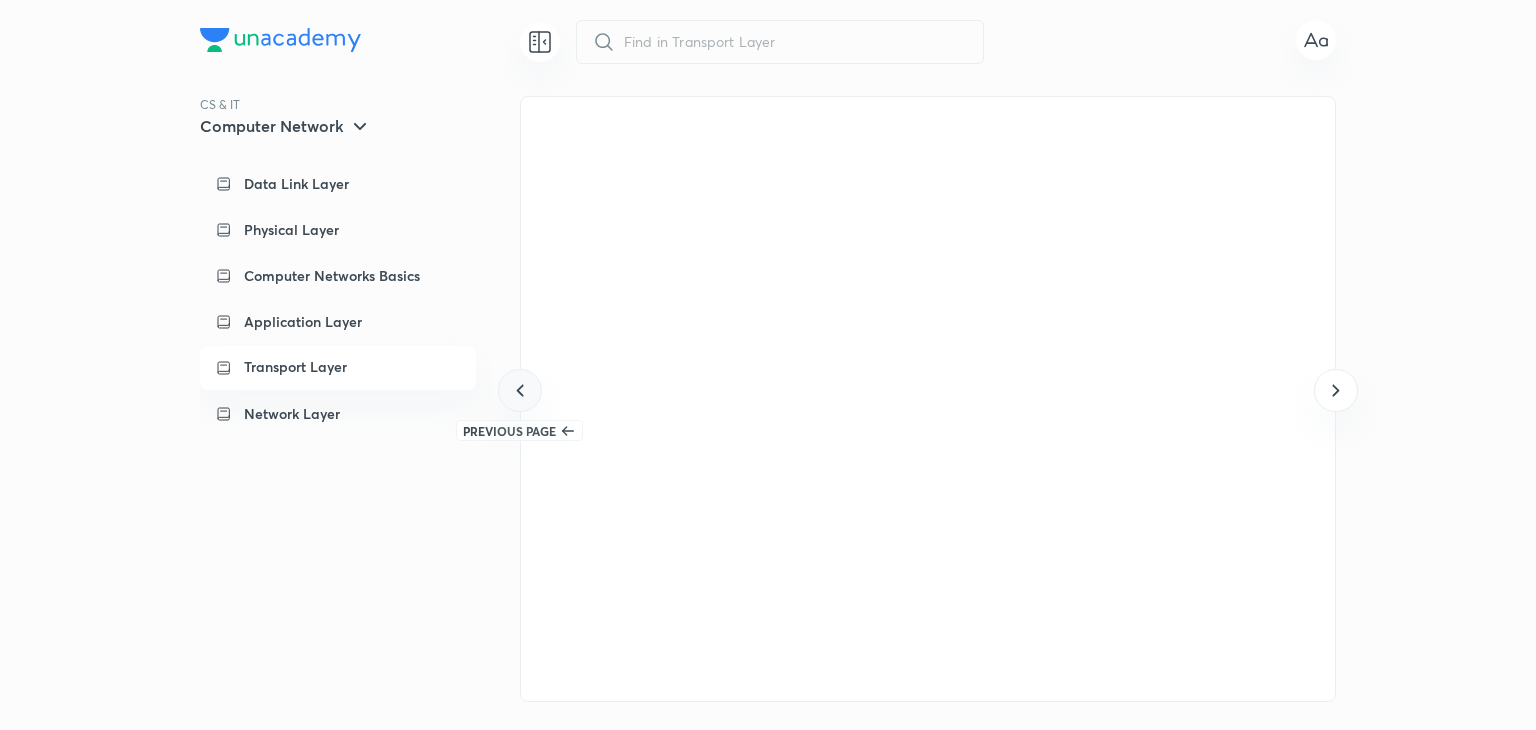 click 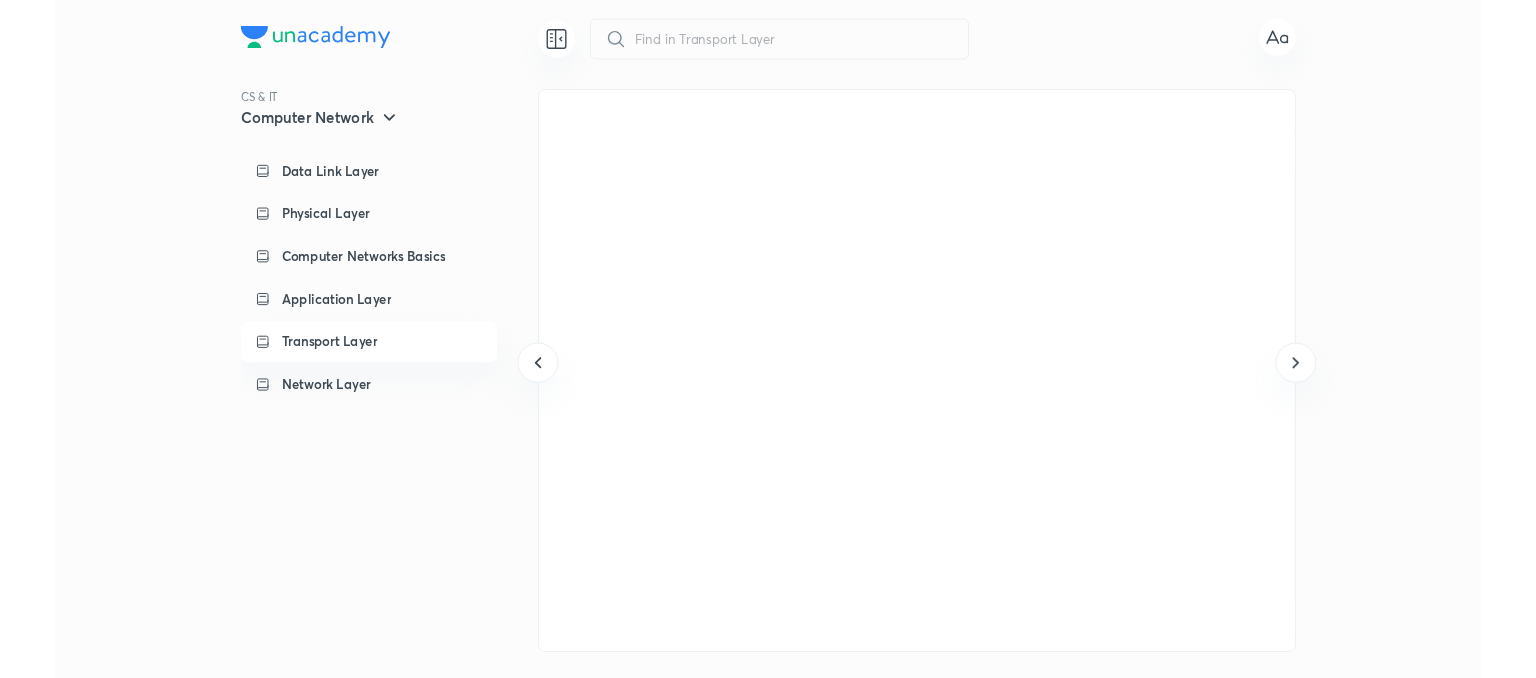 scroll, scrollTop: 0, scrollLeft: 0, axis: both 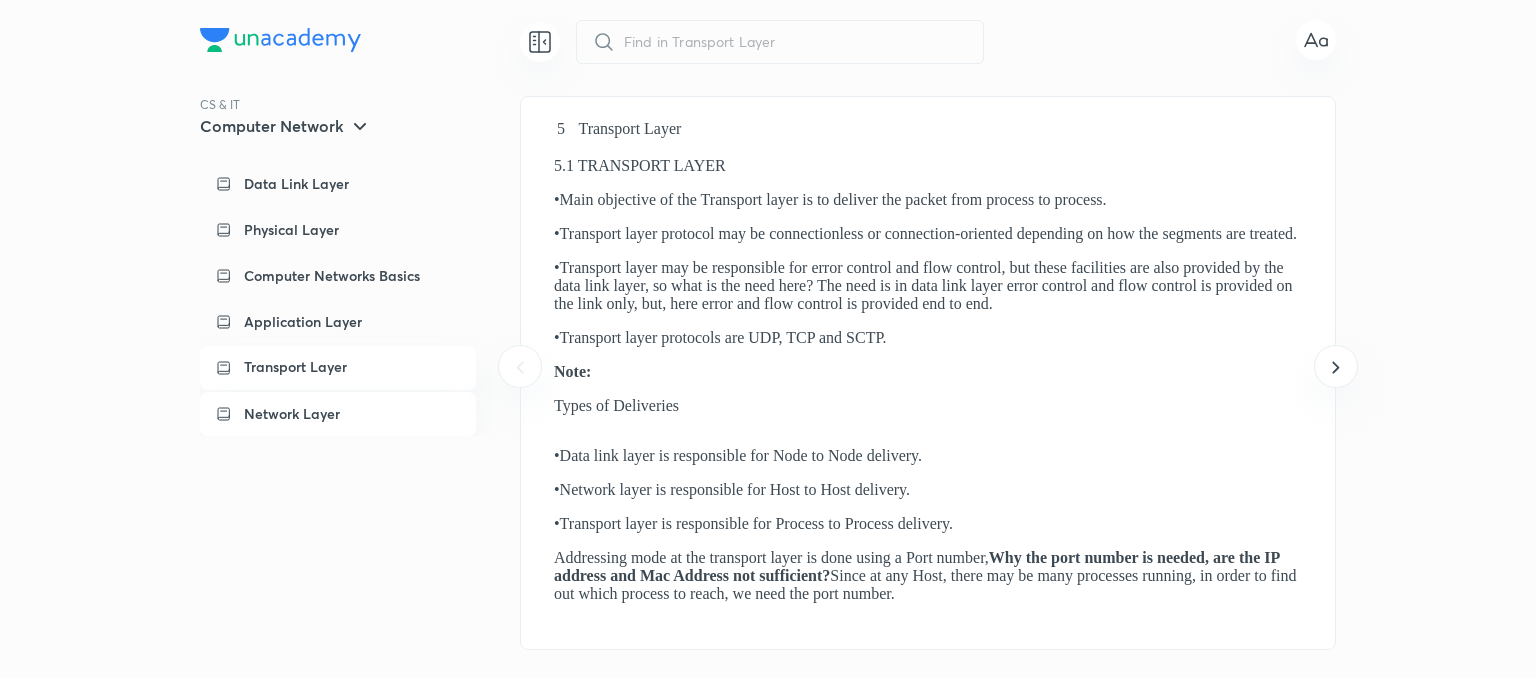 click on "Network Layer" at bounding box center (338, 414) 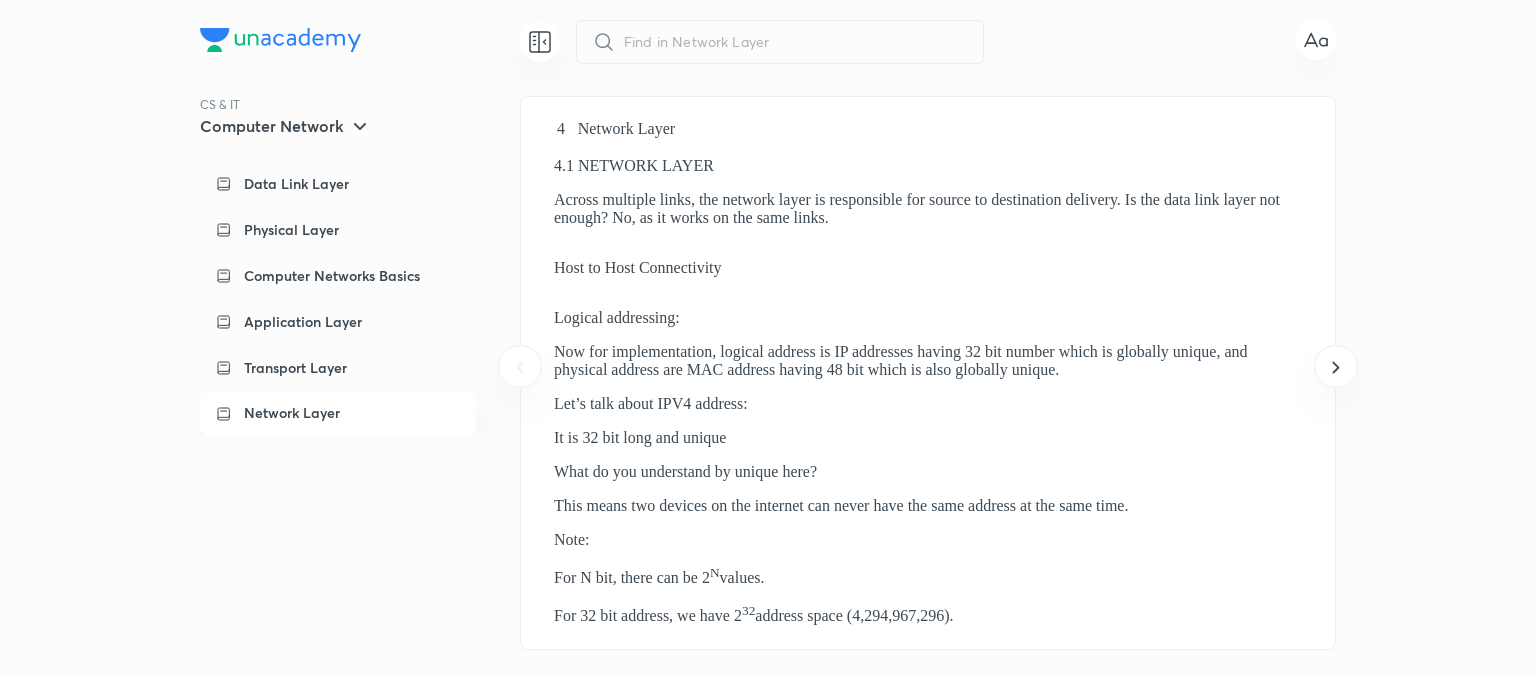 scroll, scrollTop: 0, scrollLeft: 0, axis: both 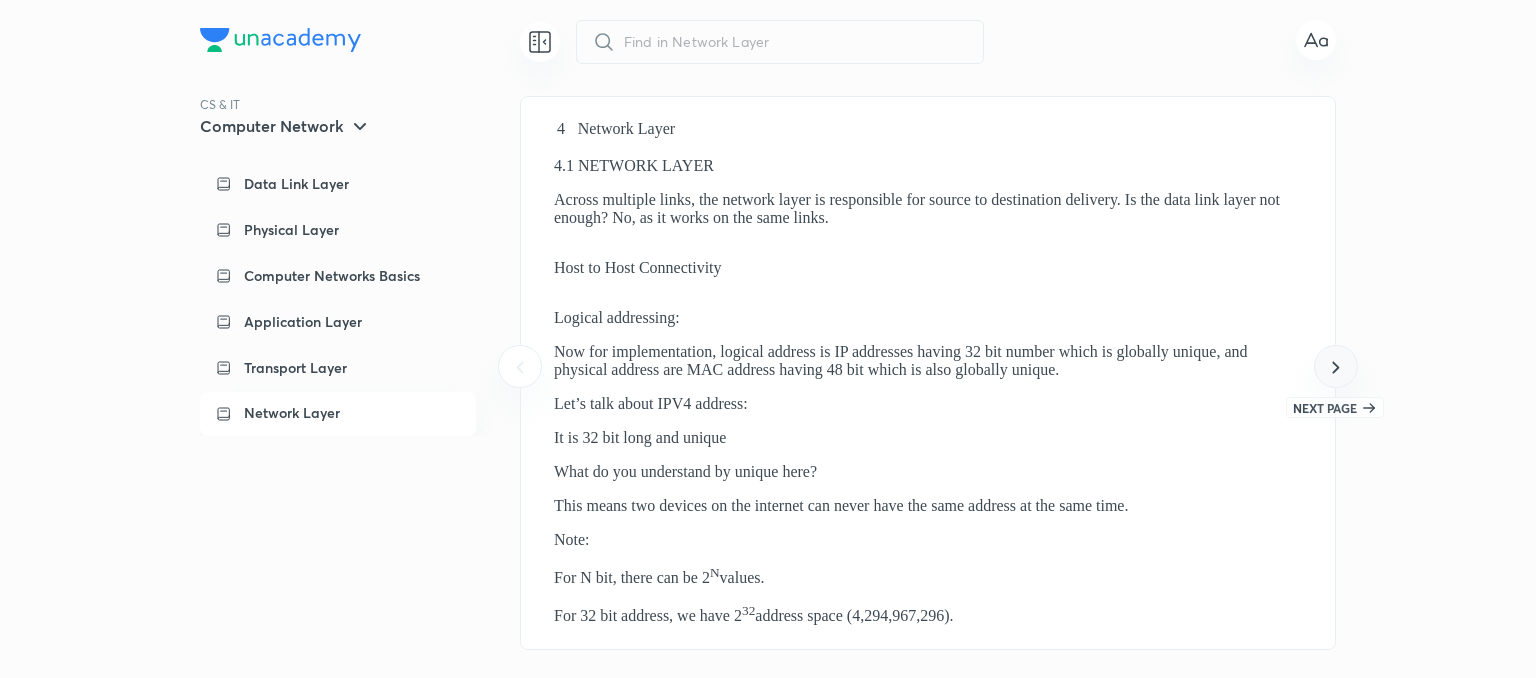 click 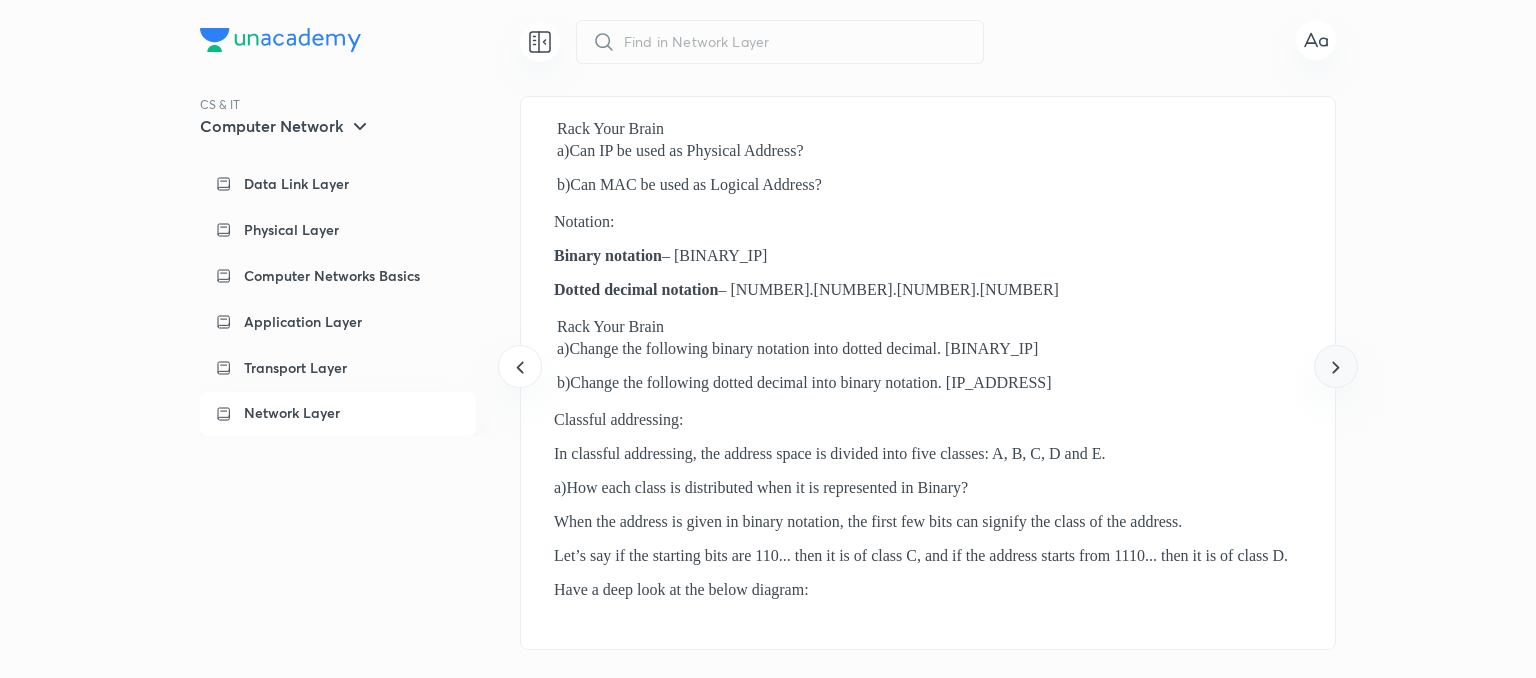 click 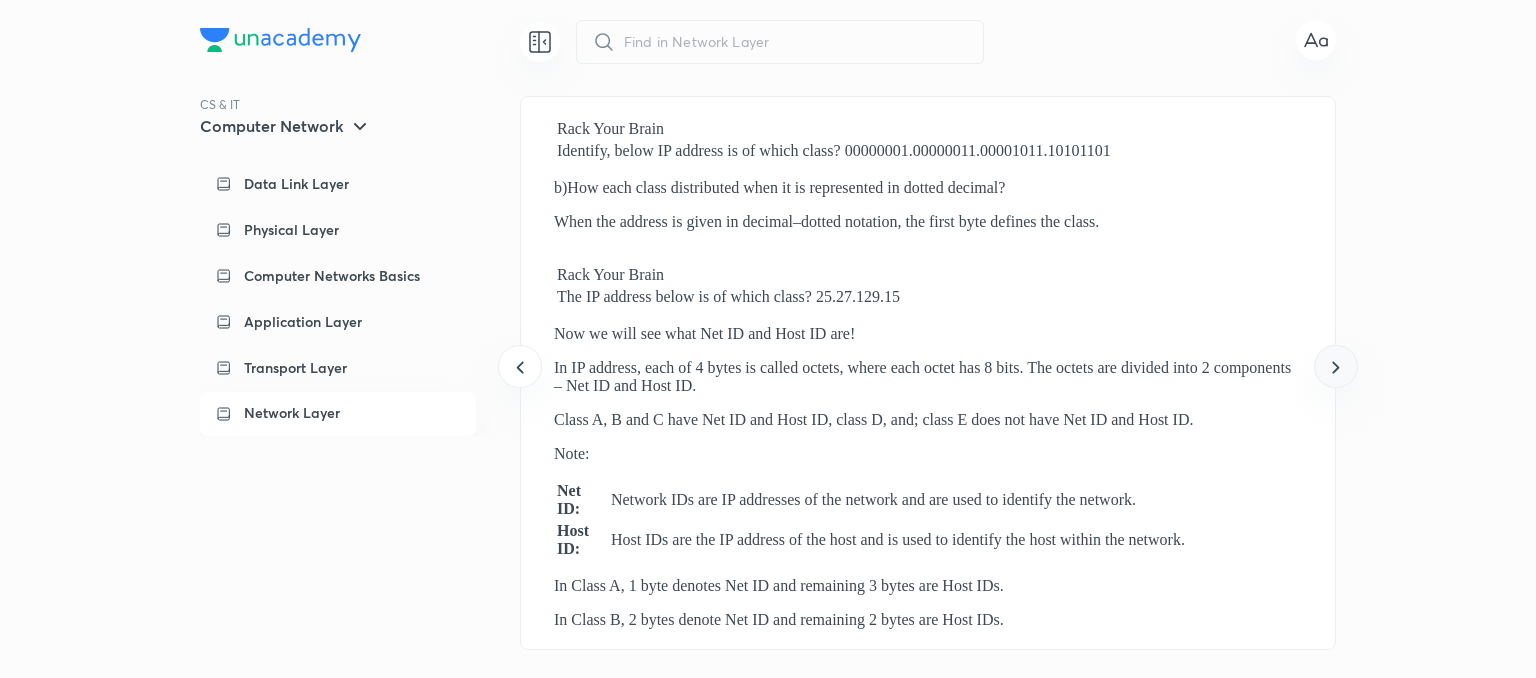 click 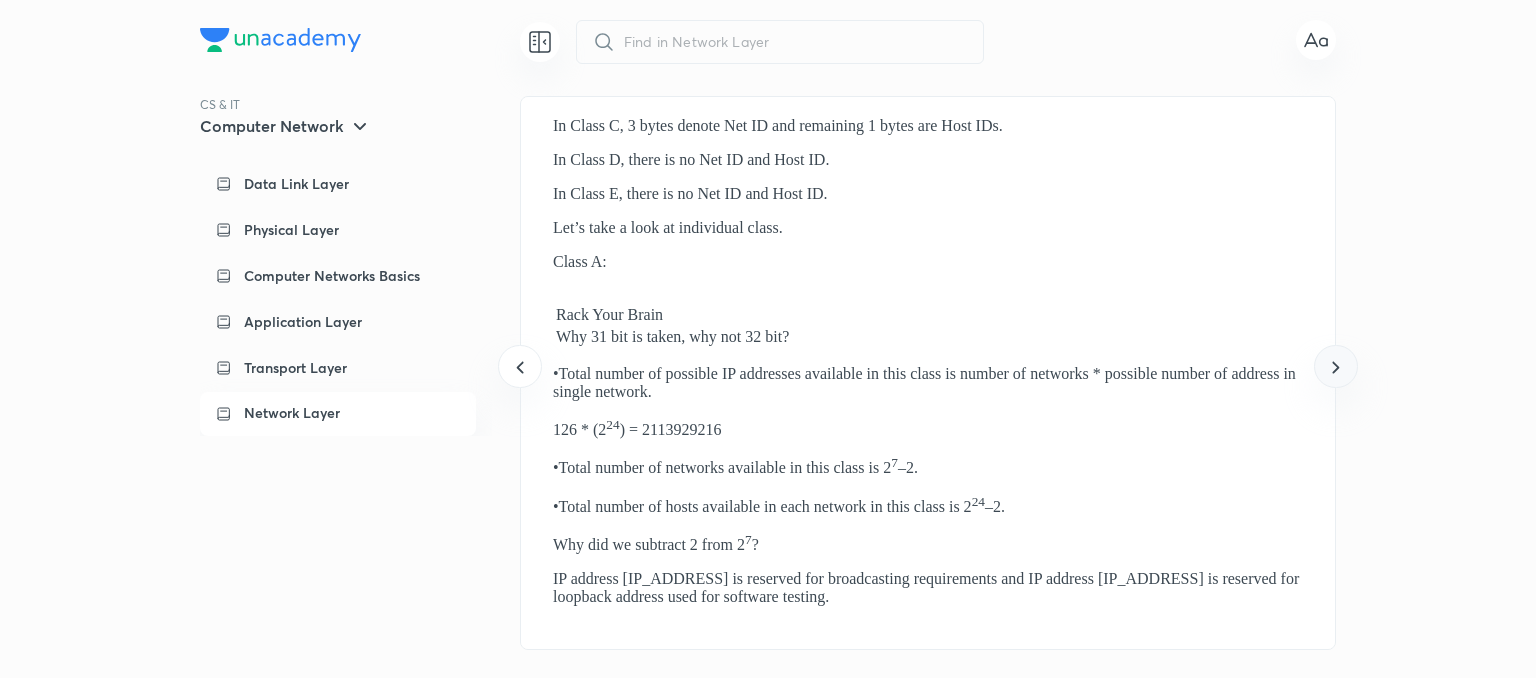 click 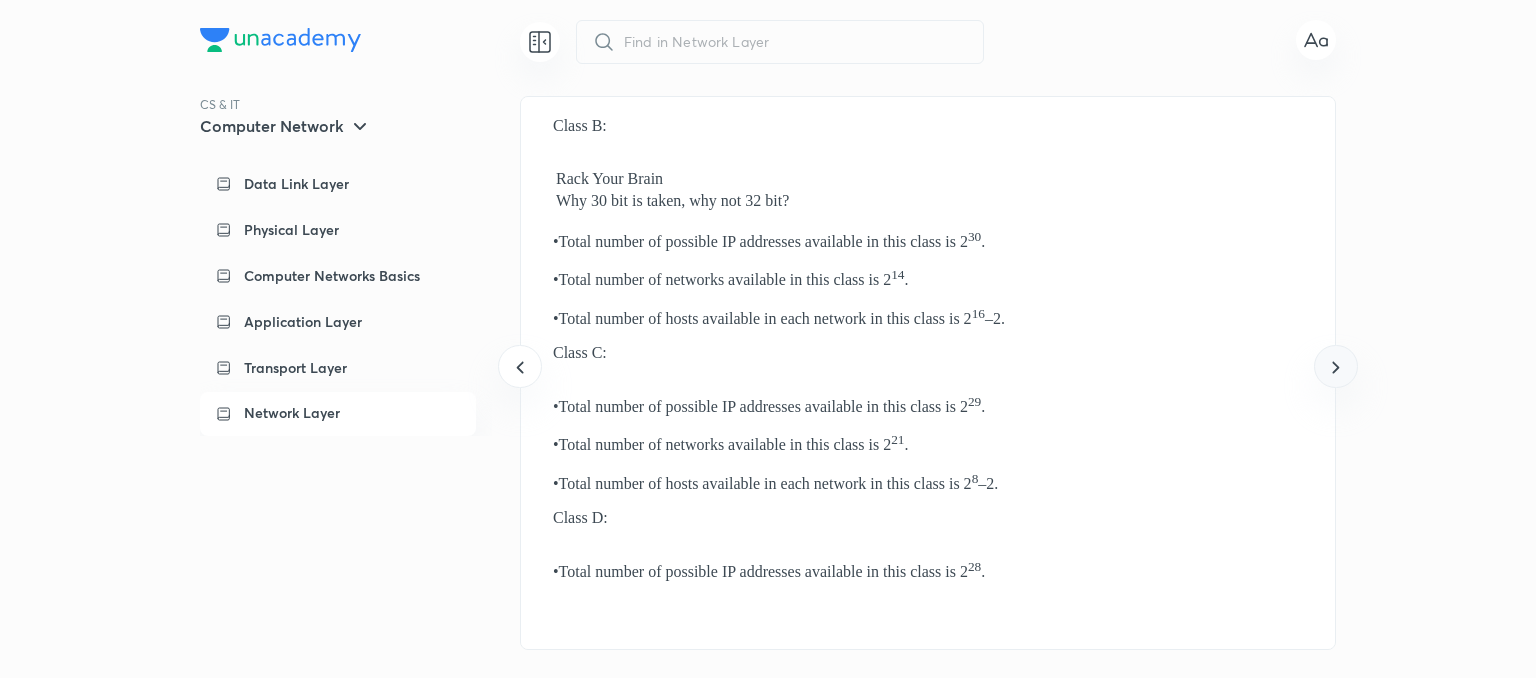 click 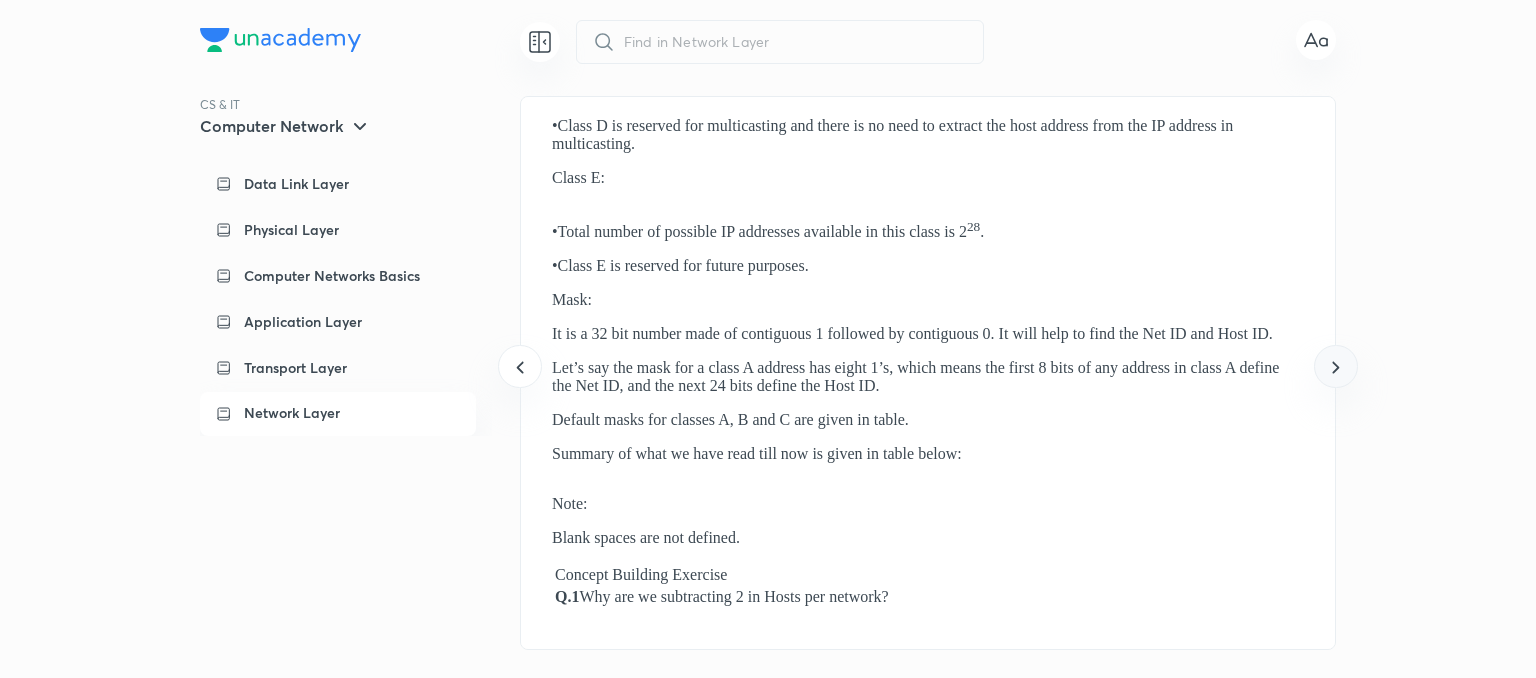 click 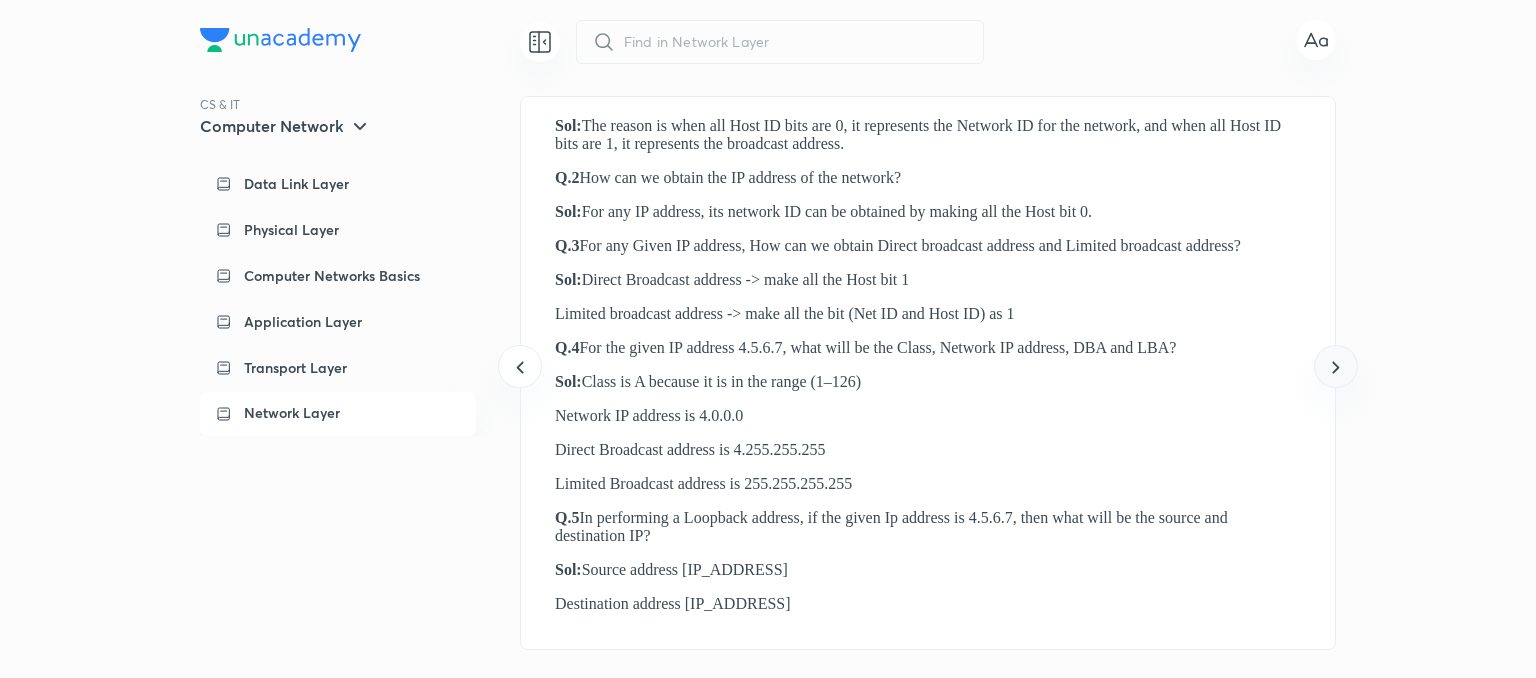 click 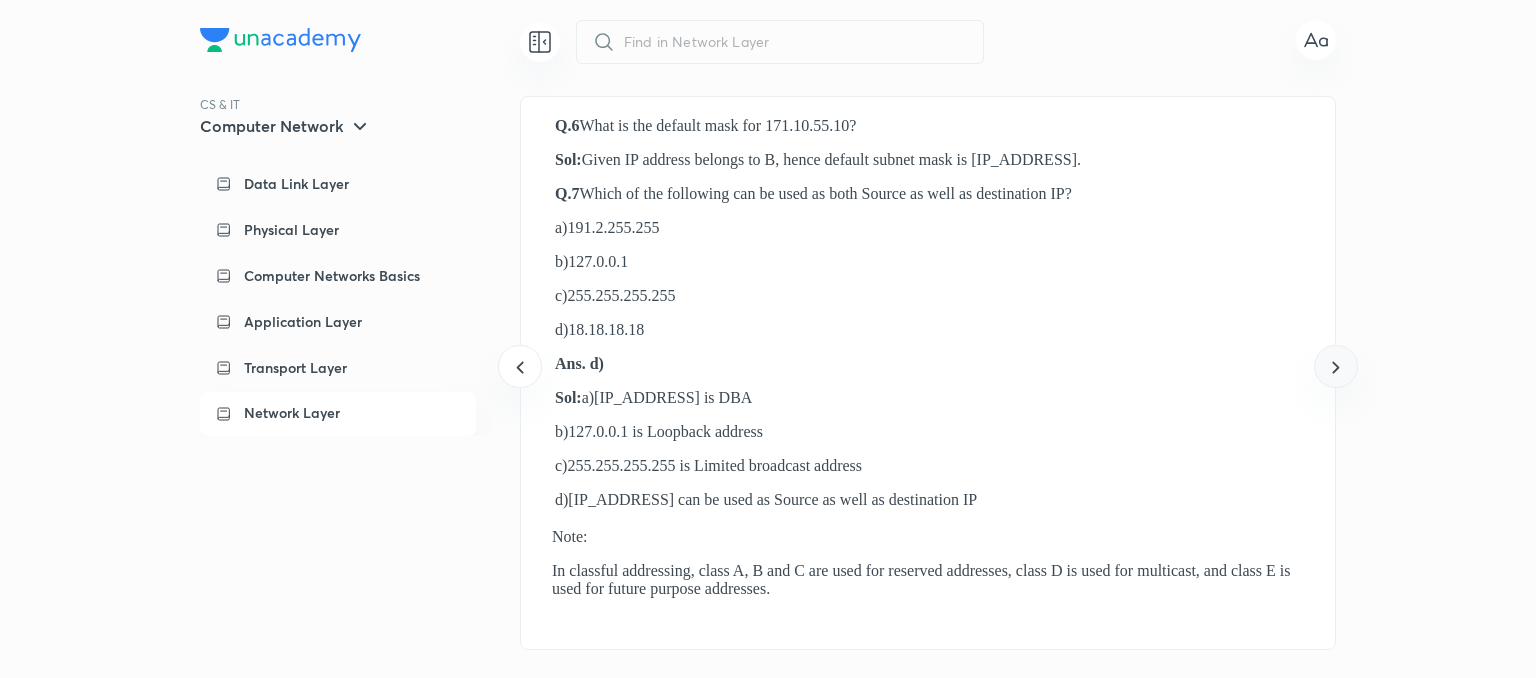 click 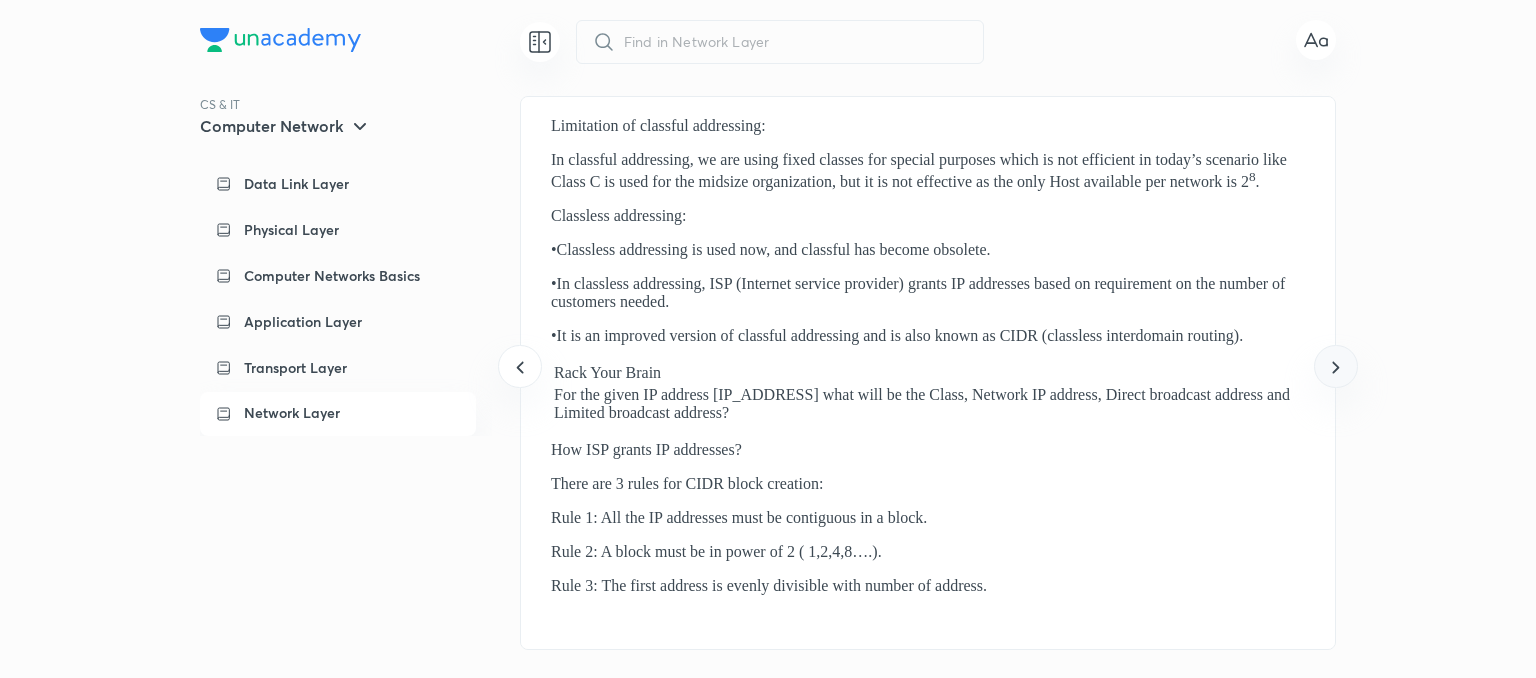 click 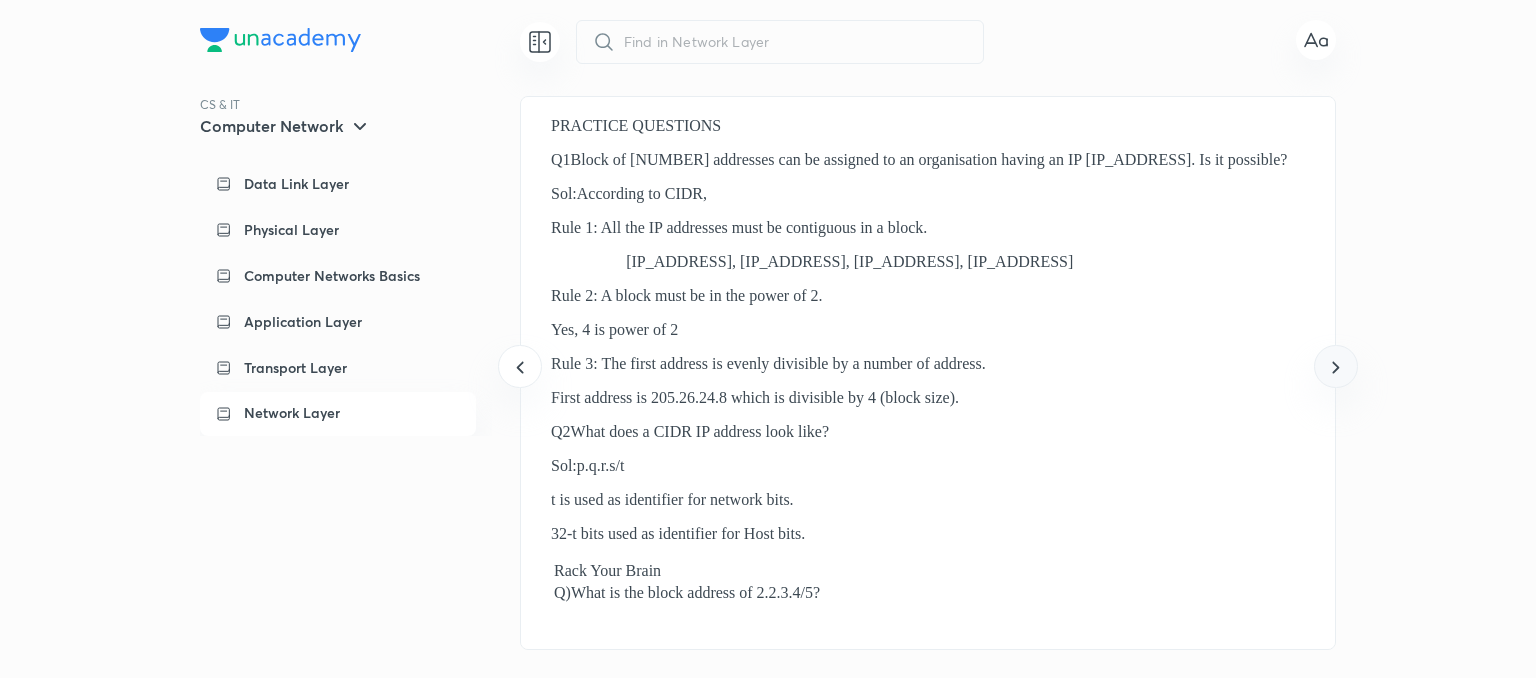 click 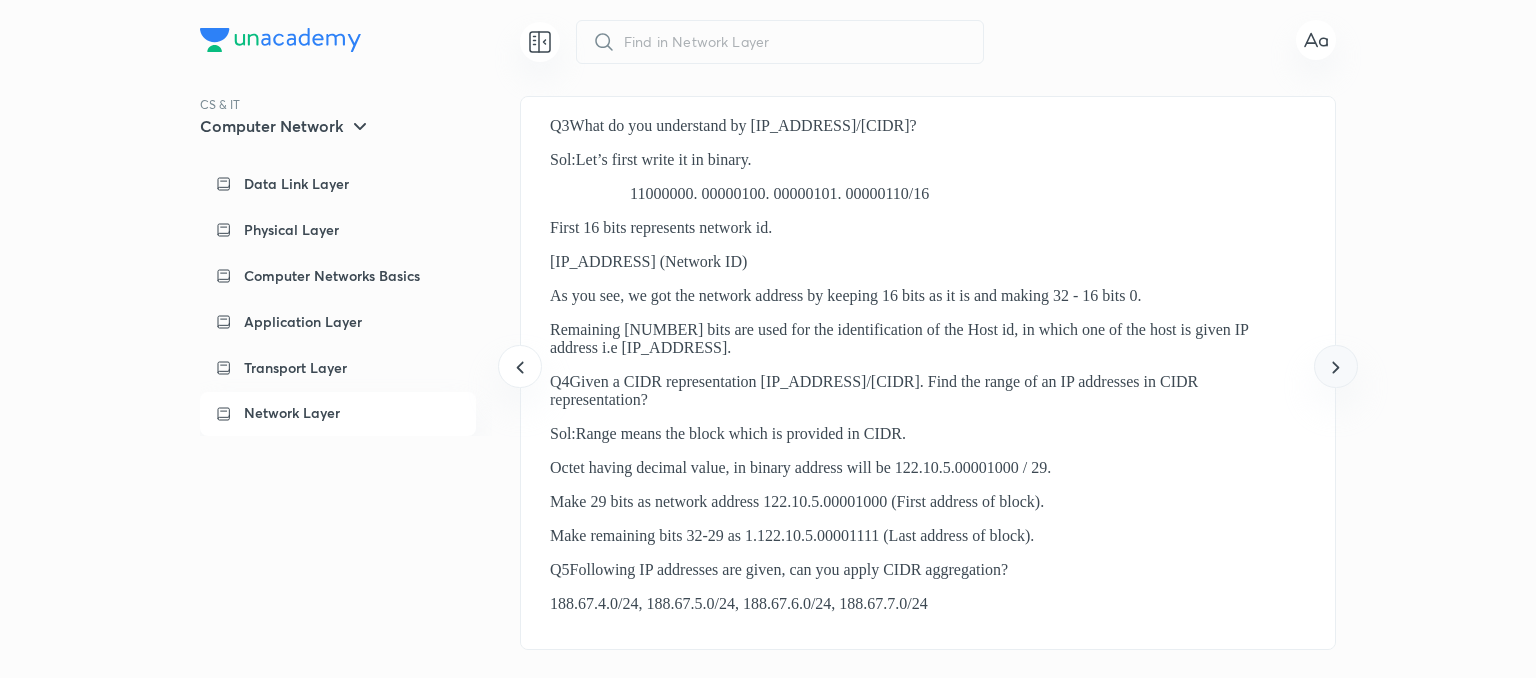 click 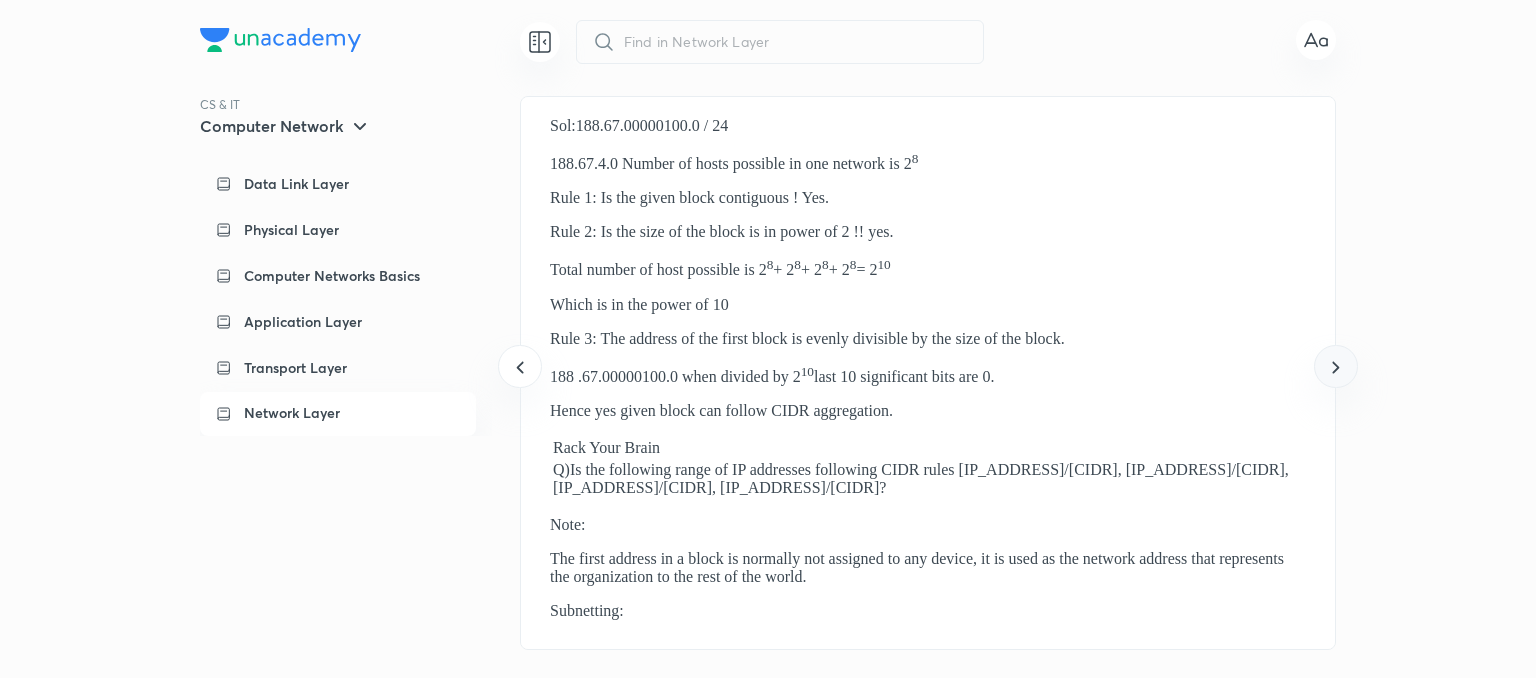click 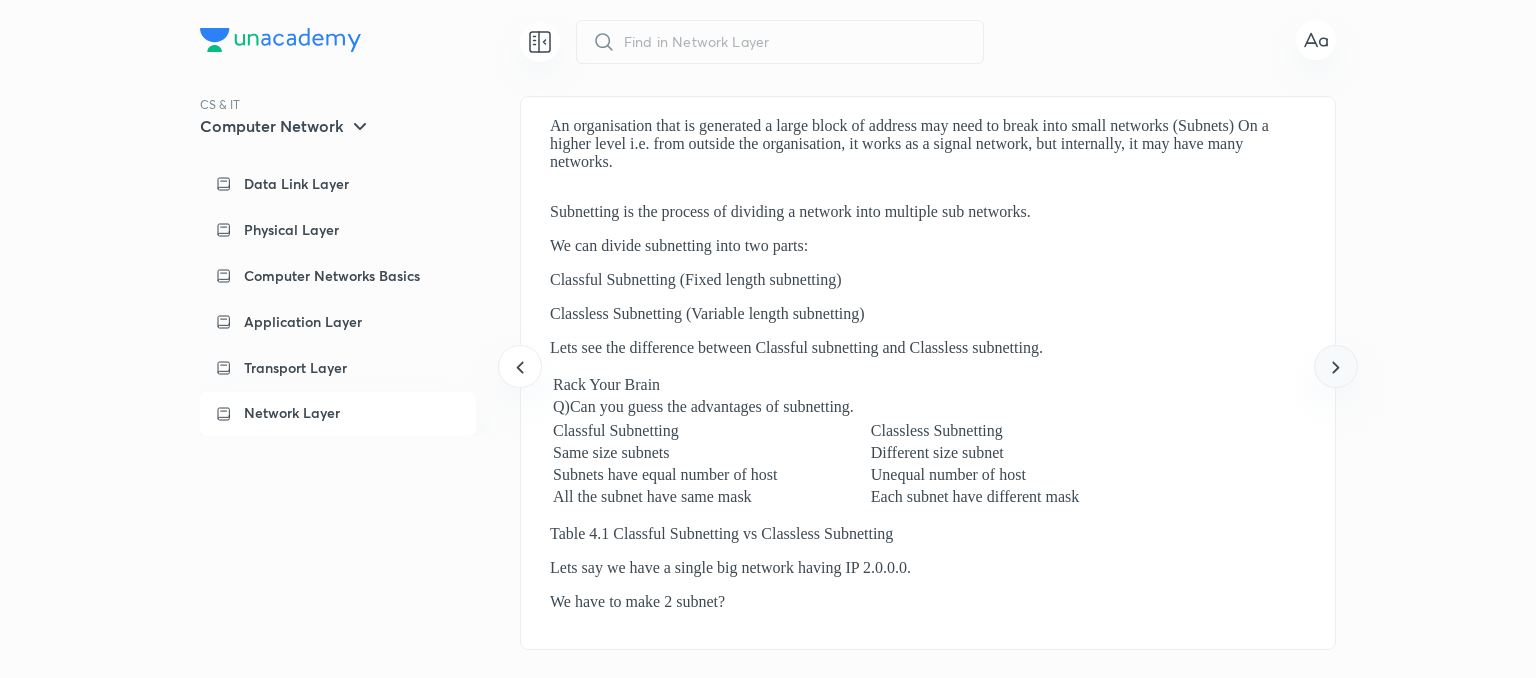 click 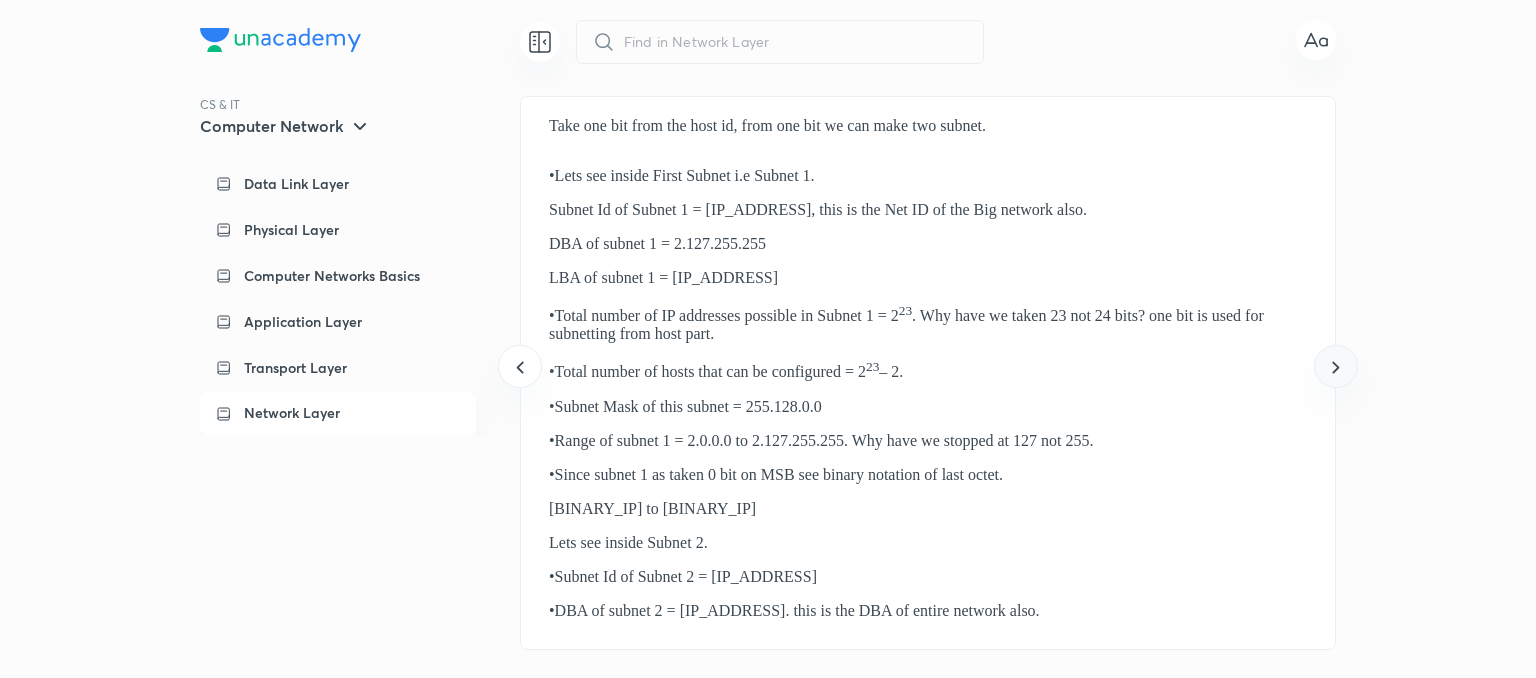 click 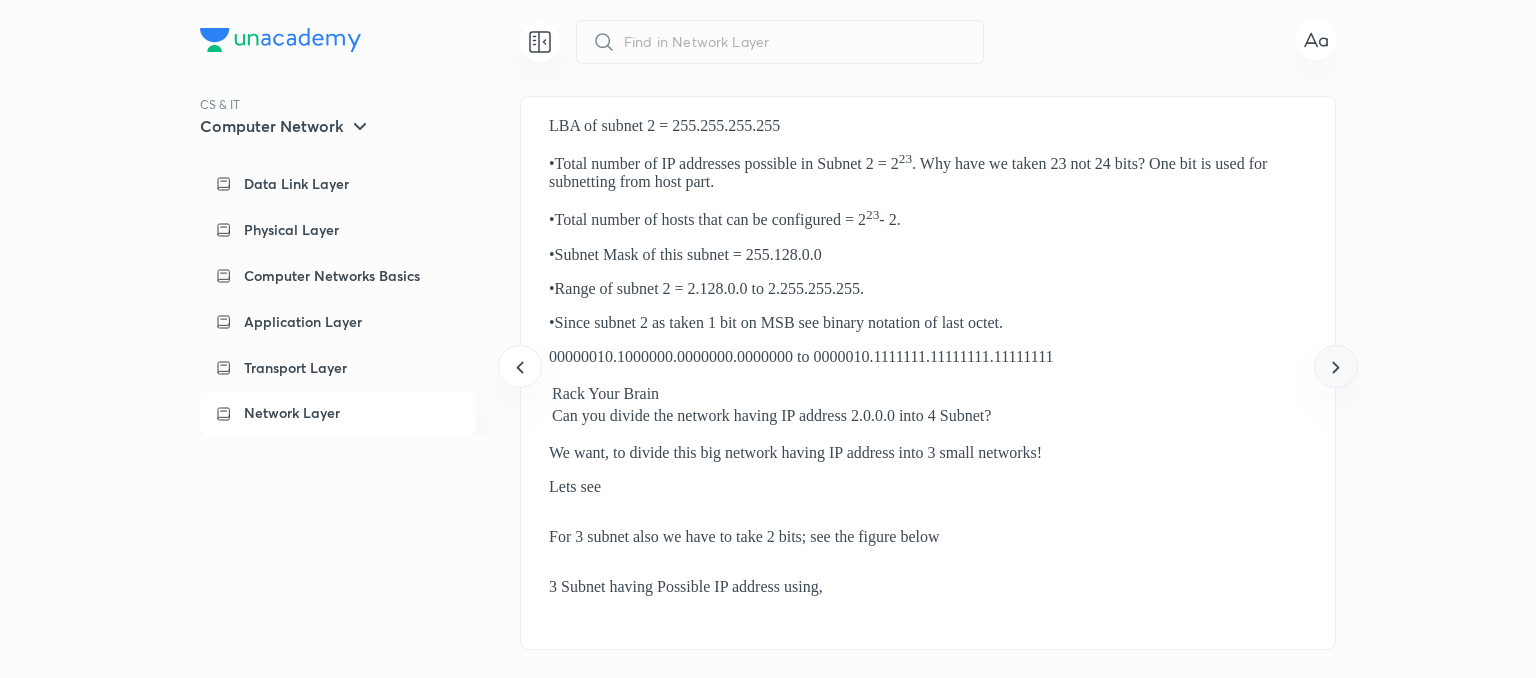 click 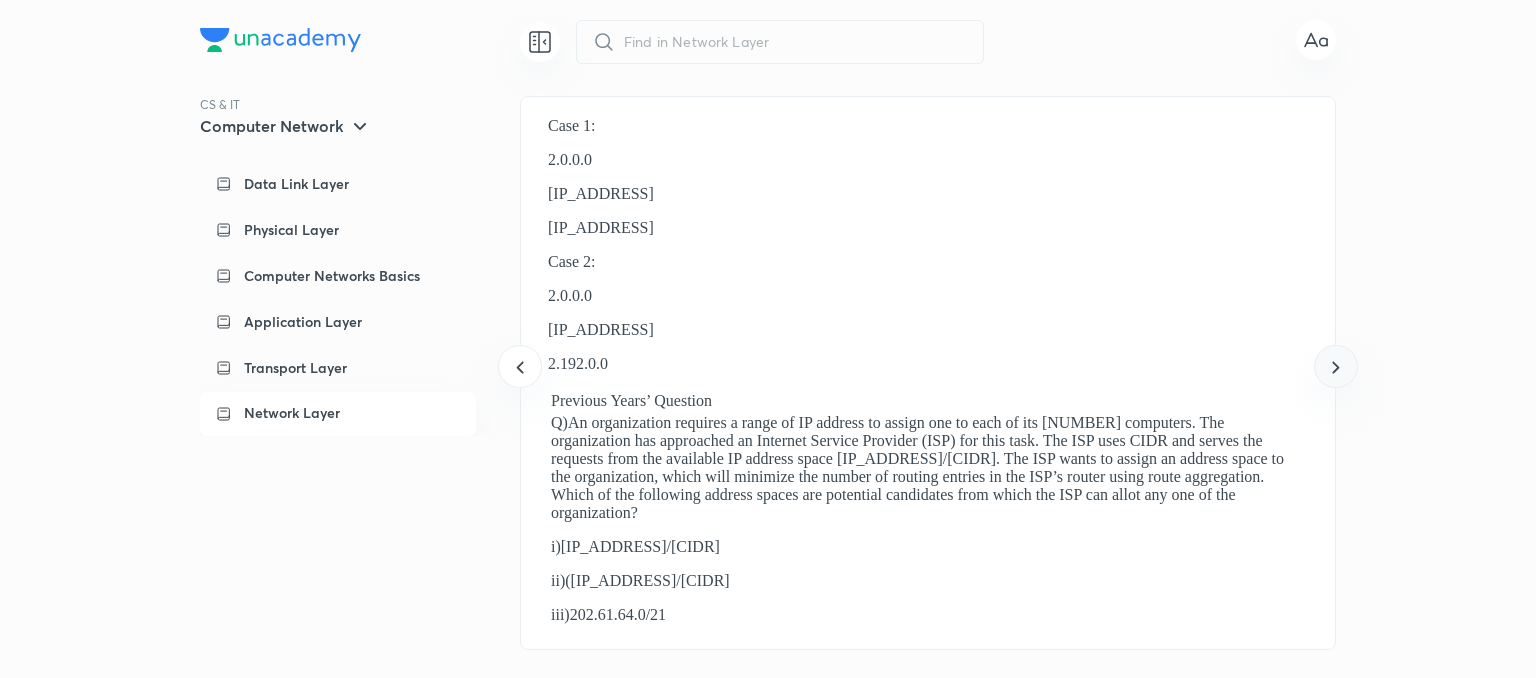 click 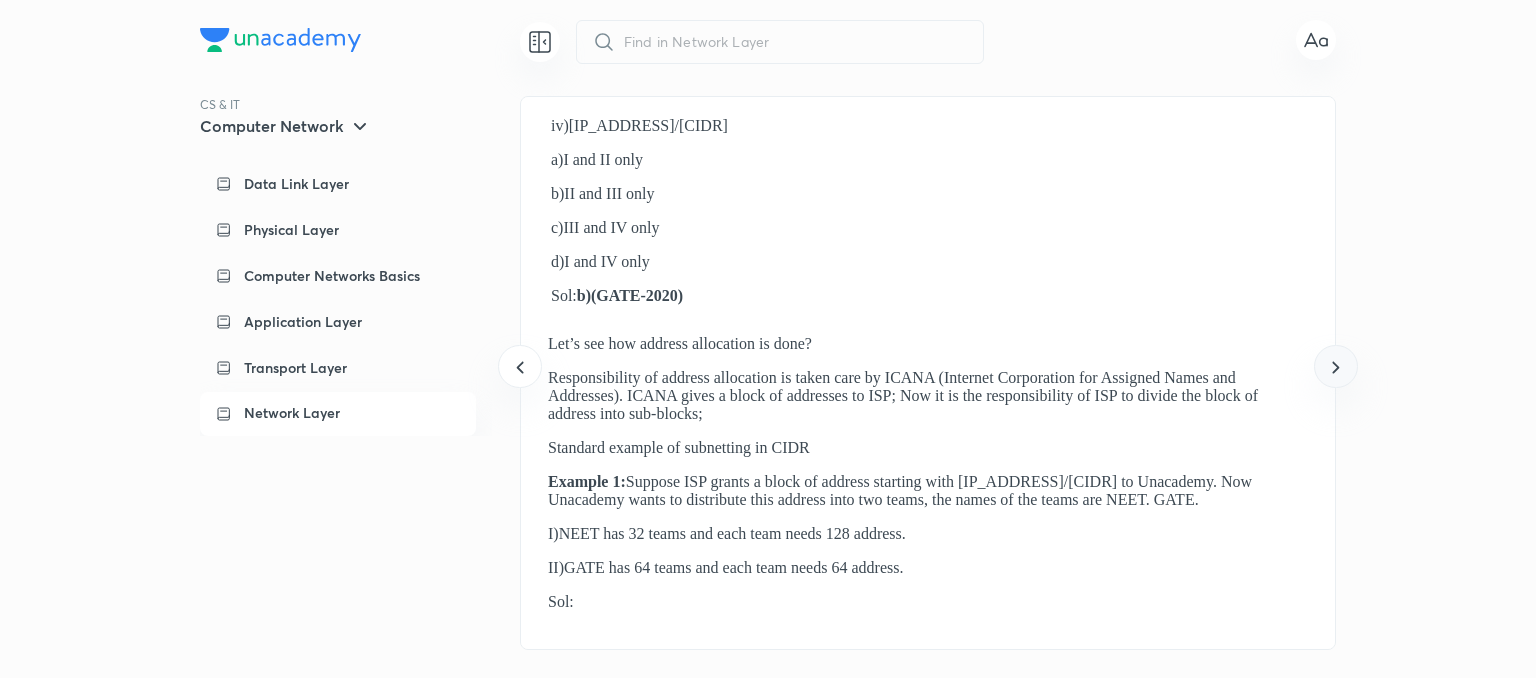 click 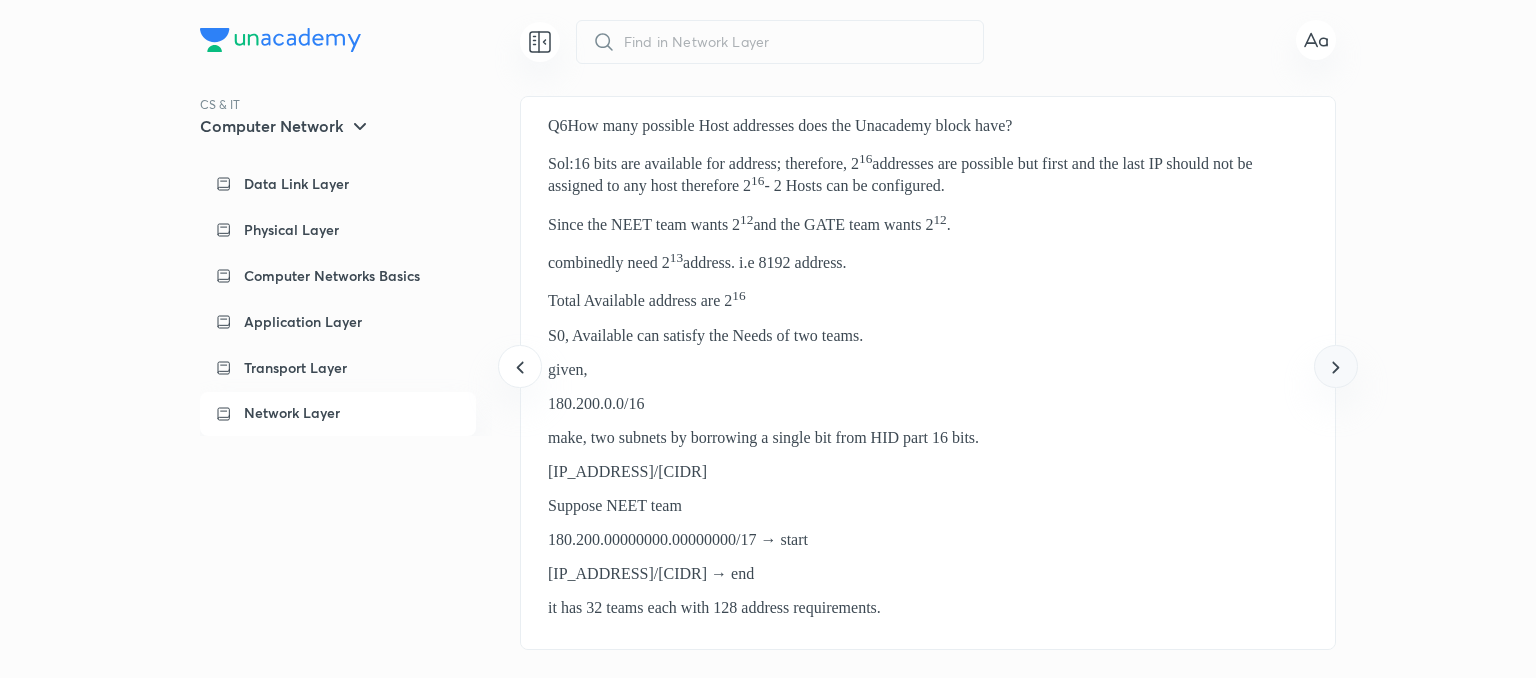 click 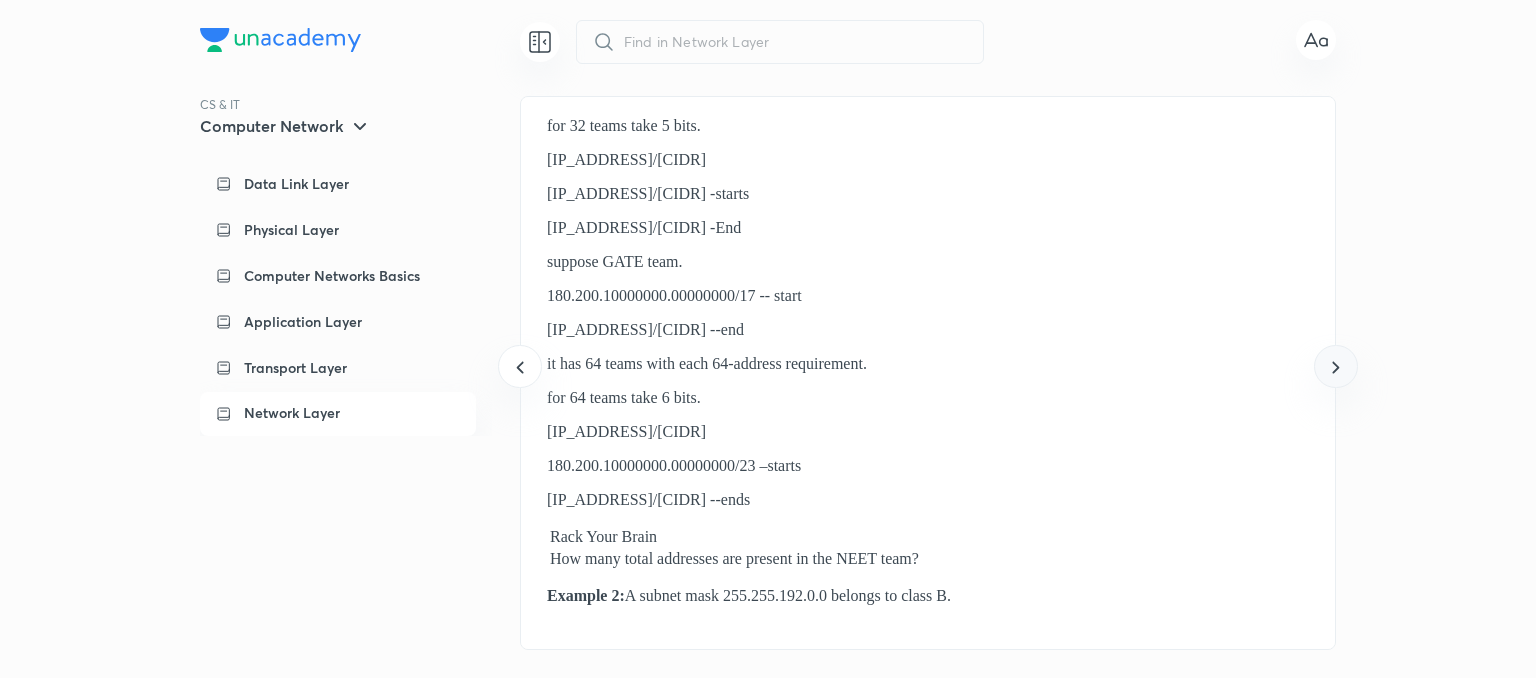 click 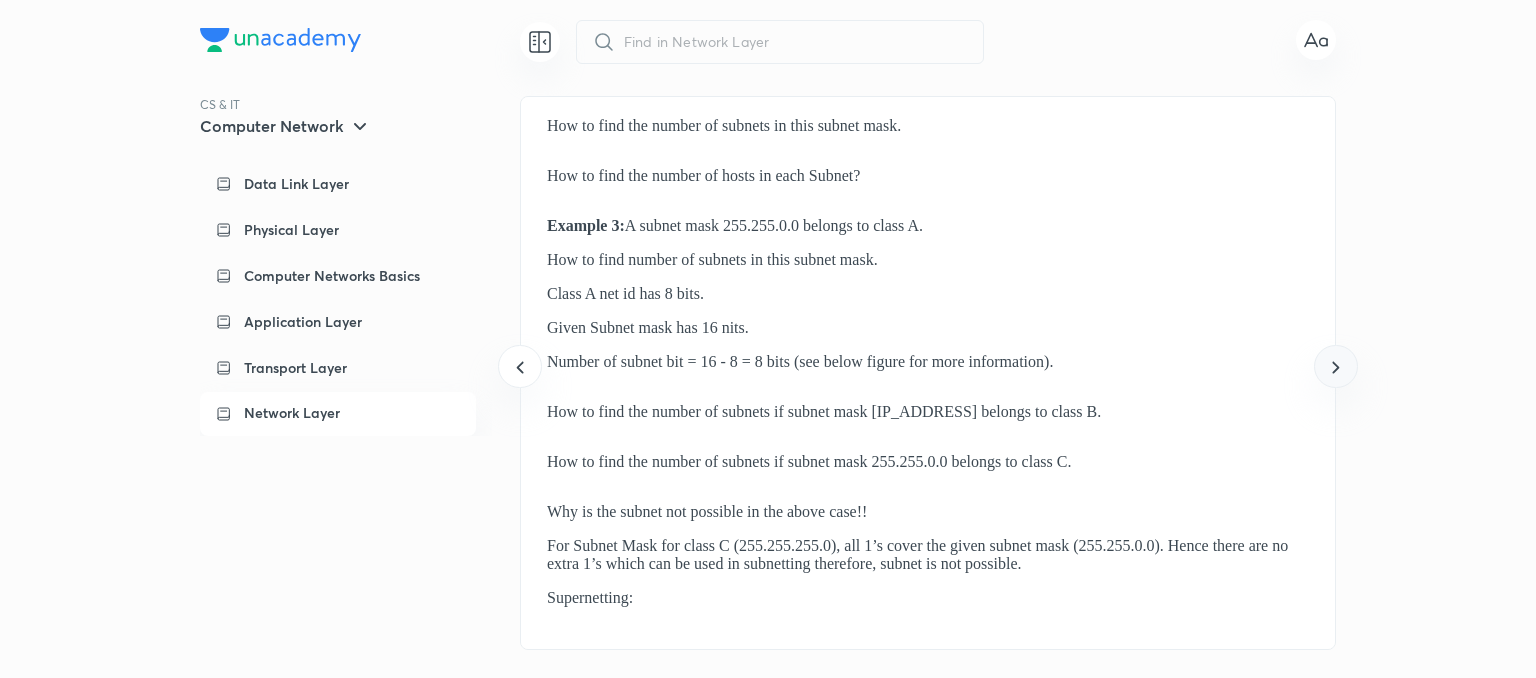 click 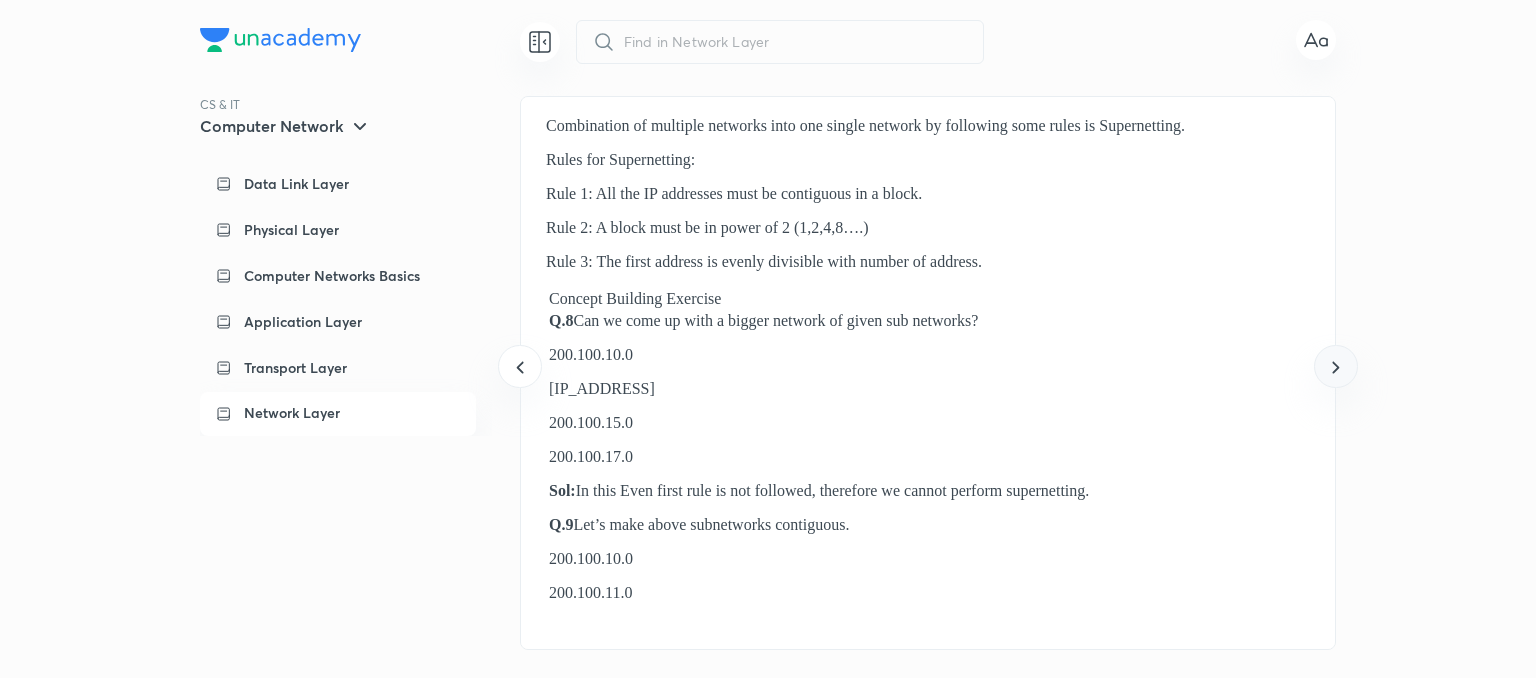 click 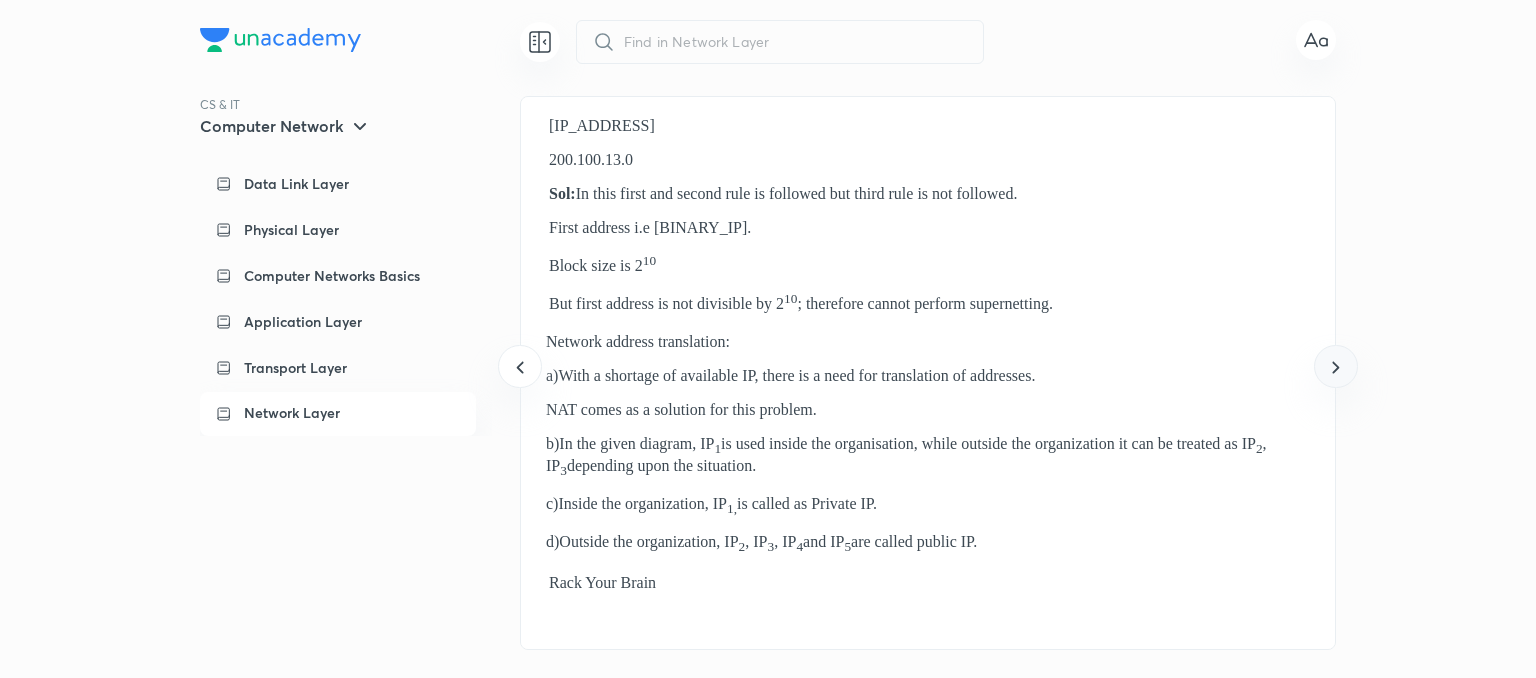 click 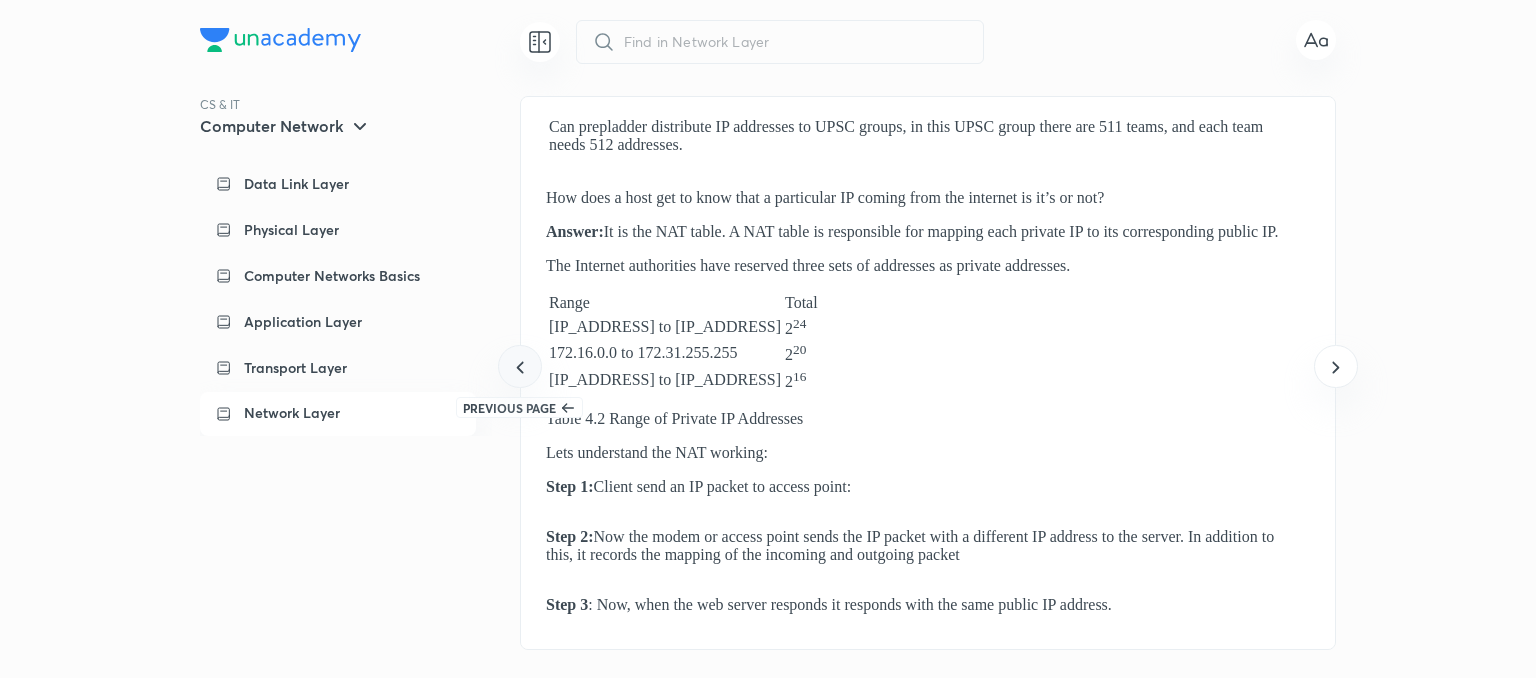 click at bounding box center [519, 366] 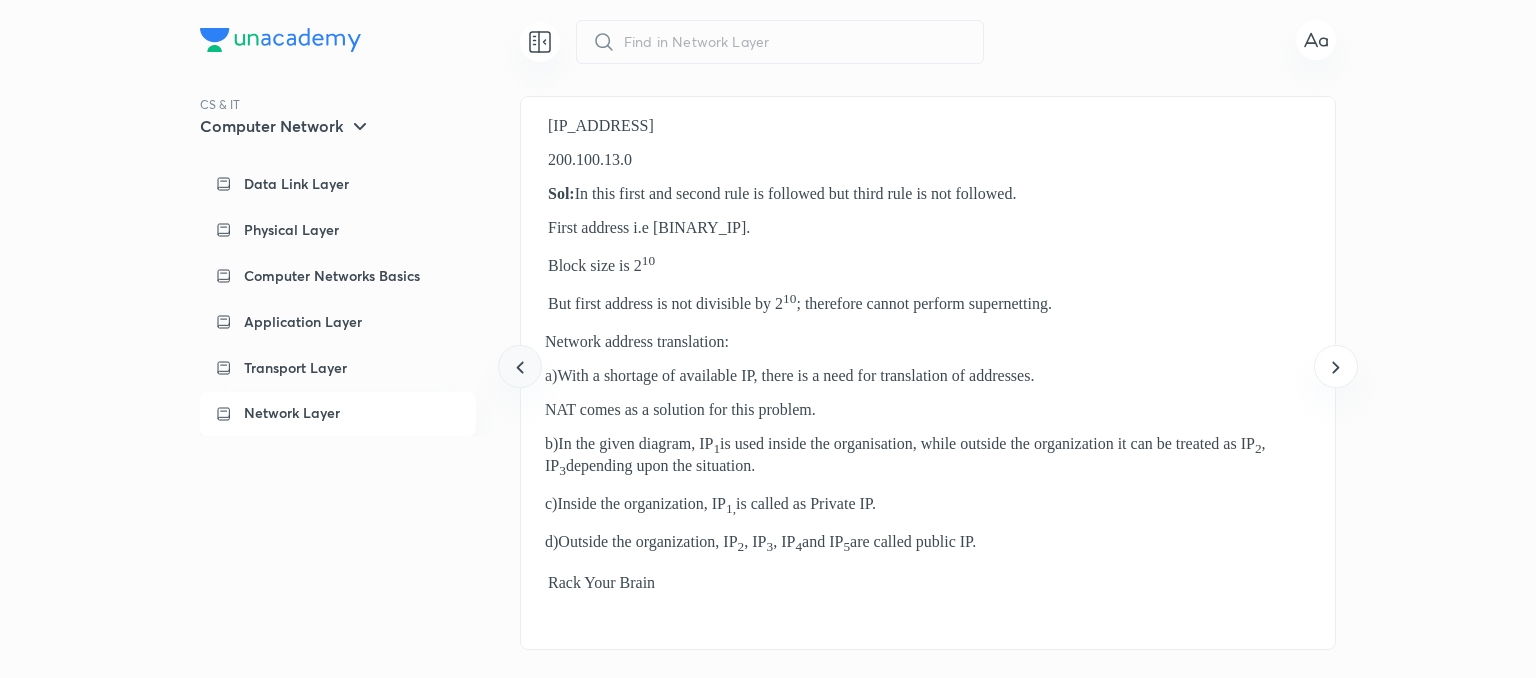 click at bounding box center (519, 366) 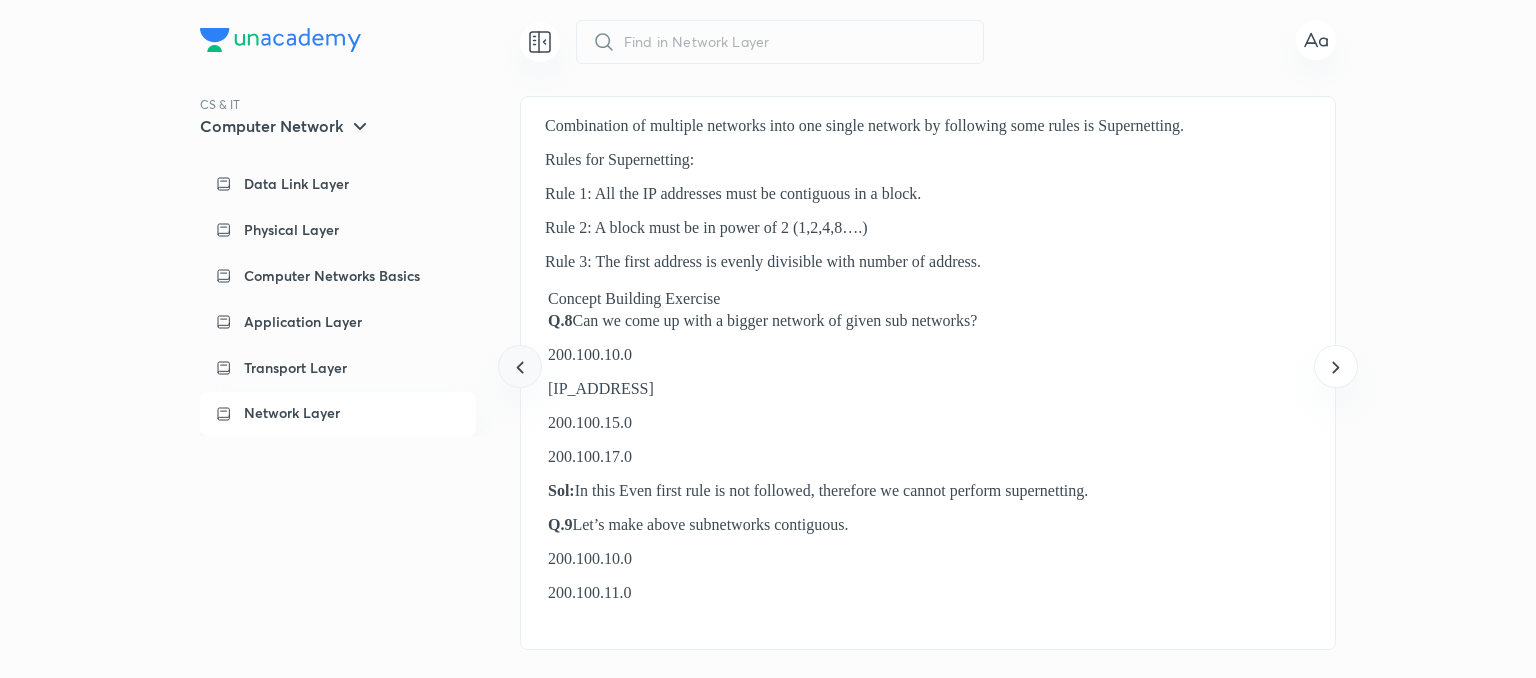 click at bounding box center (519, 366) 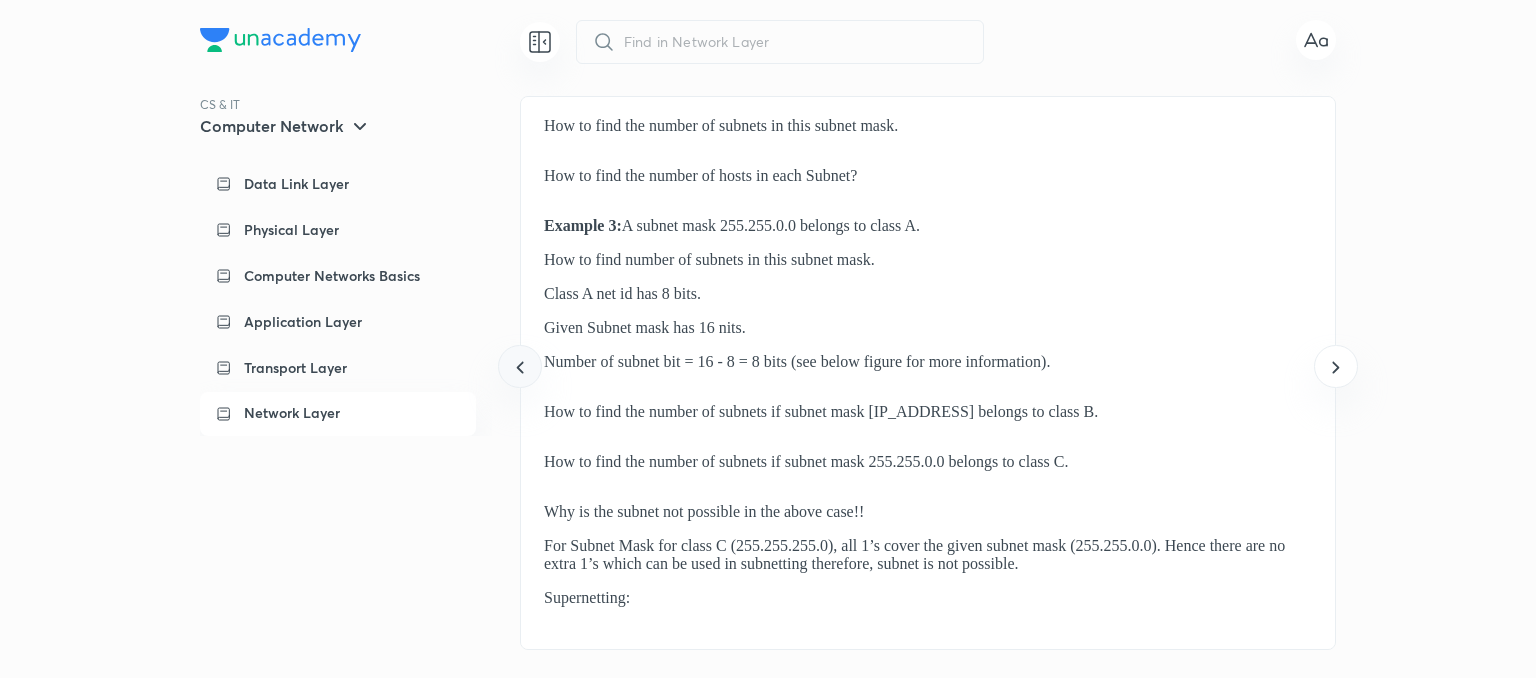click at bounding box center (519, 366) 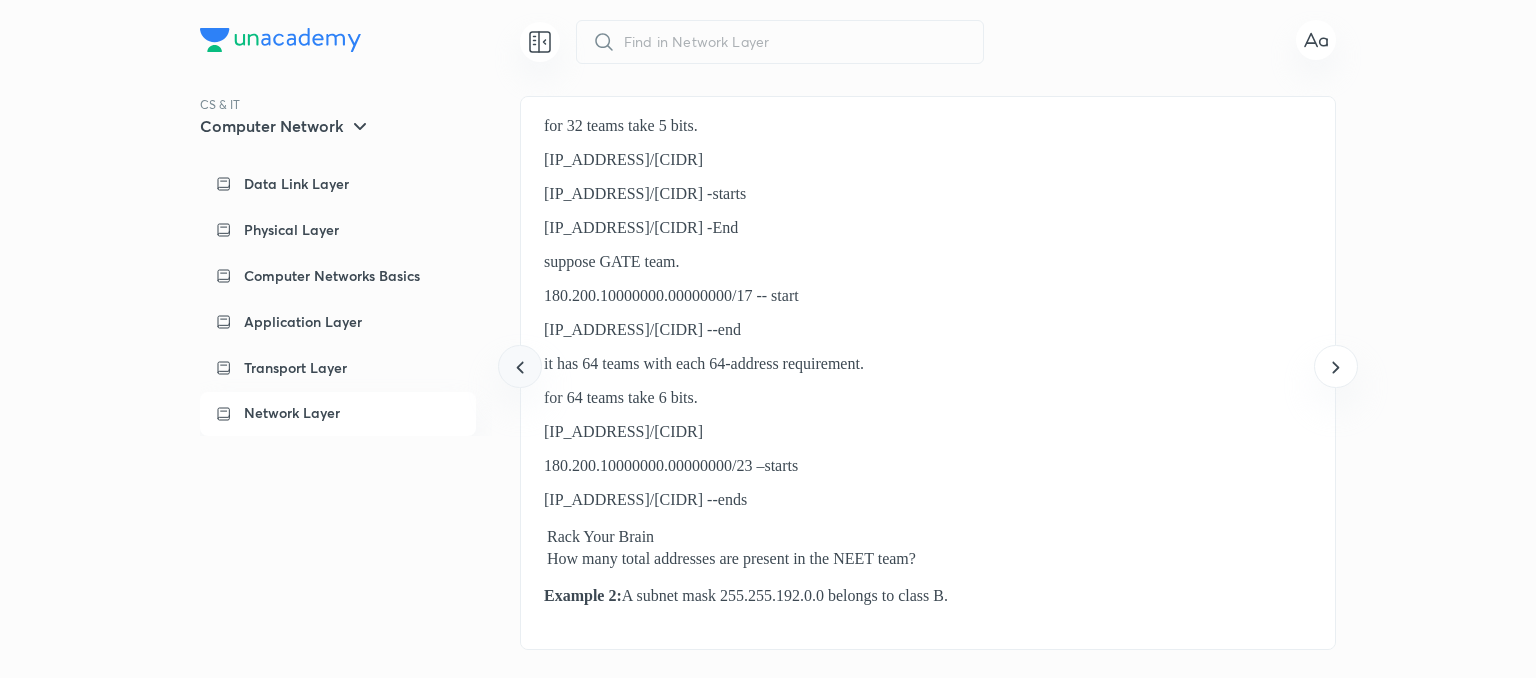 click at bounding box center [519, 366] 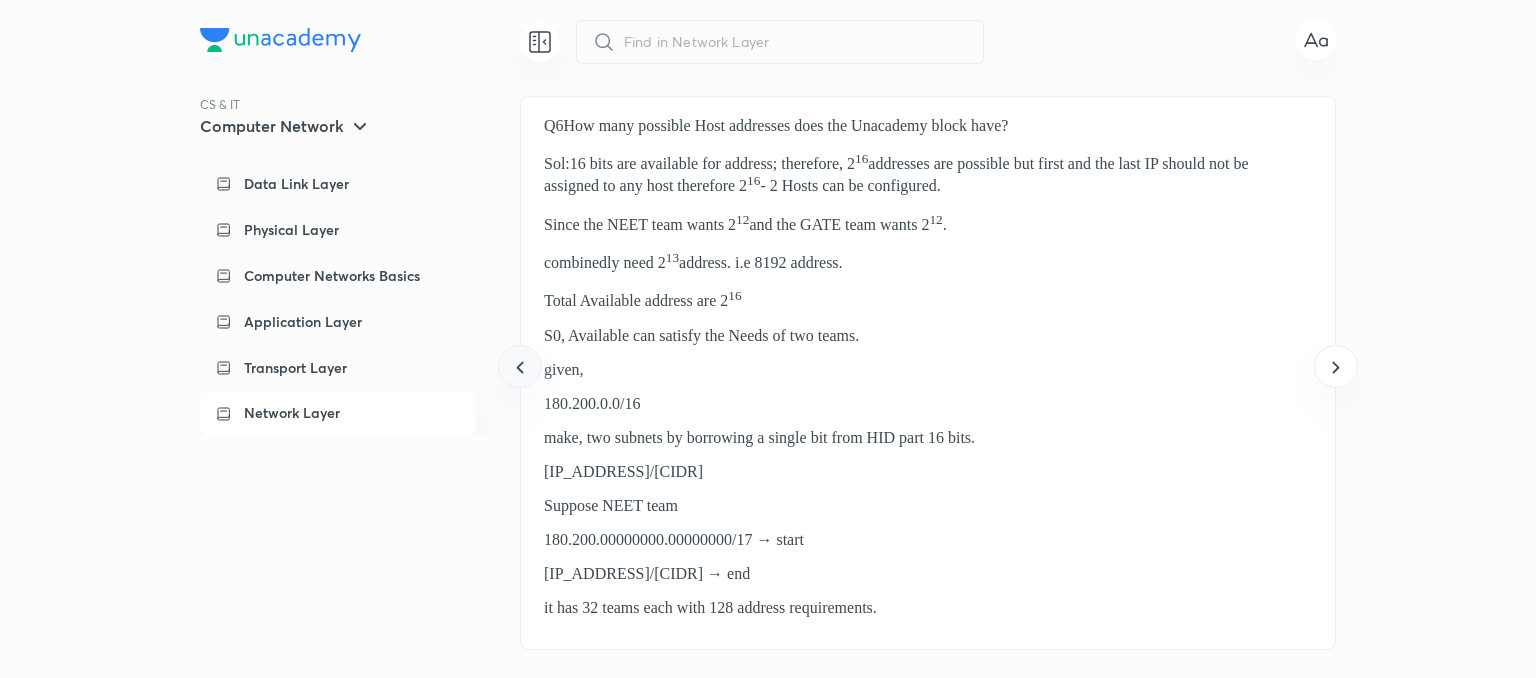 click at bounding box center [519, 366] 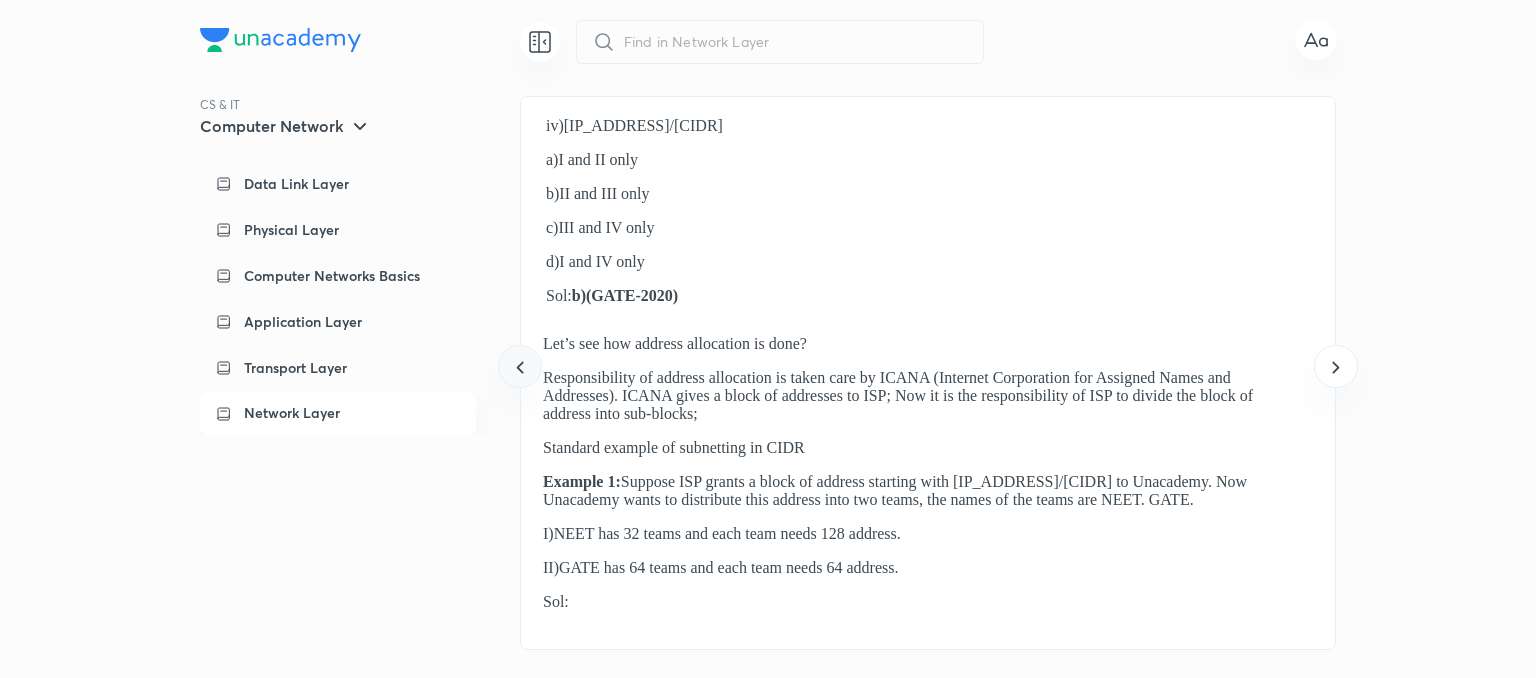 click at bounding box center [519, 366] 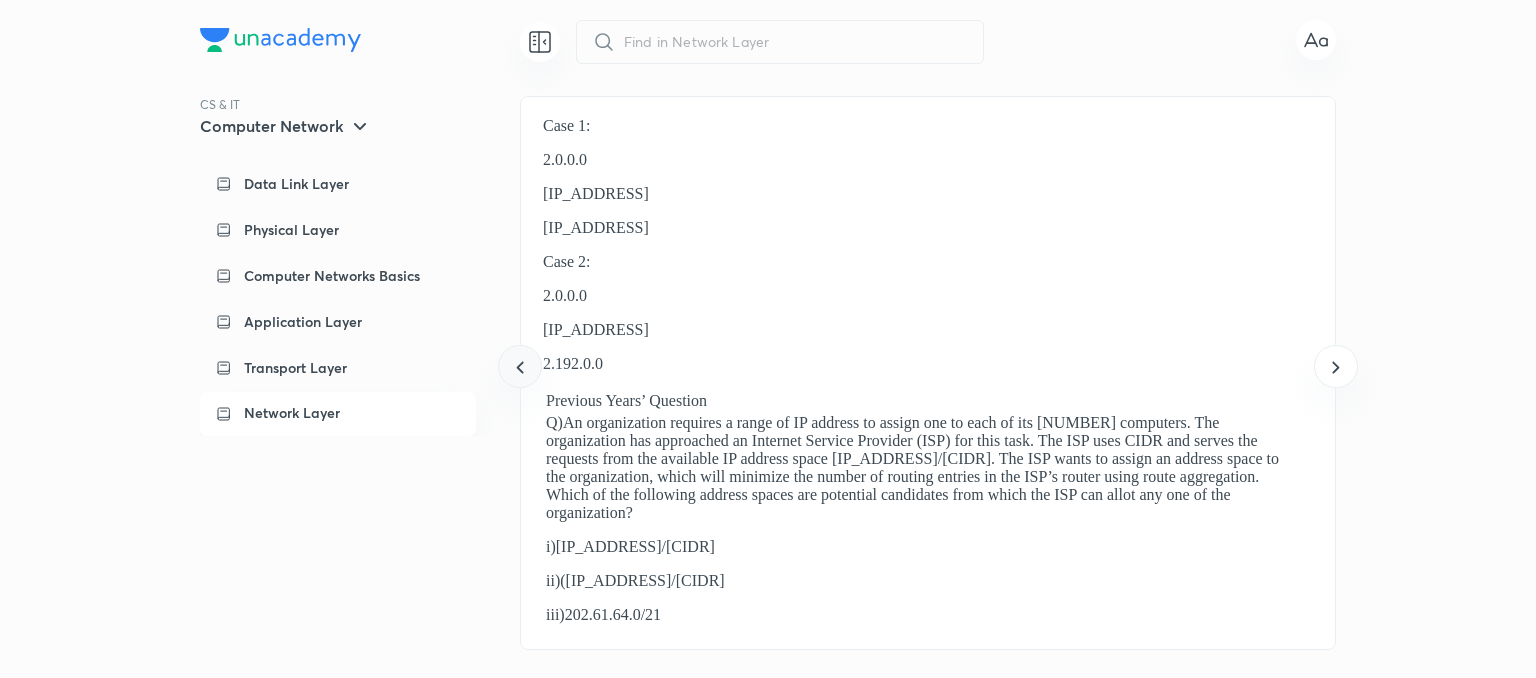 click at bounding box center [519, 366] 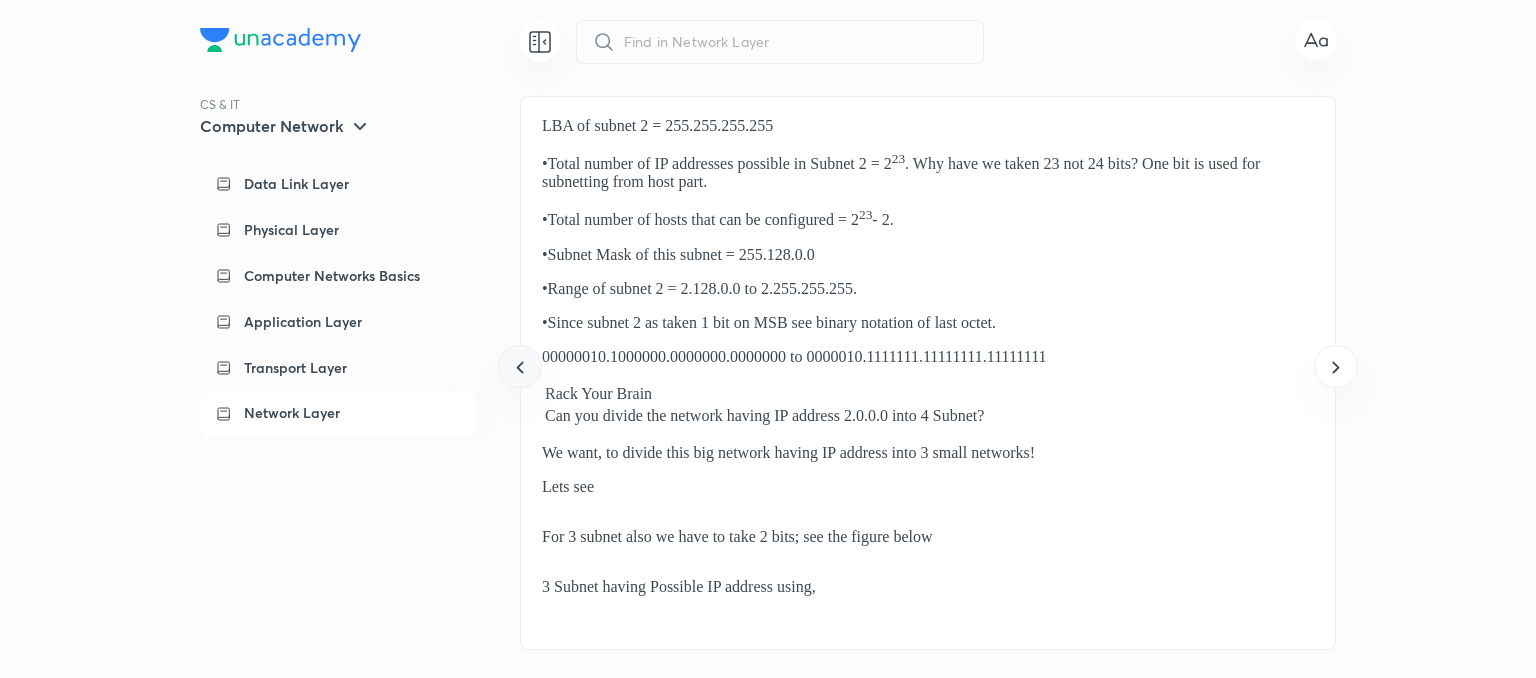click at bounding box center [519, 366] 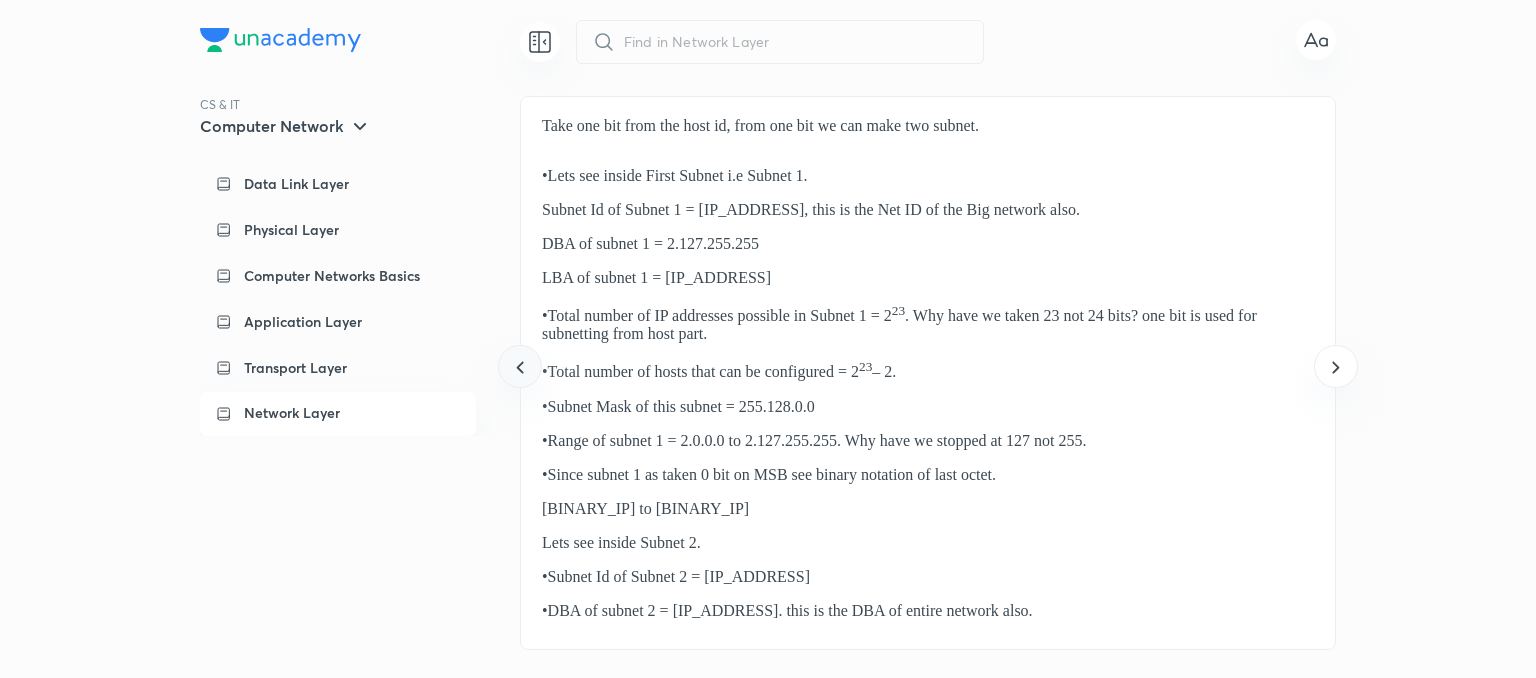 click at bounding box center (519, 366) 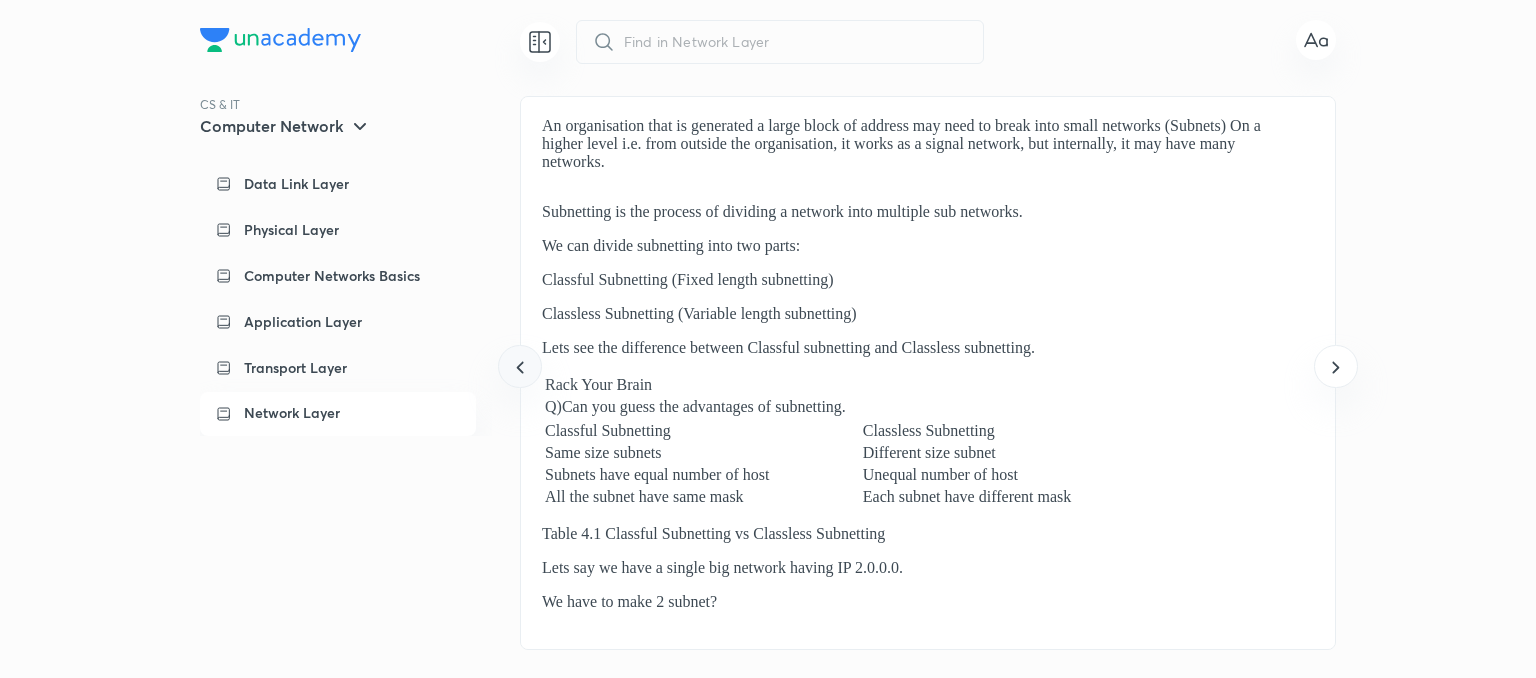 click at bounding box center [519, 366] 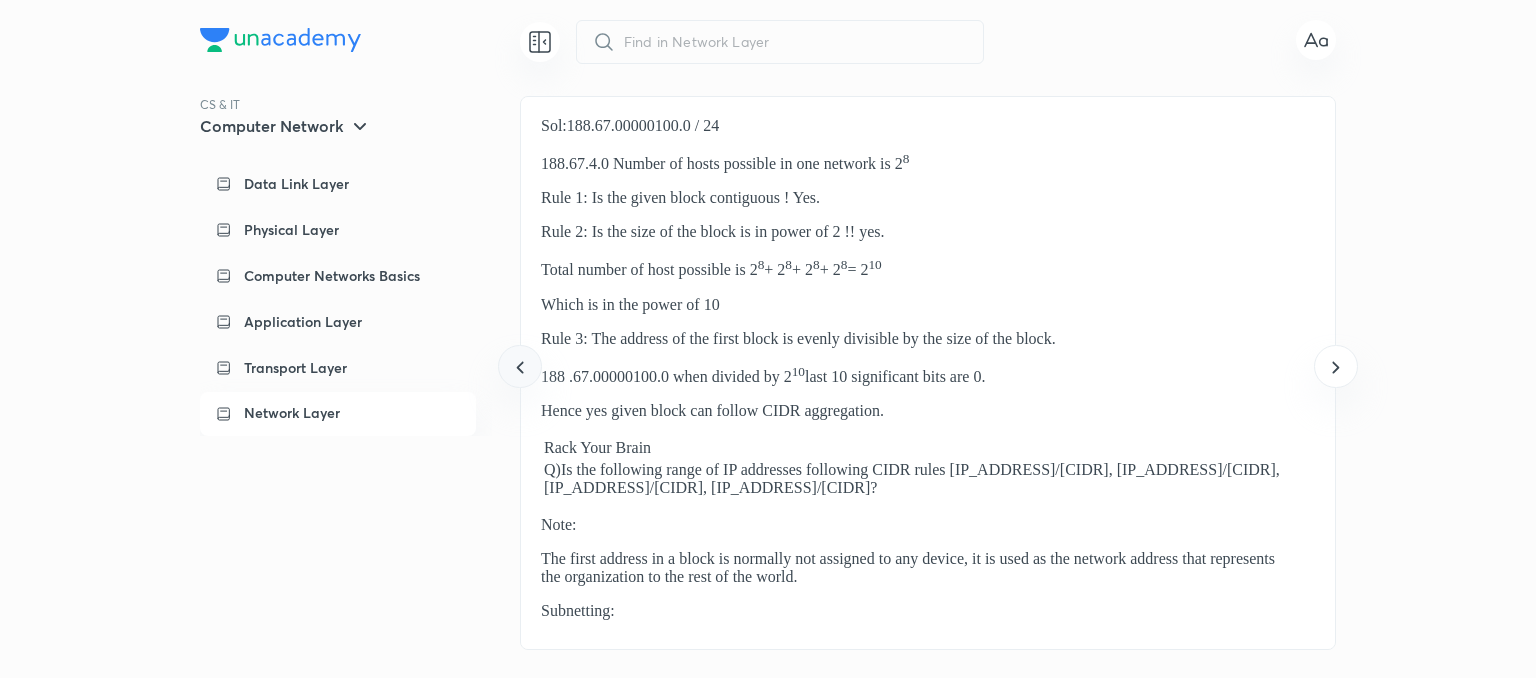 click 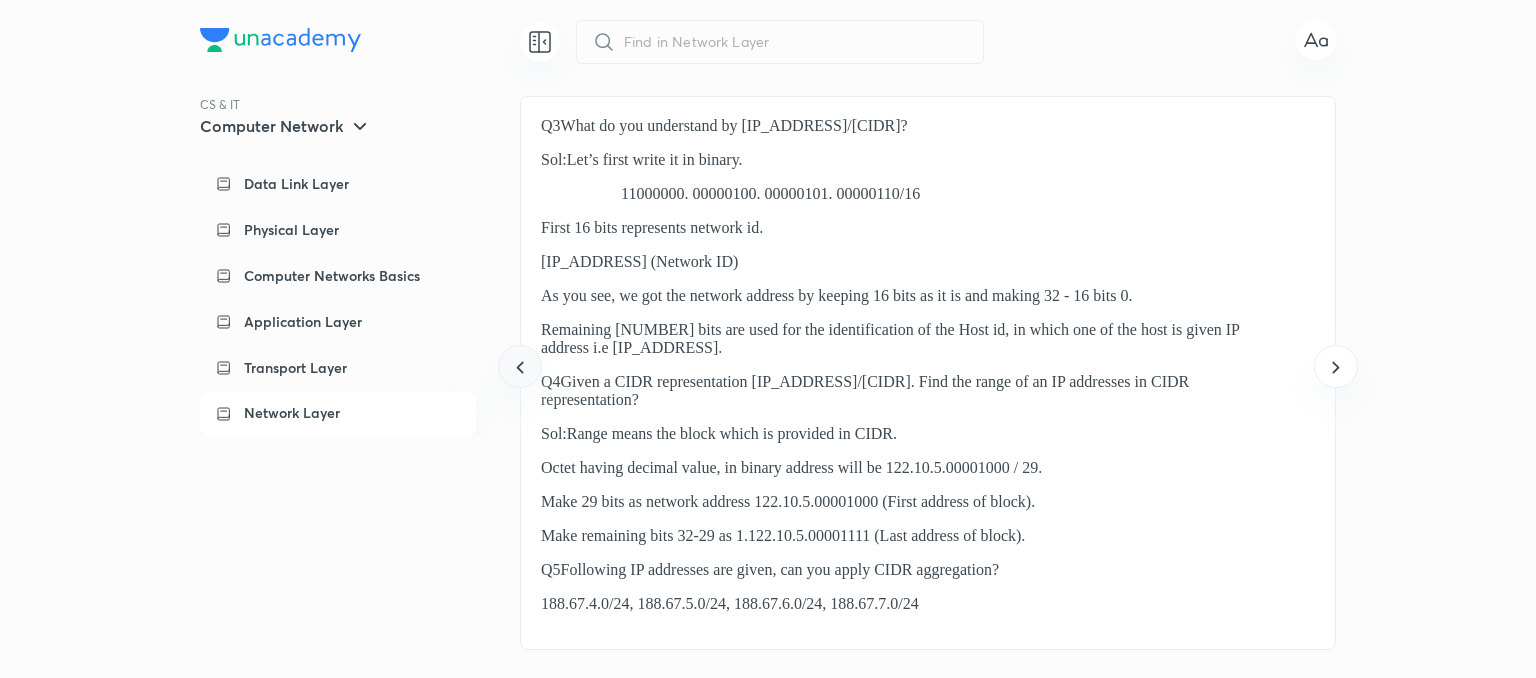 click 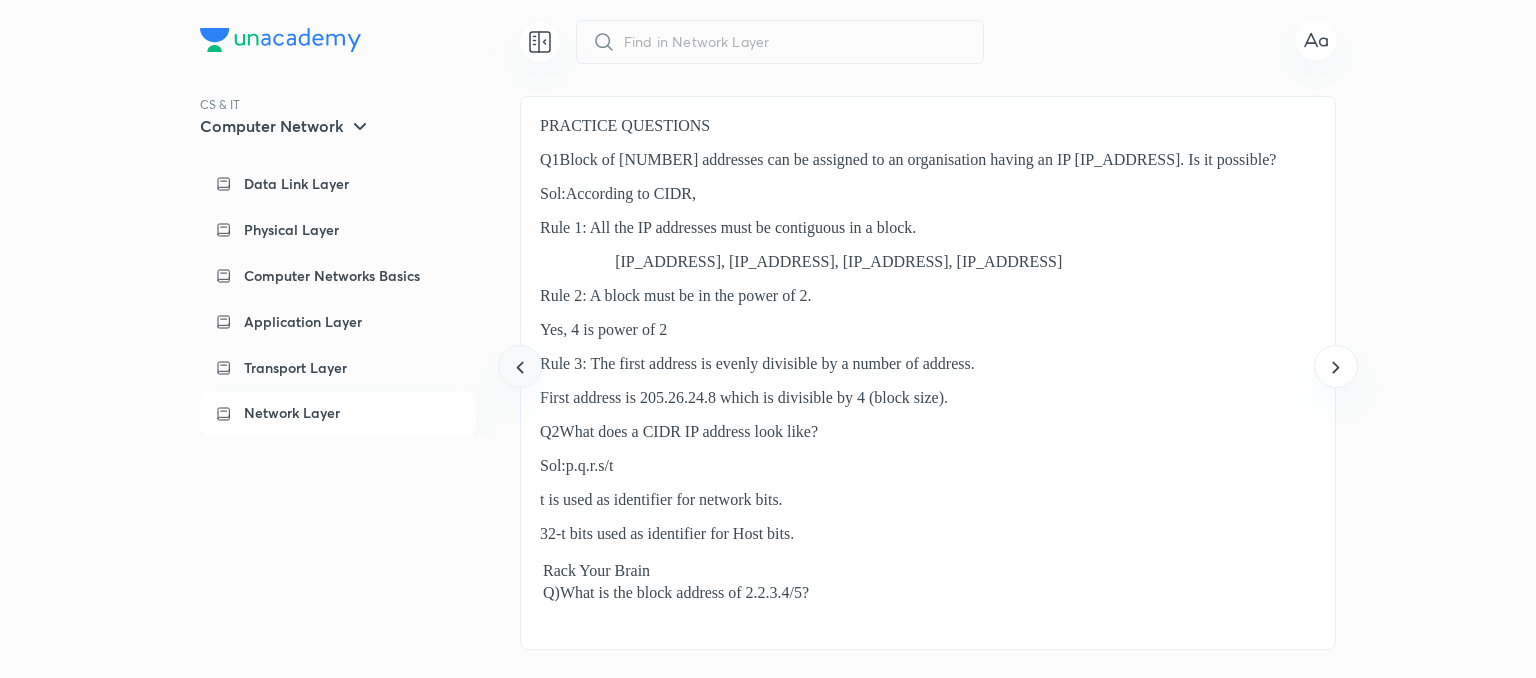 click 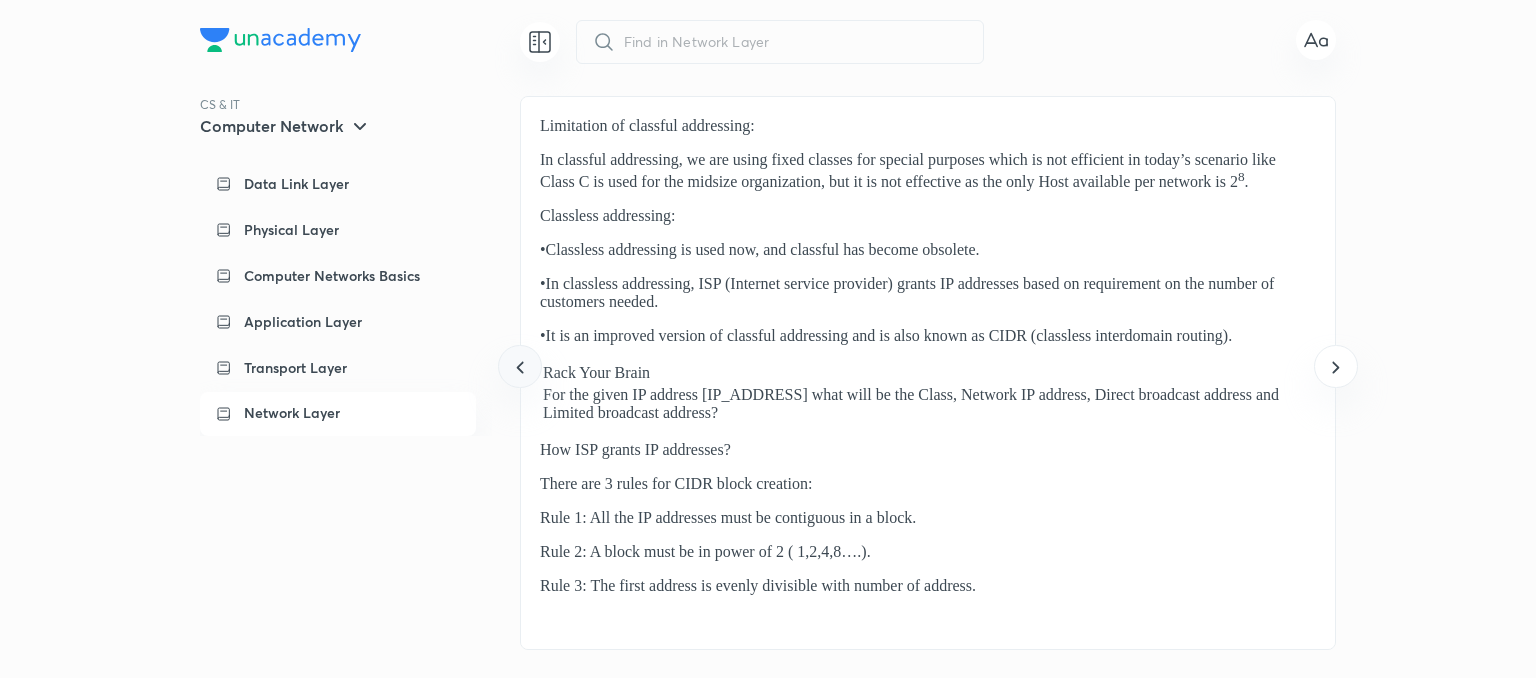 click 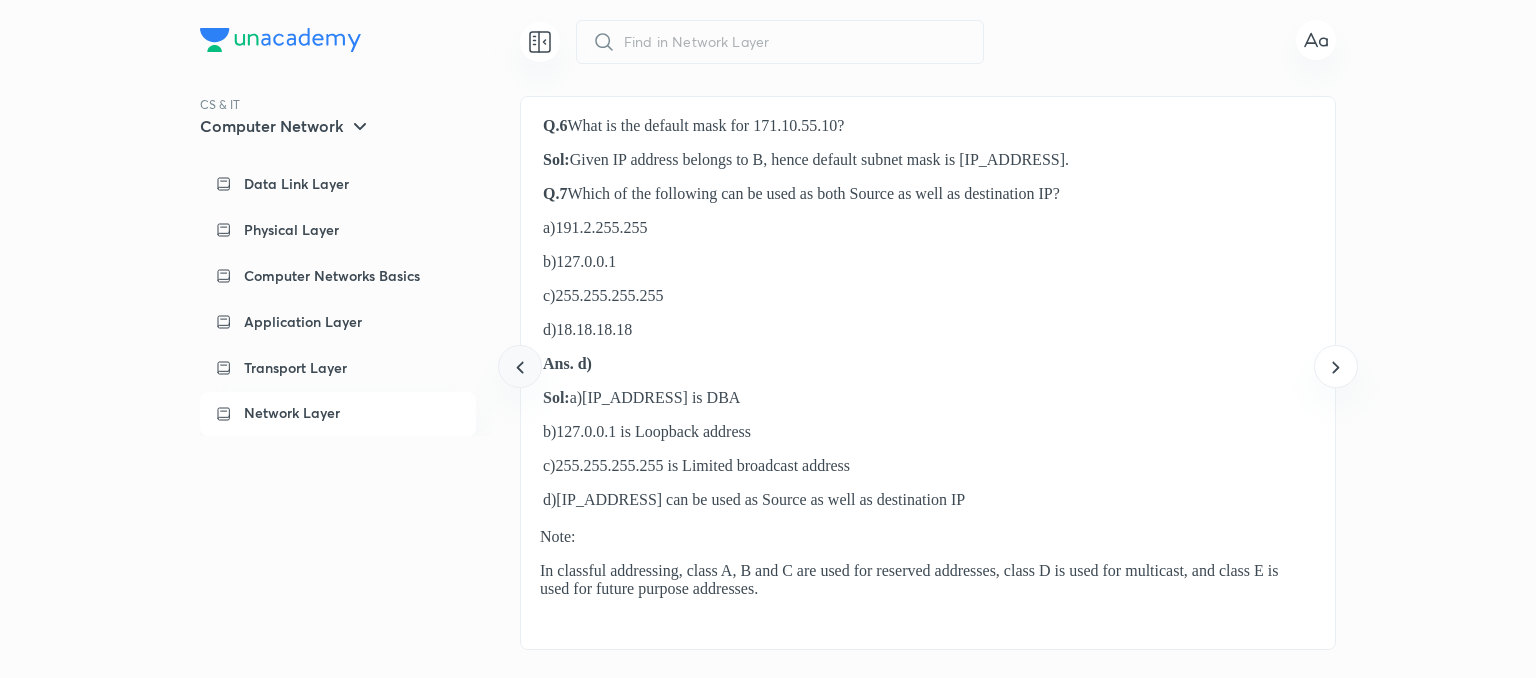click 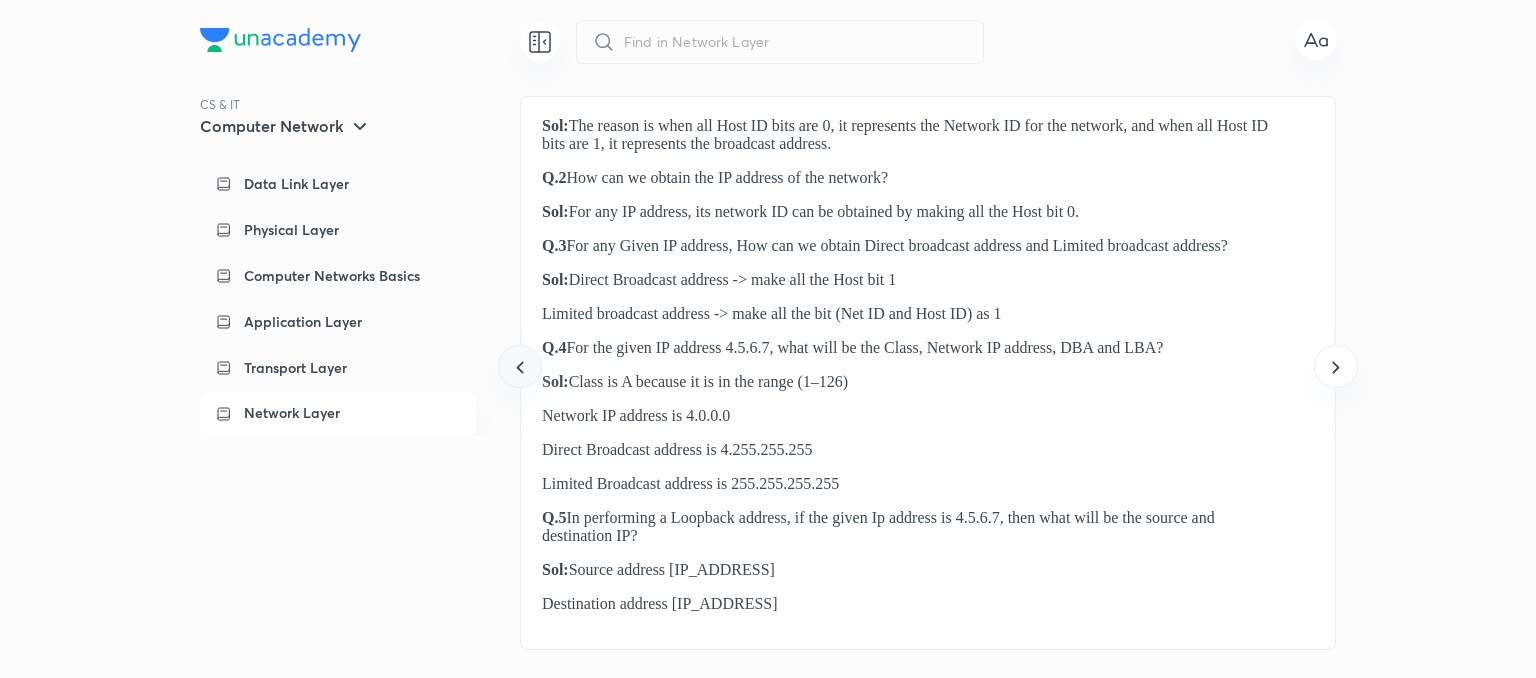 click 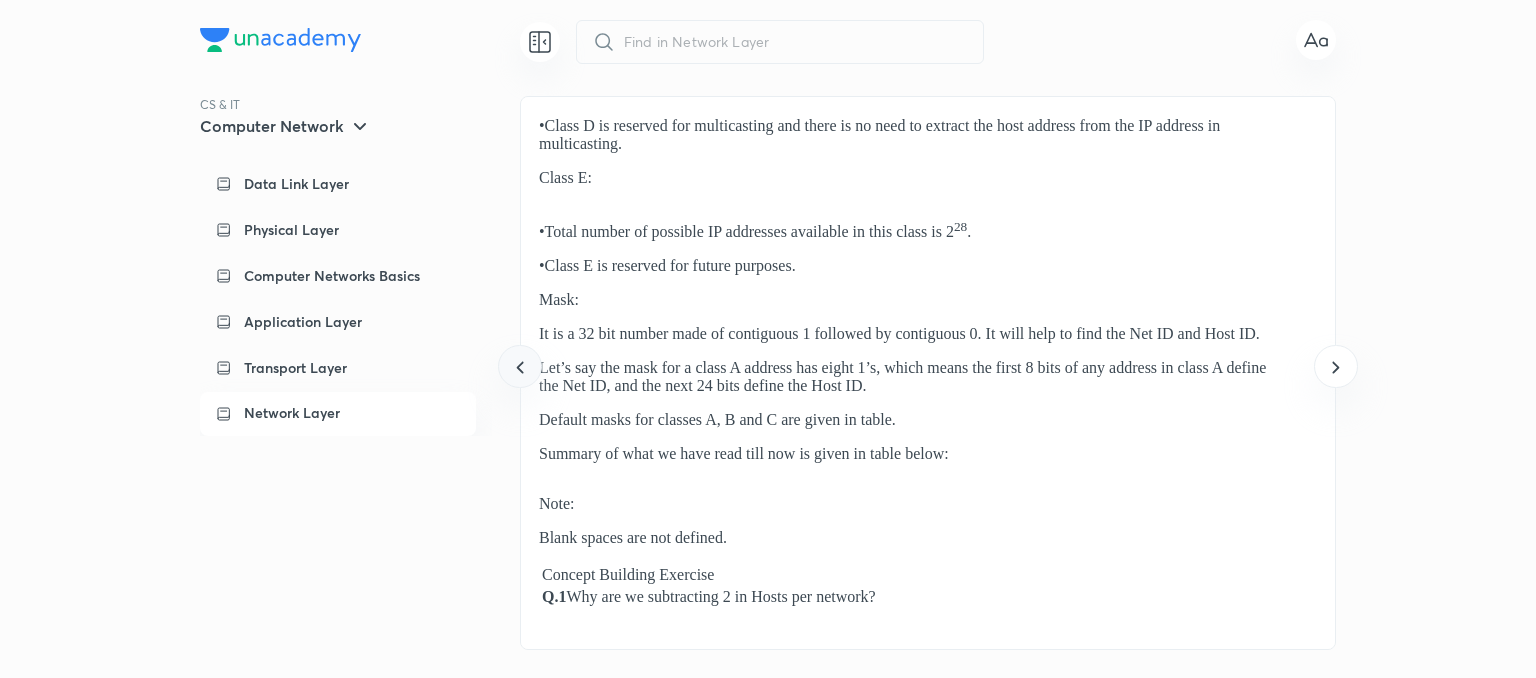 click 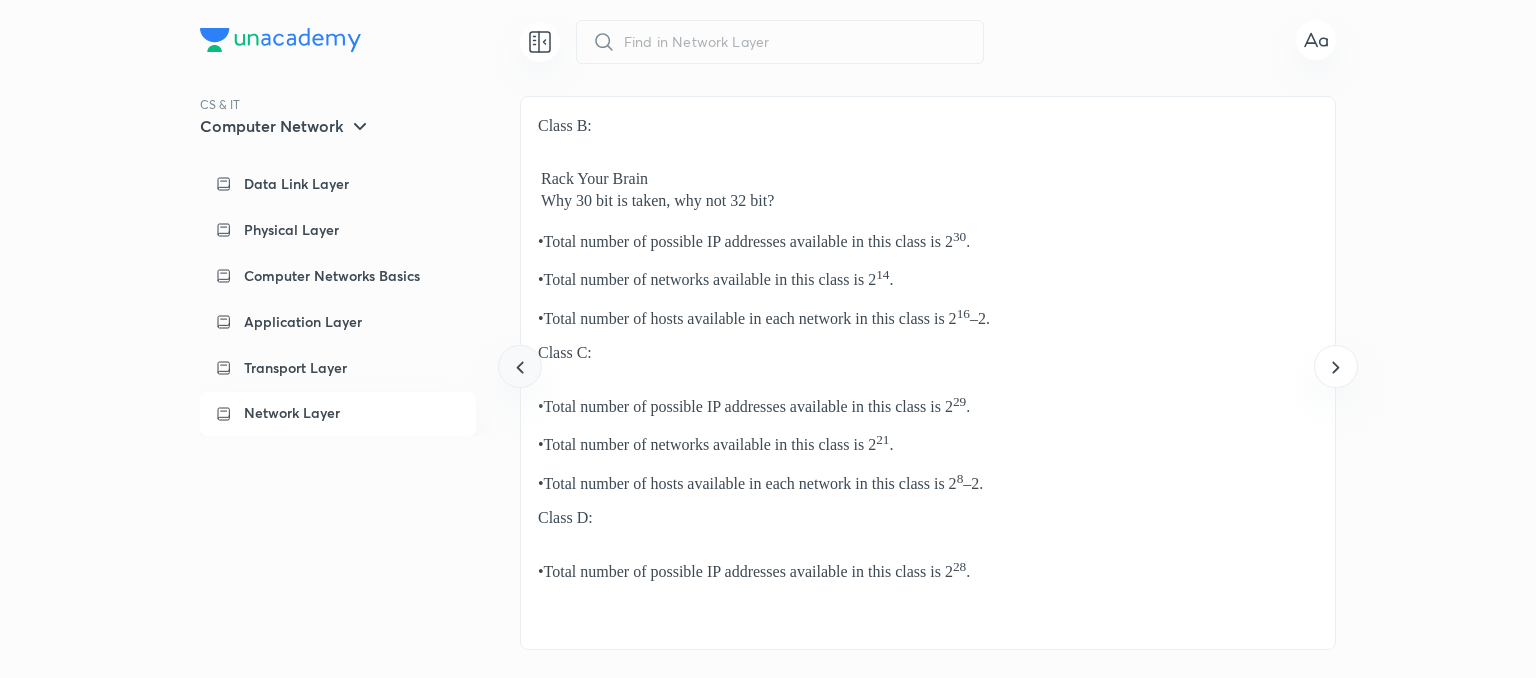click 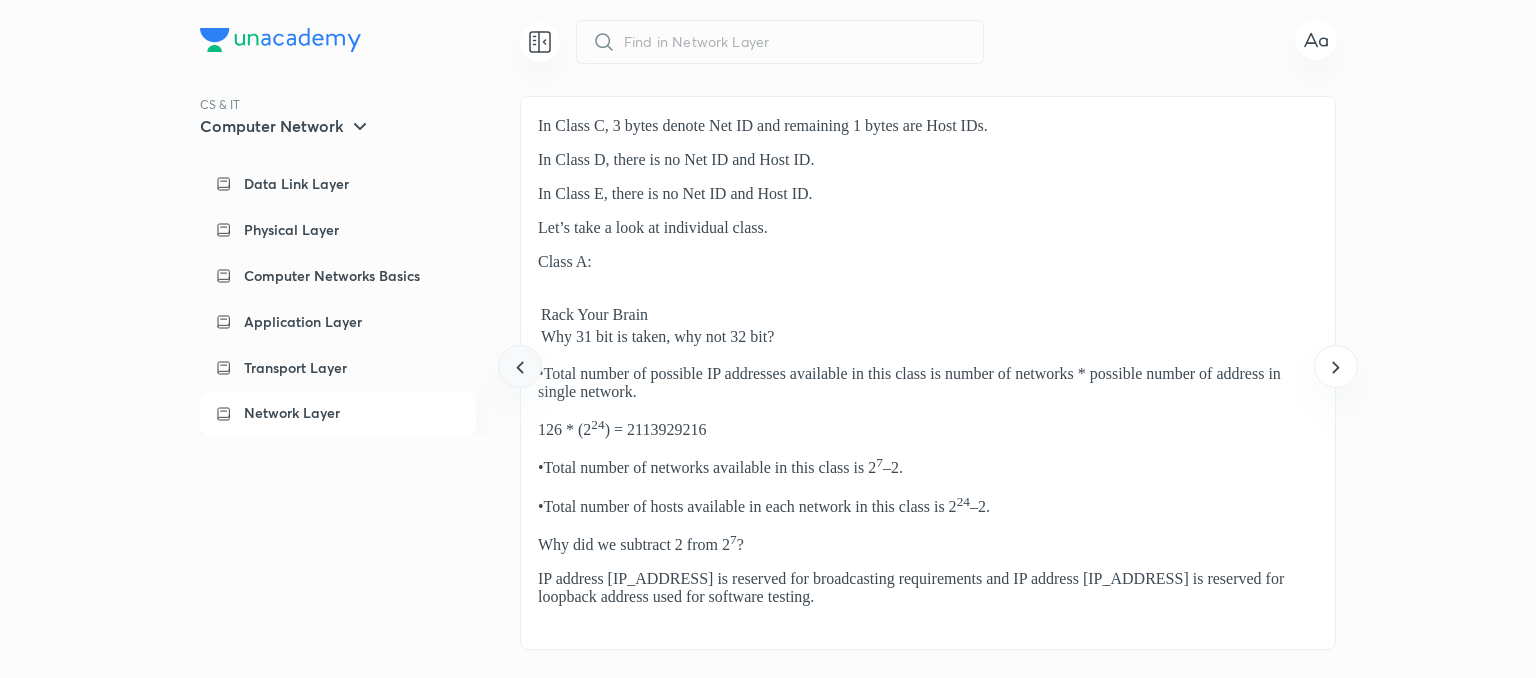 click 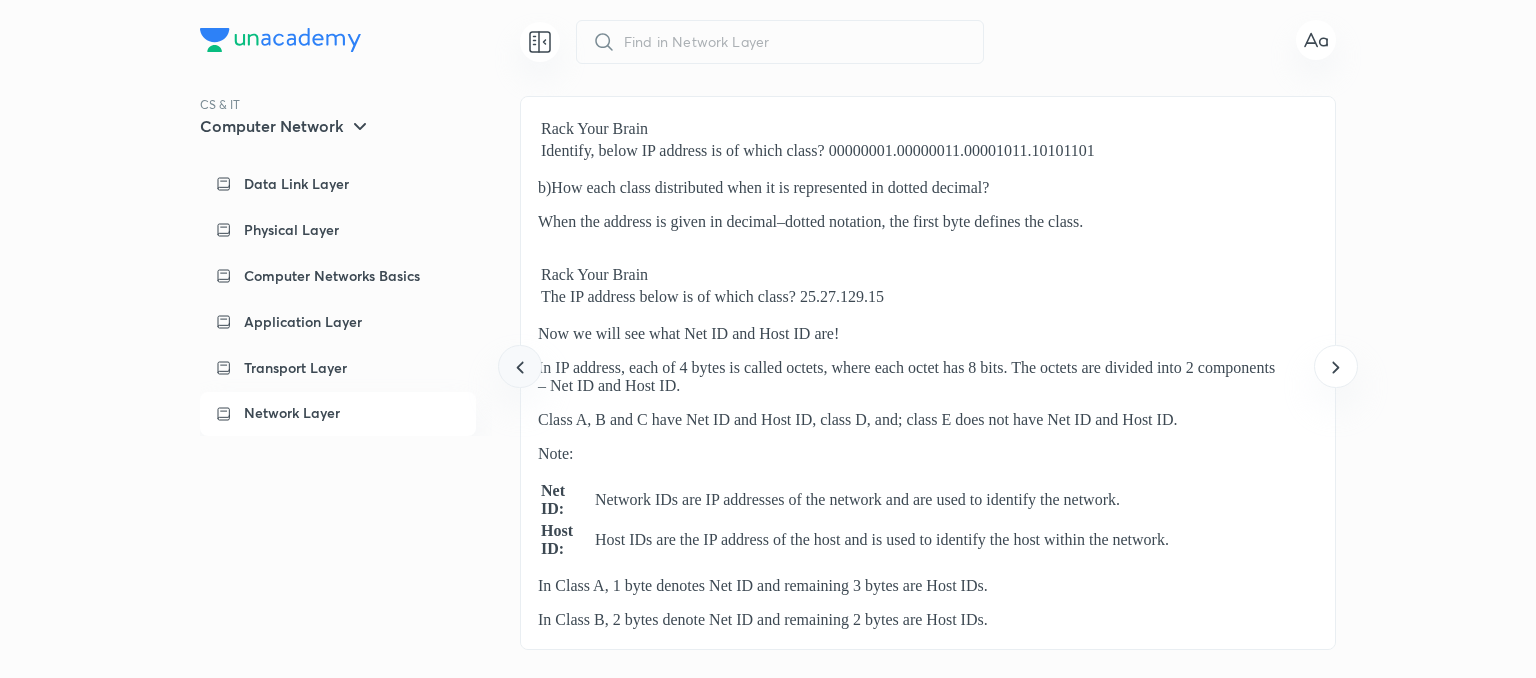 click 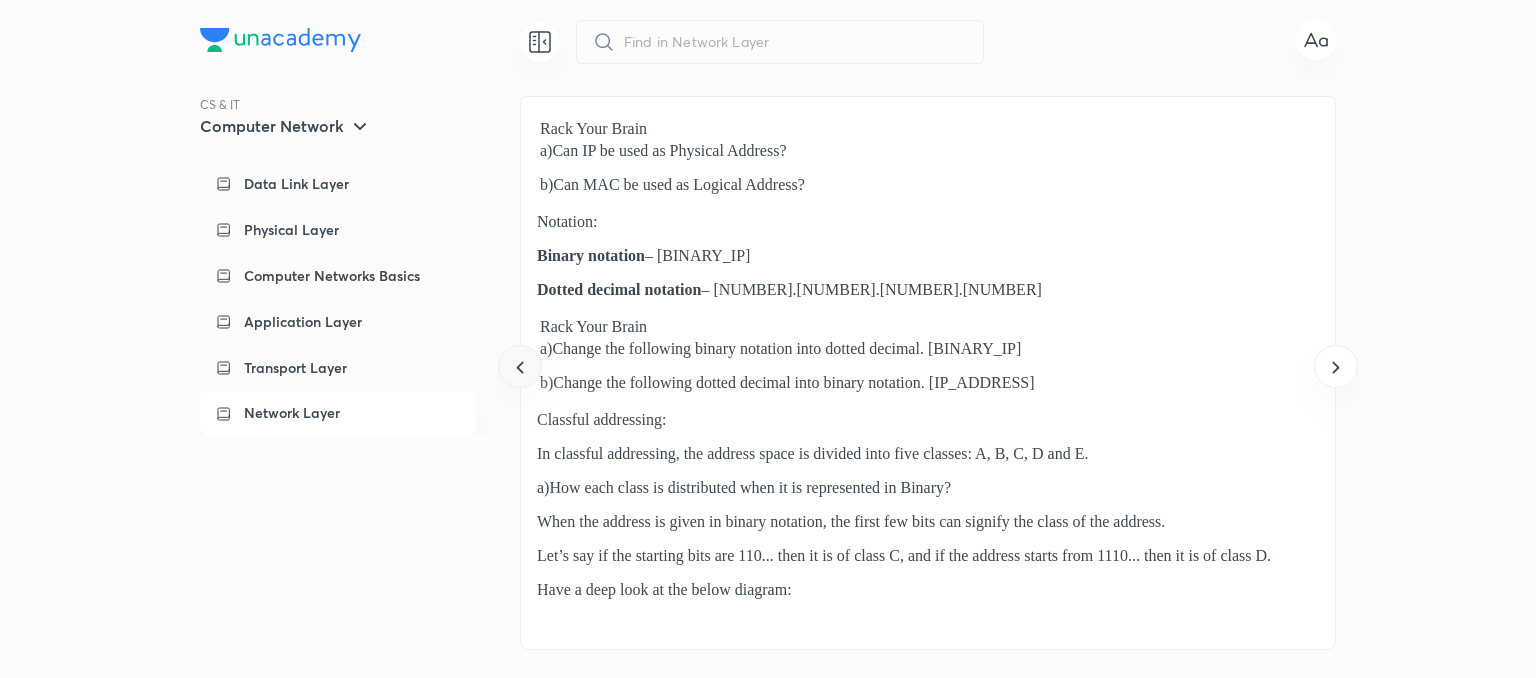 click 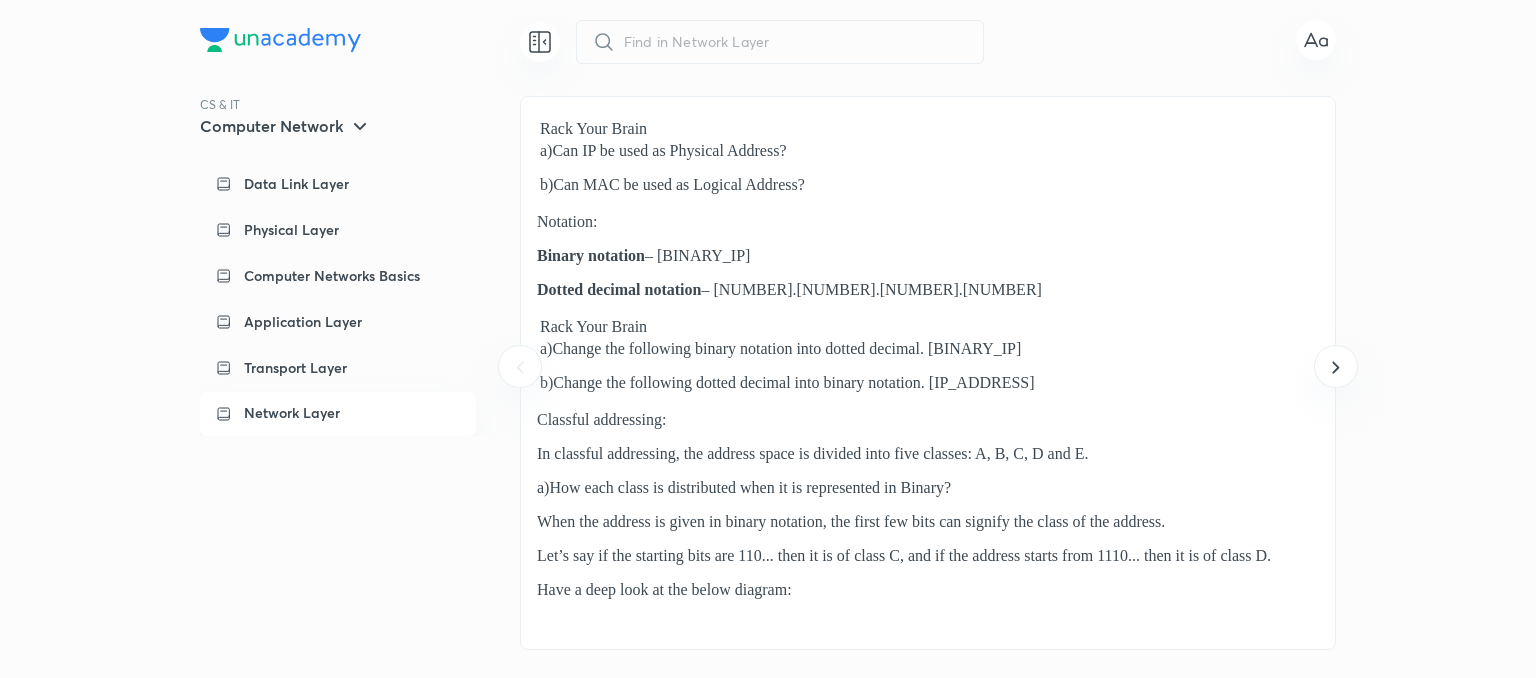 scroll, scrollTop: 0, scrollLeft: 17, axis: horizontal 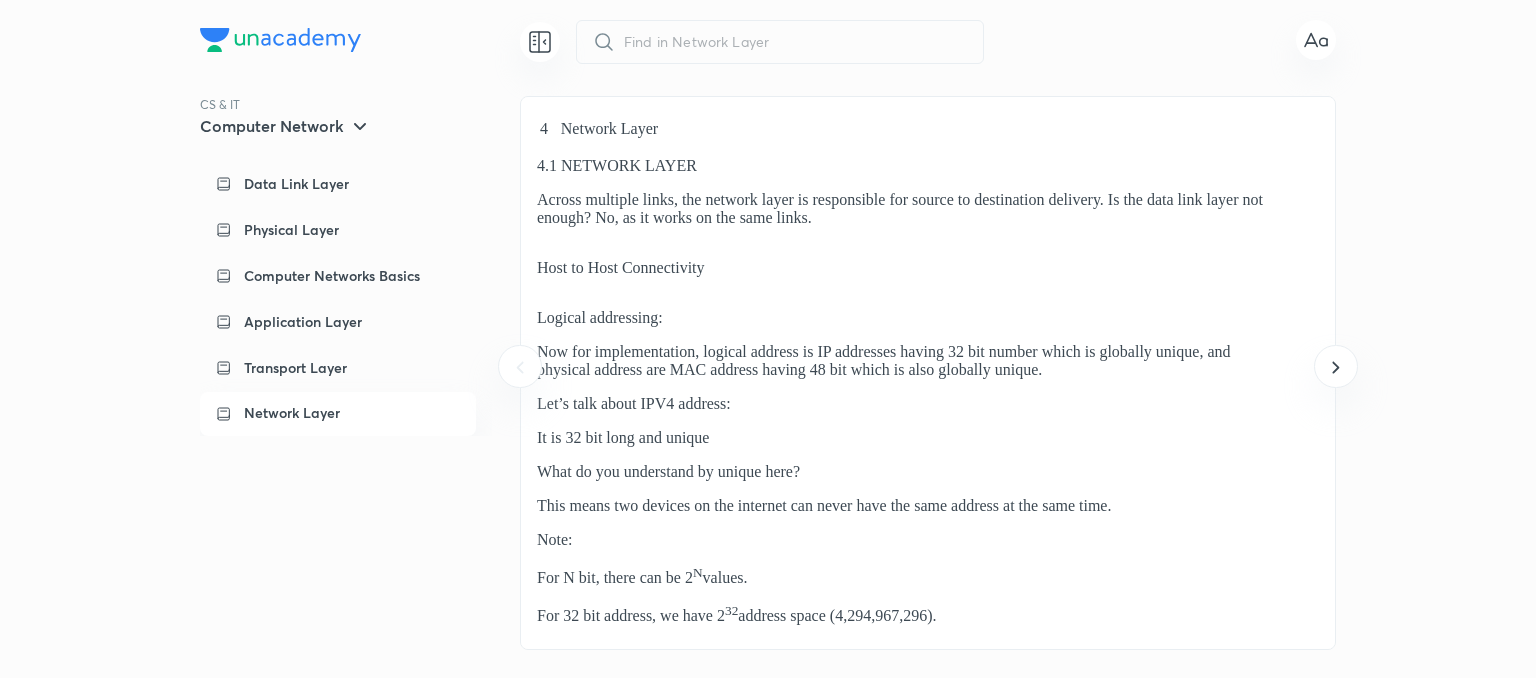 click 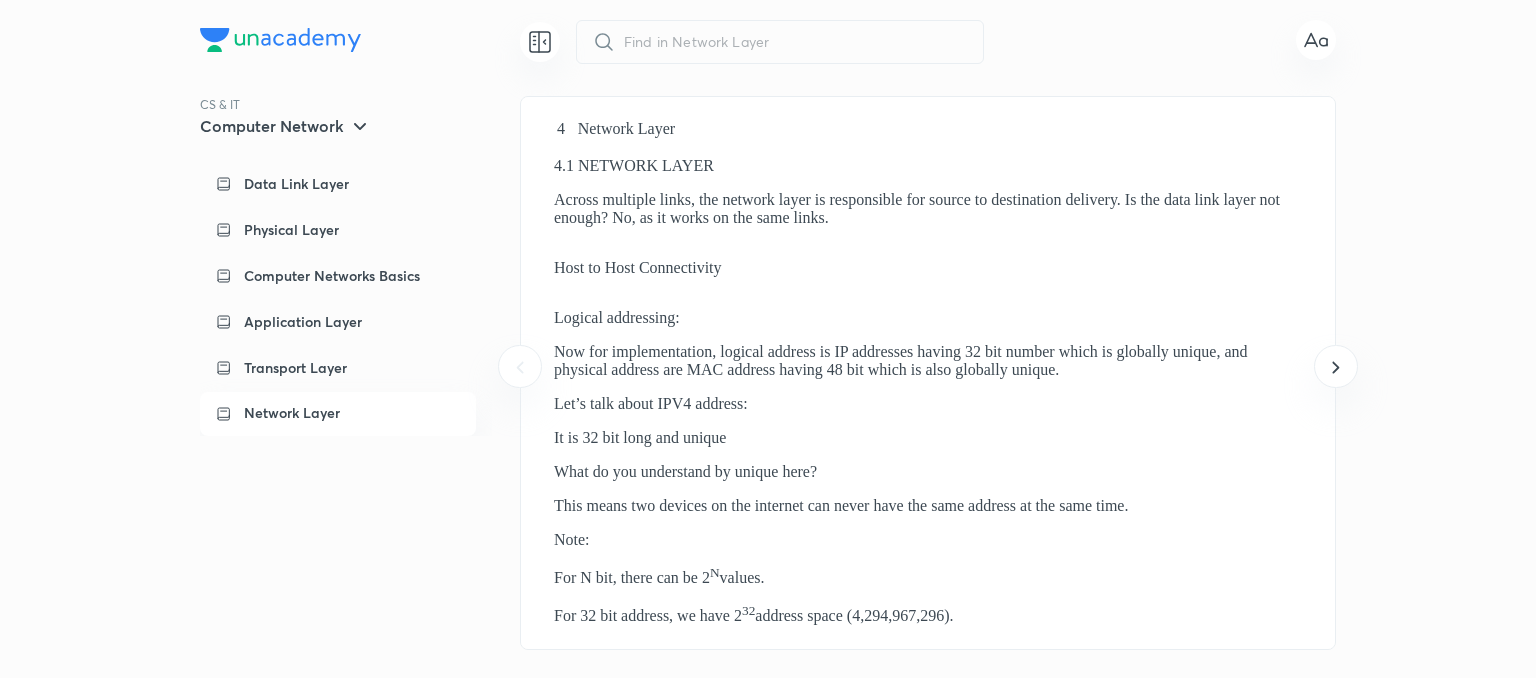 click 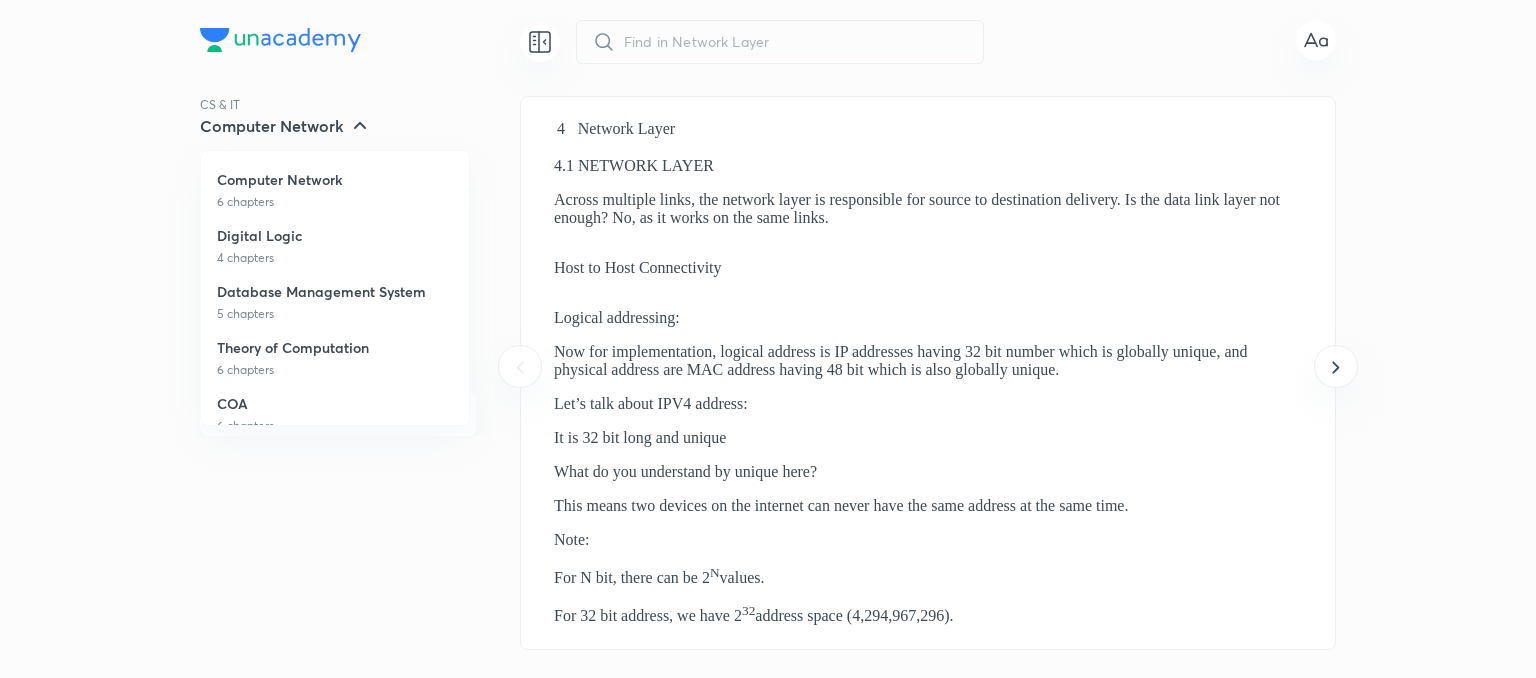 click at bounding box center [768, 339] 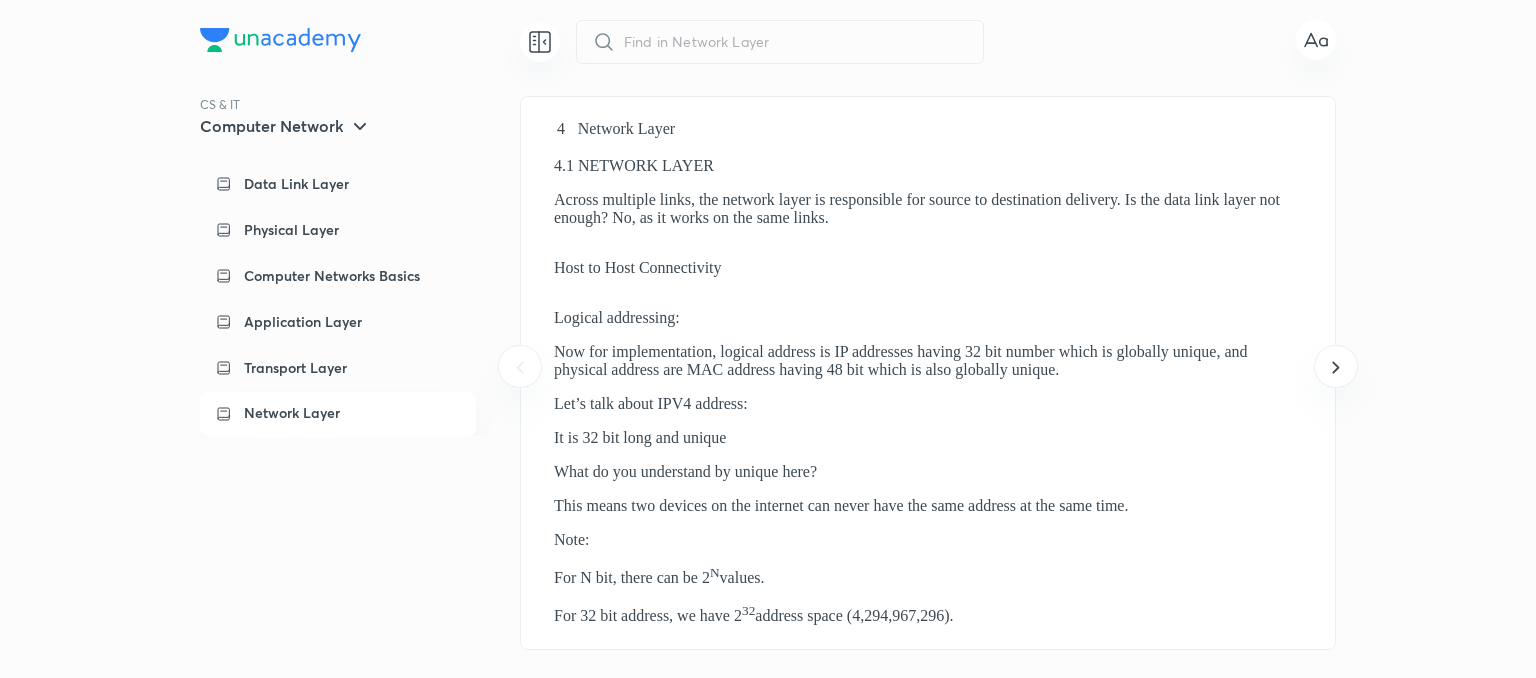 click on "Network Layer" at bounding box center [292, 413] 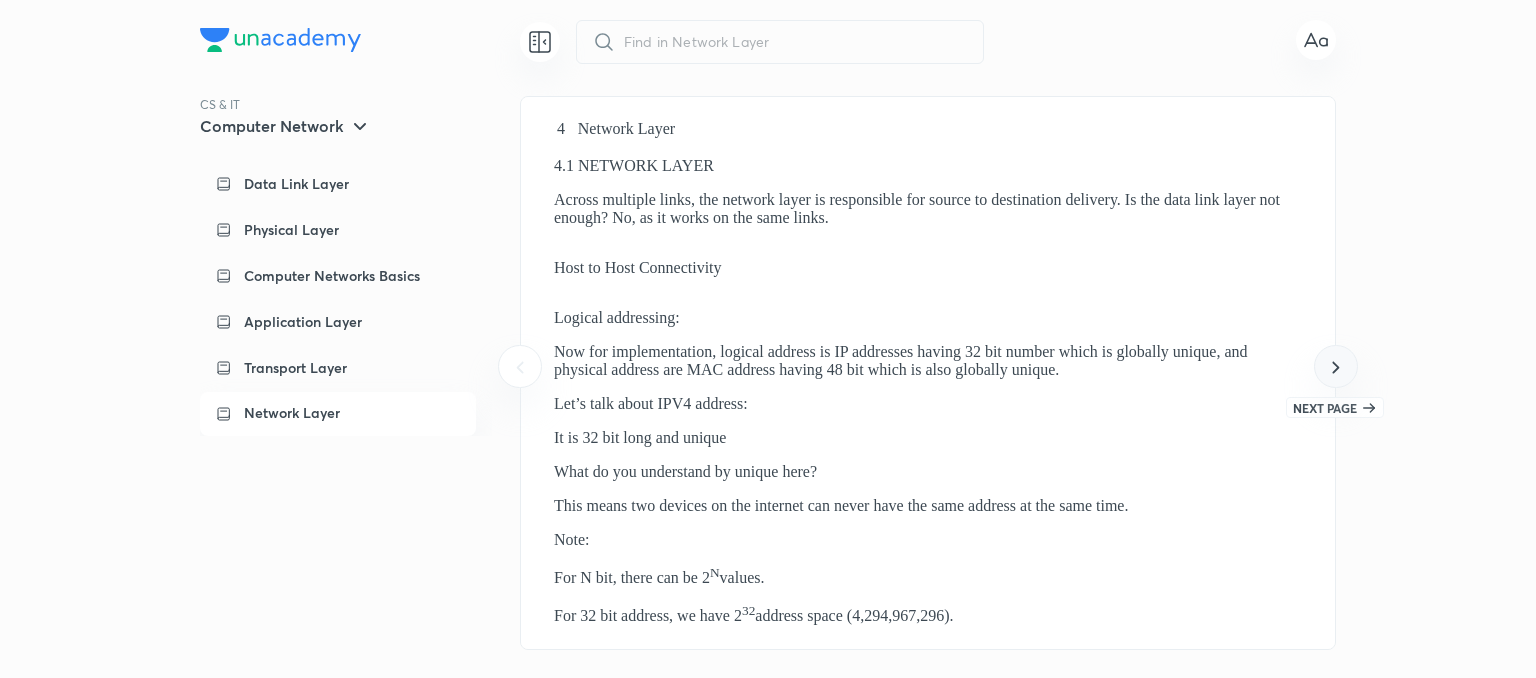 click 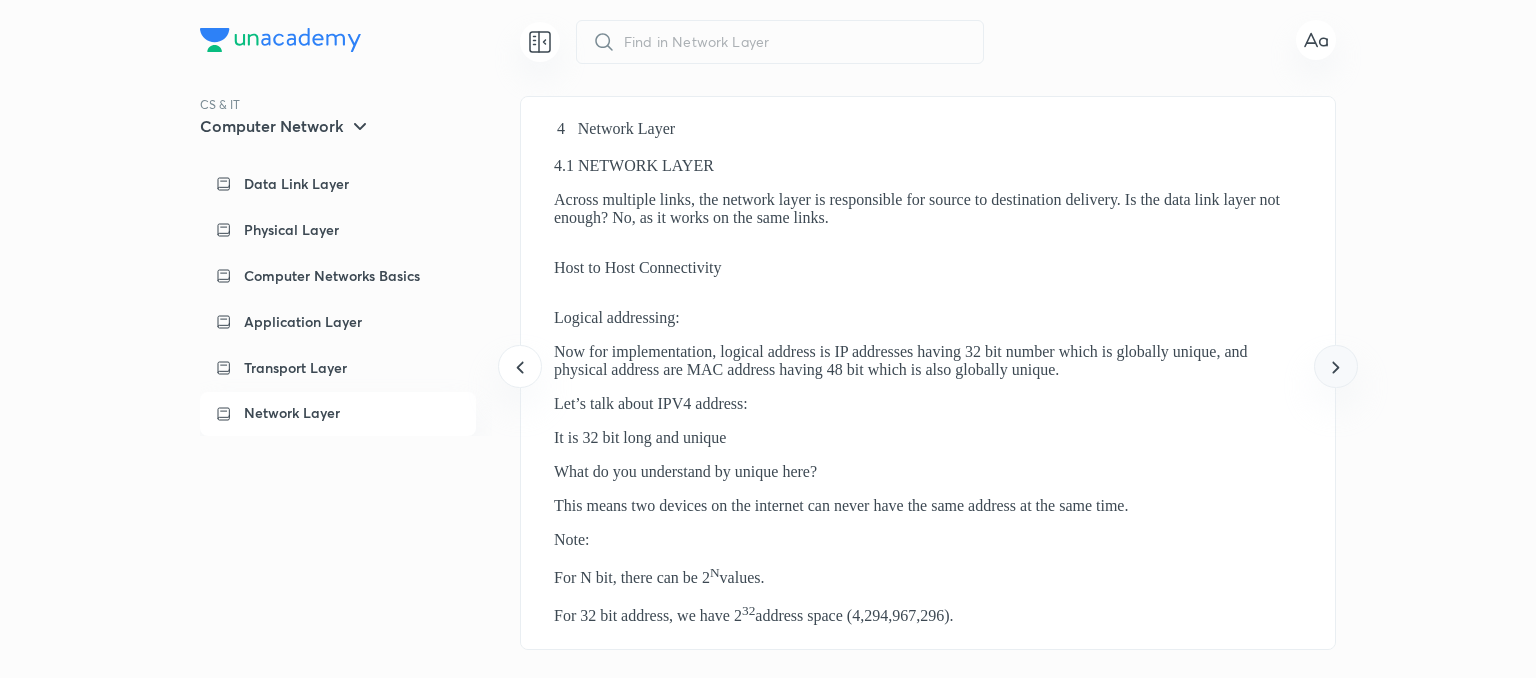 scroll, scrollTop: 0, scrollLeft: 814, axis: horizontal 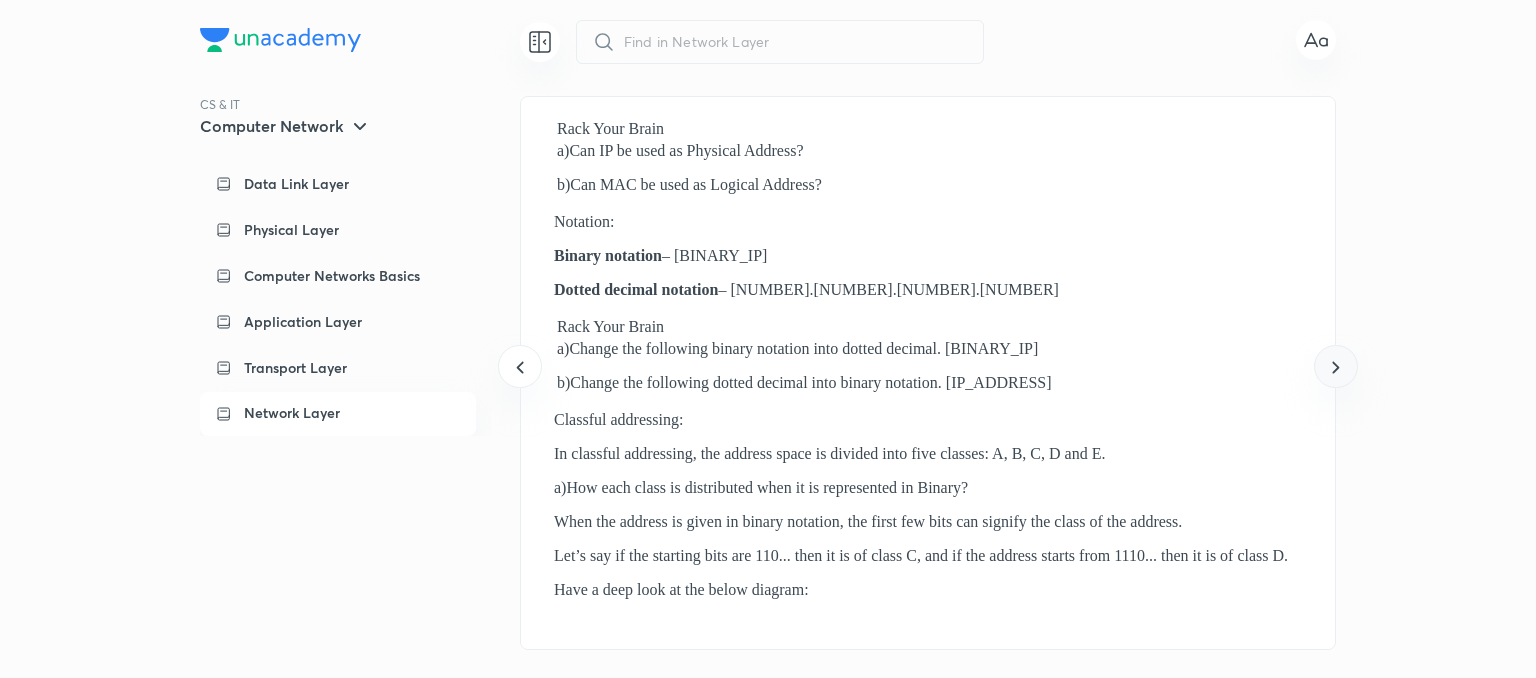 click 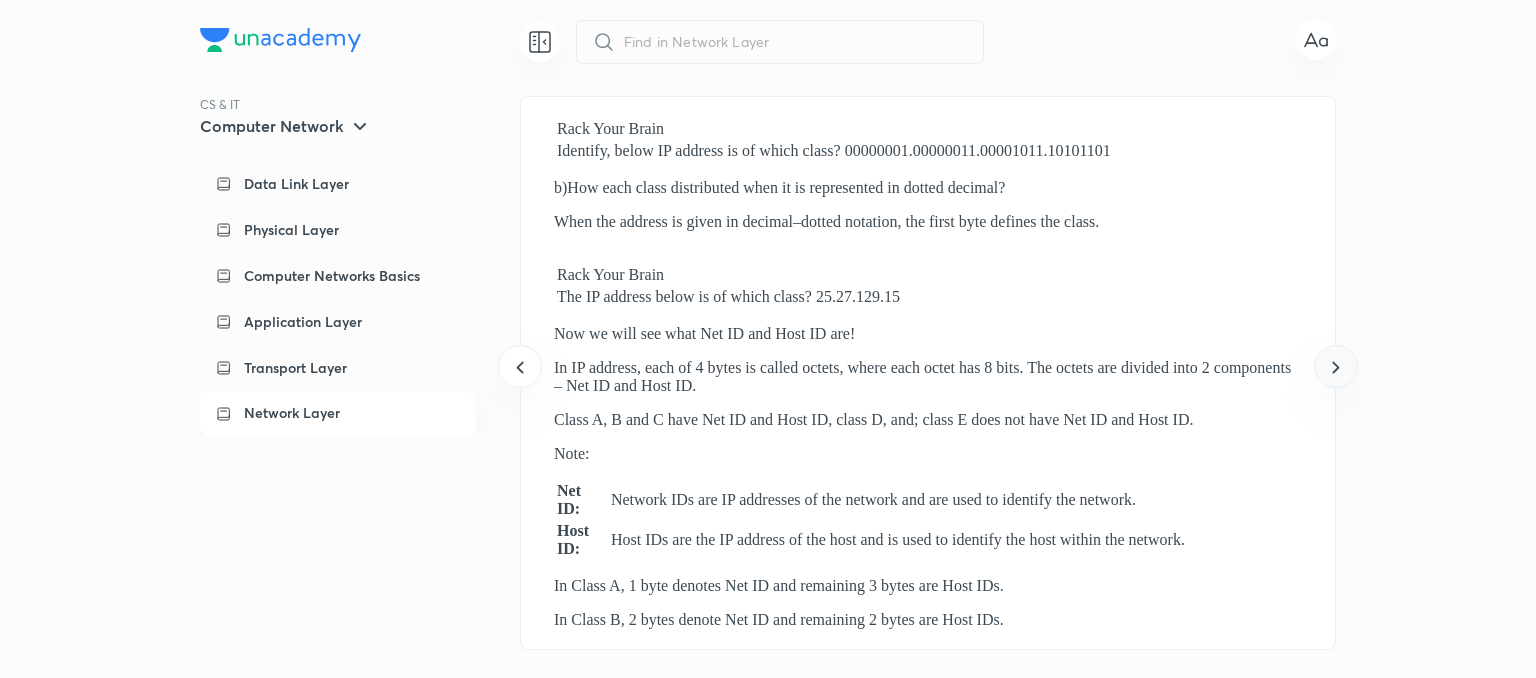 click 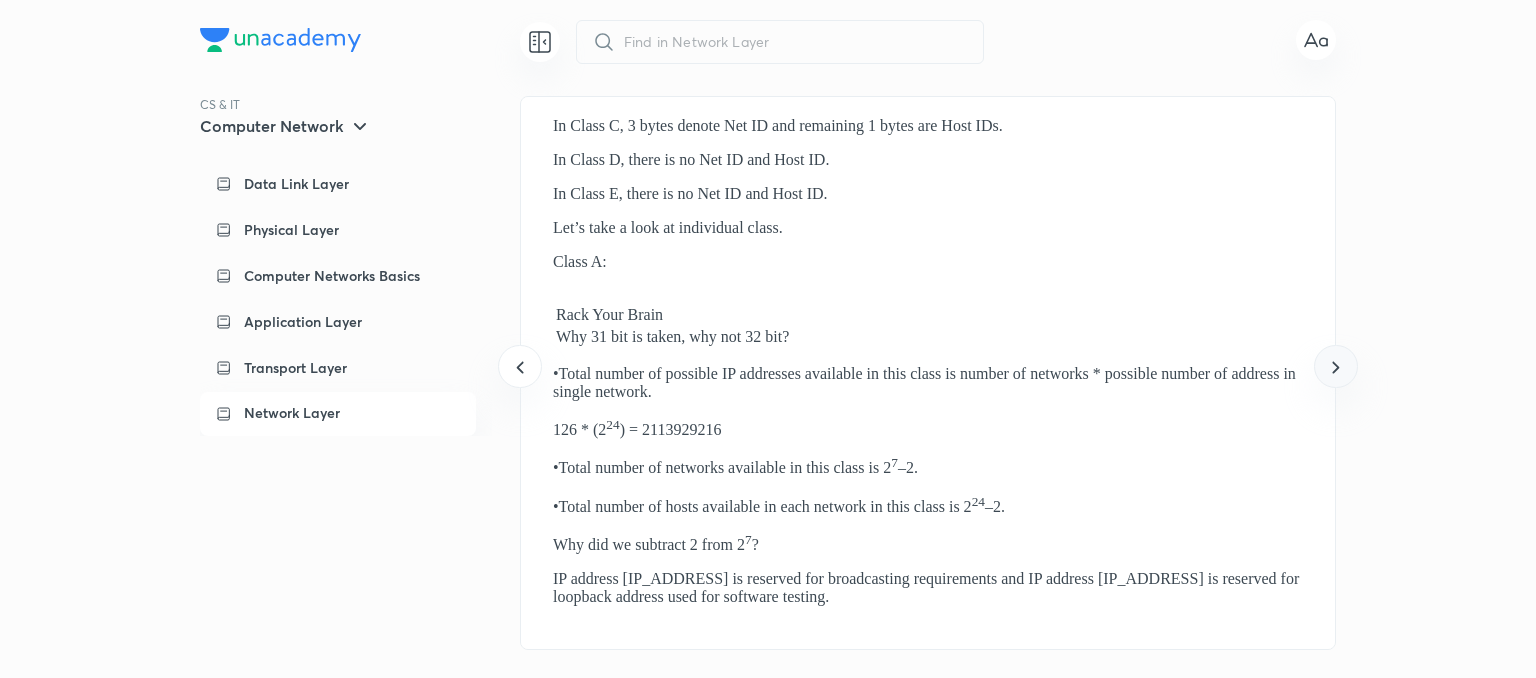 click 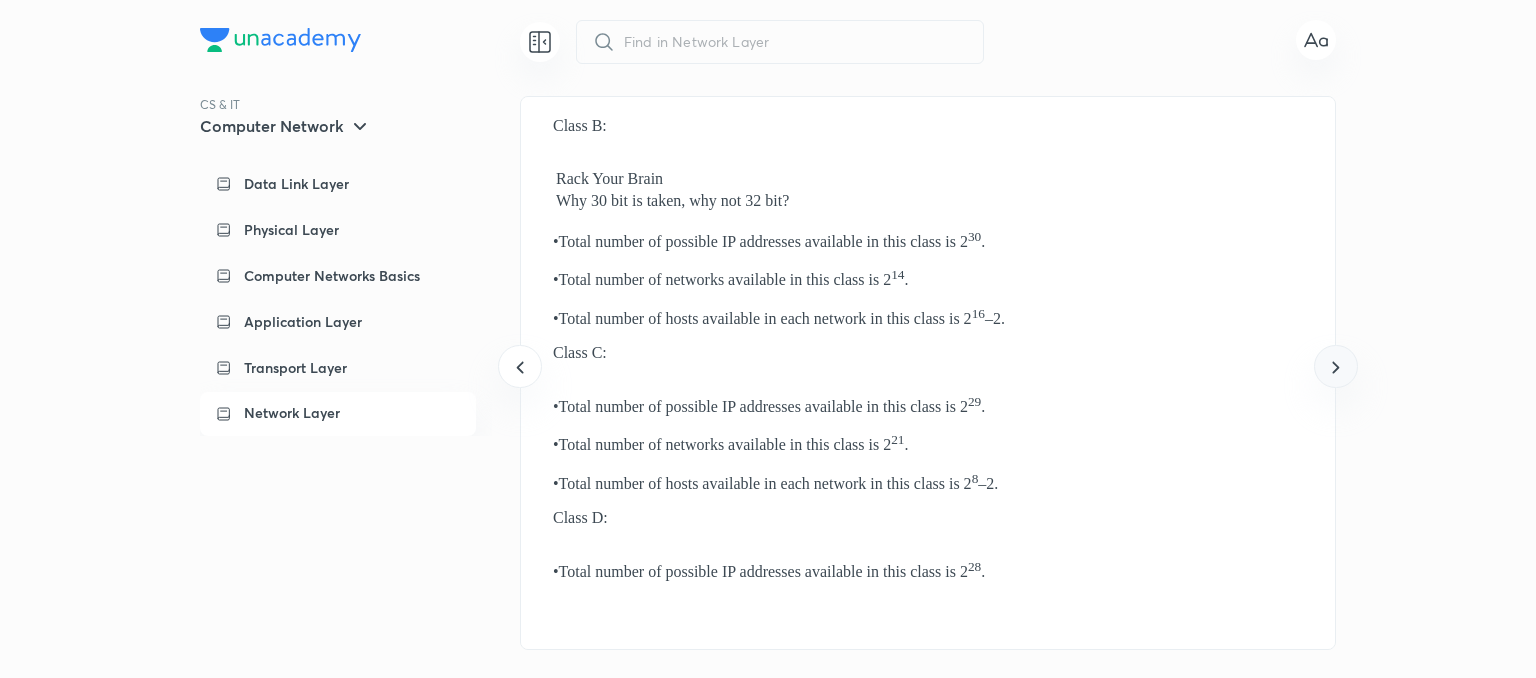click 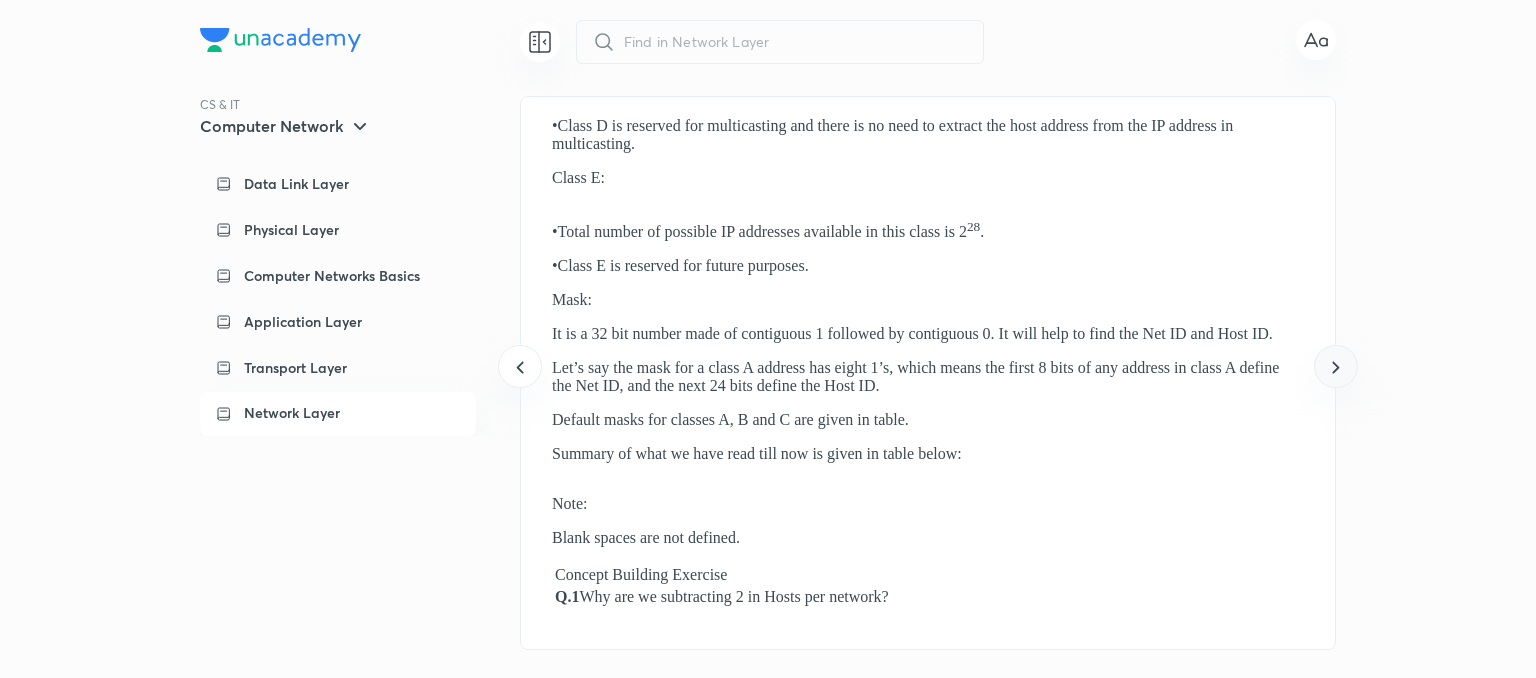 click 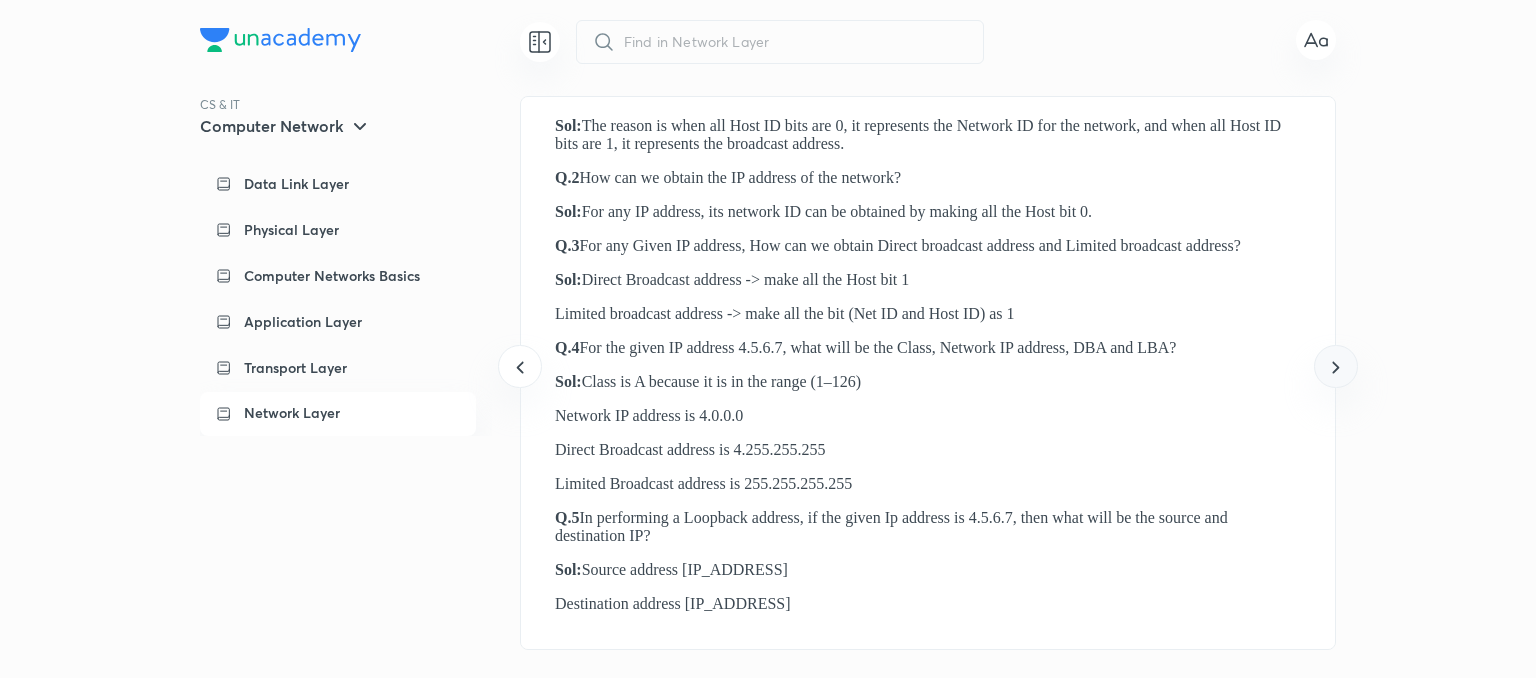 click 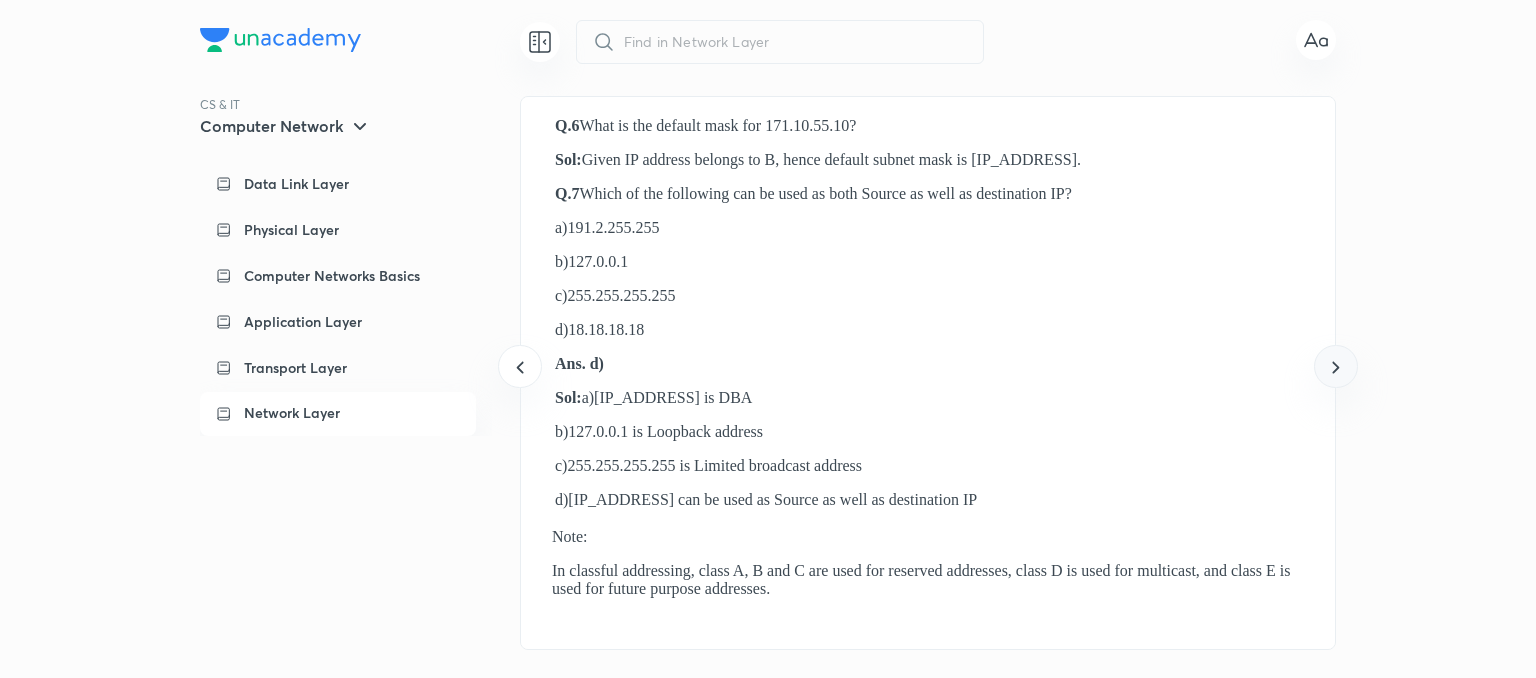 click 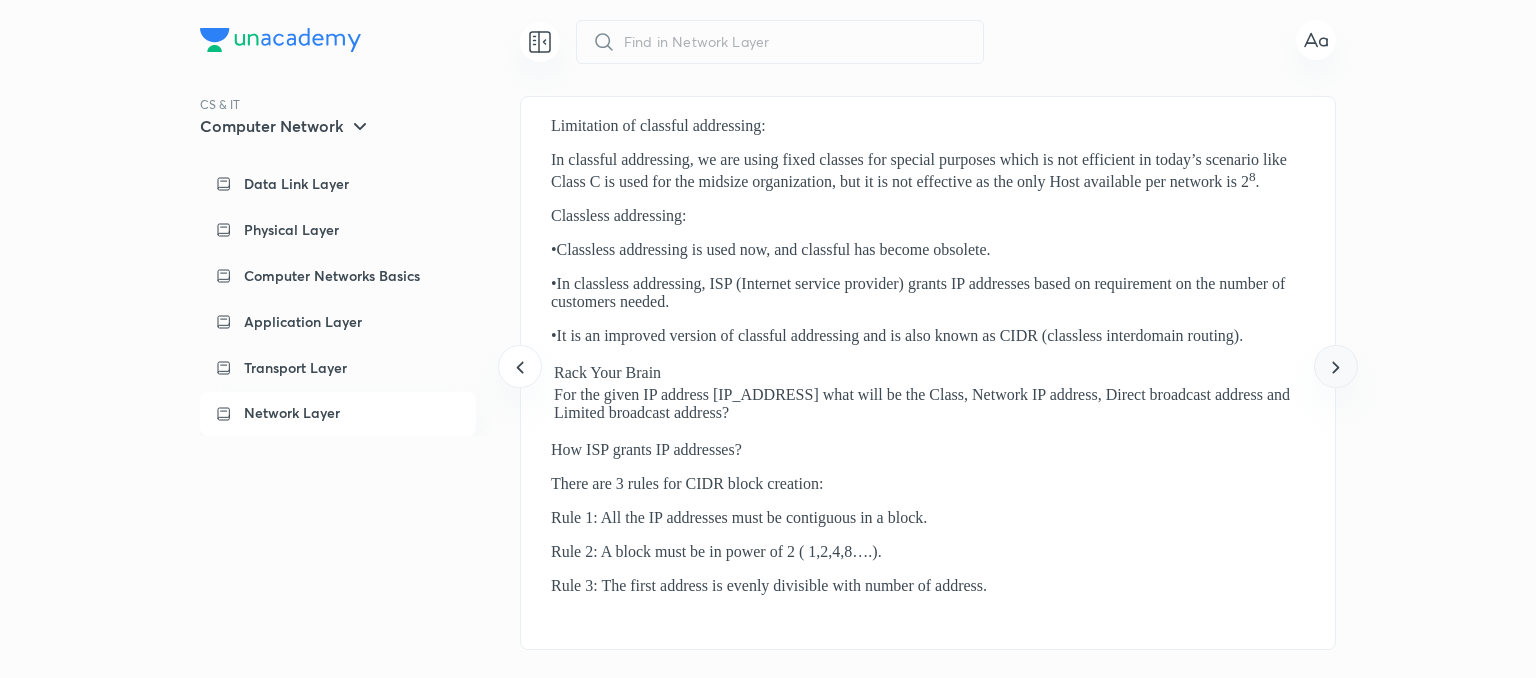 click 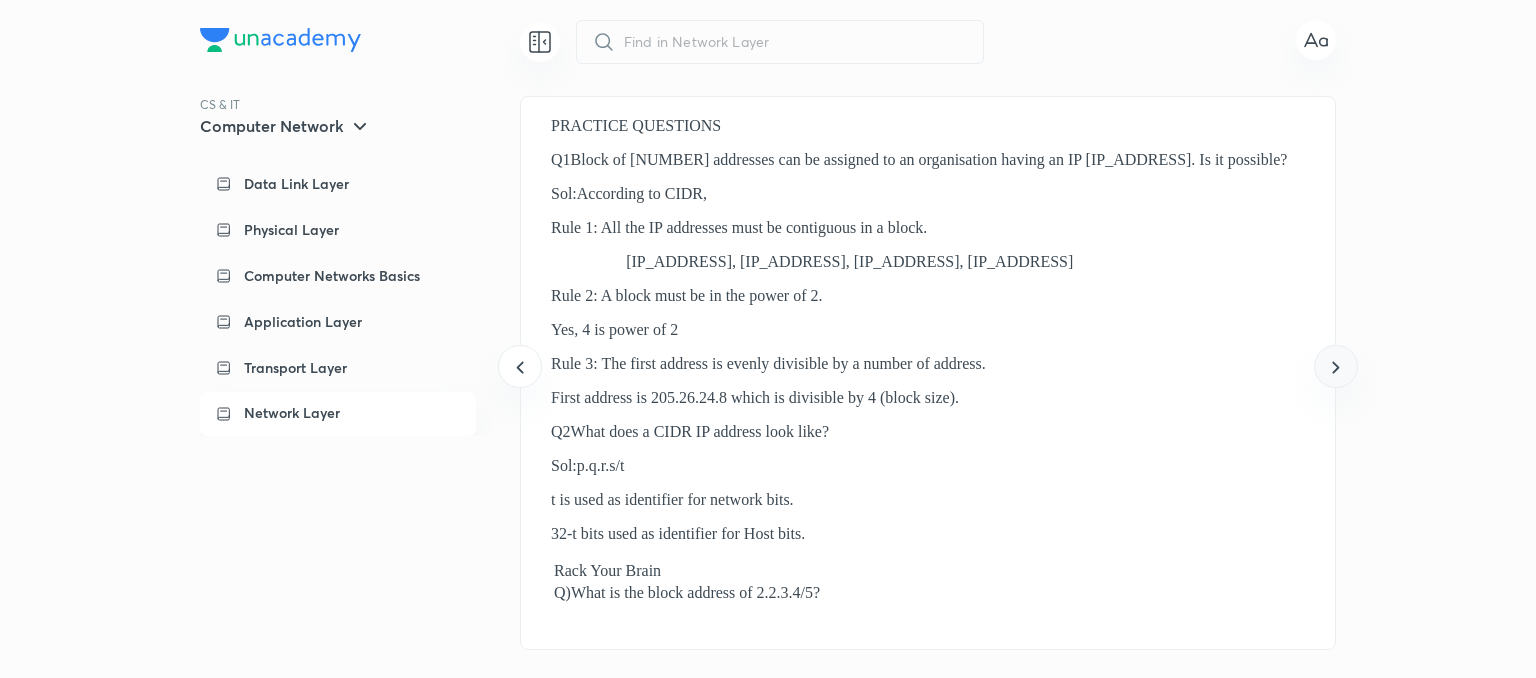 click 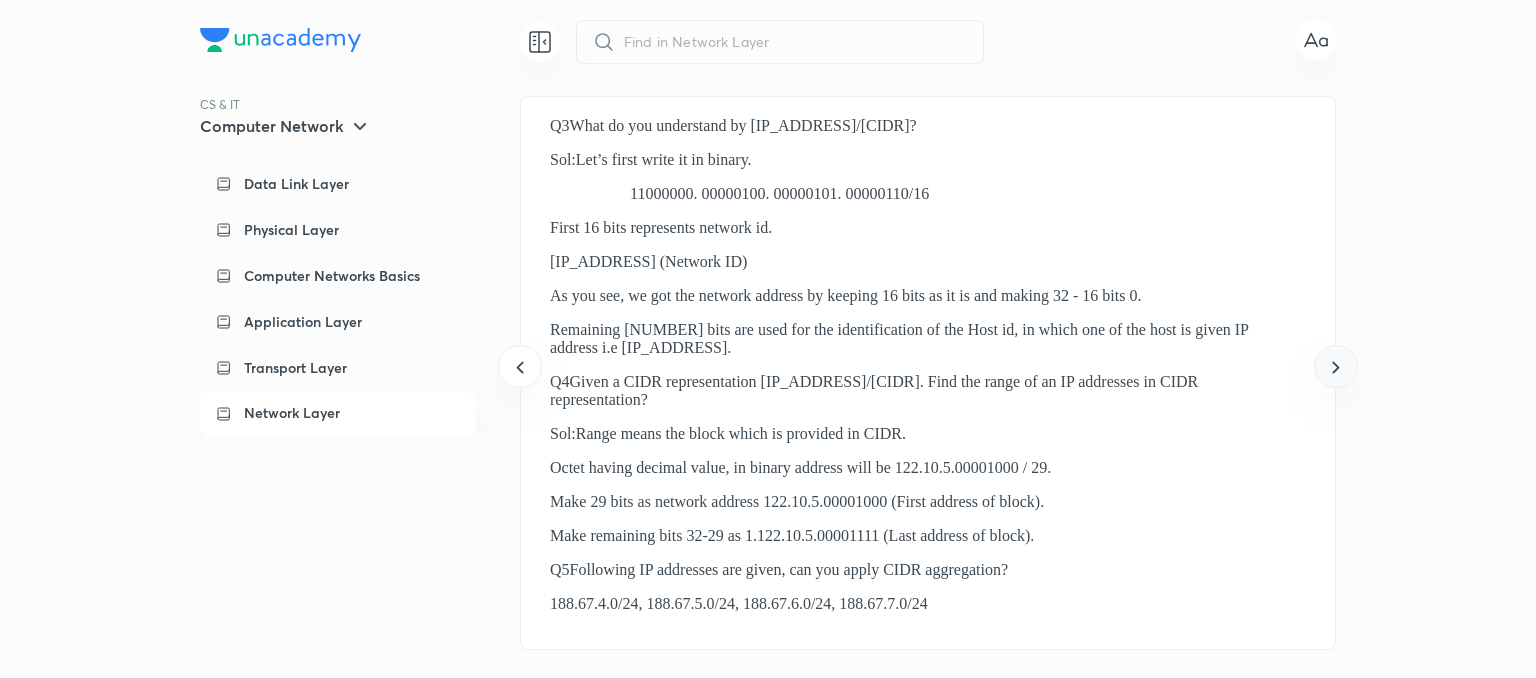 click 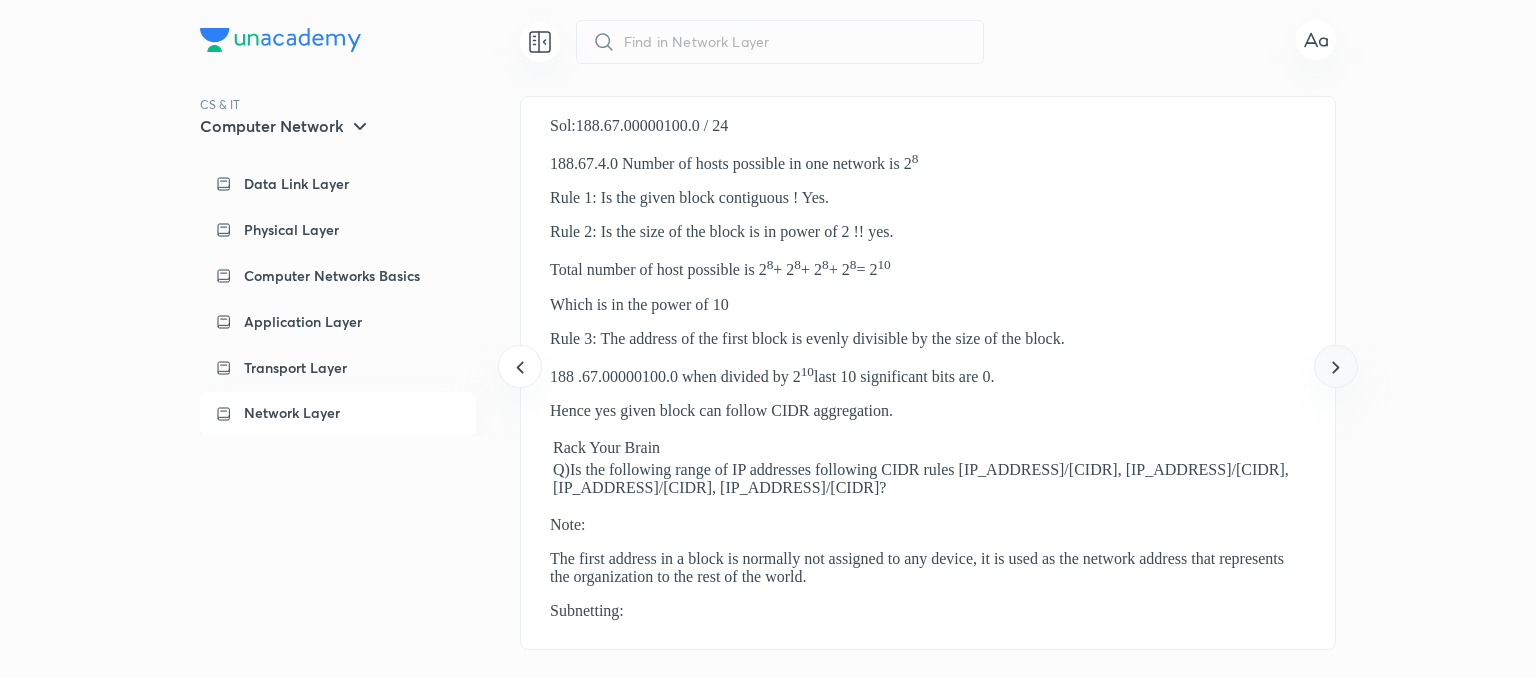 click at bounding box center (1335, 366) 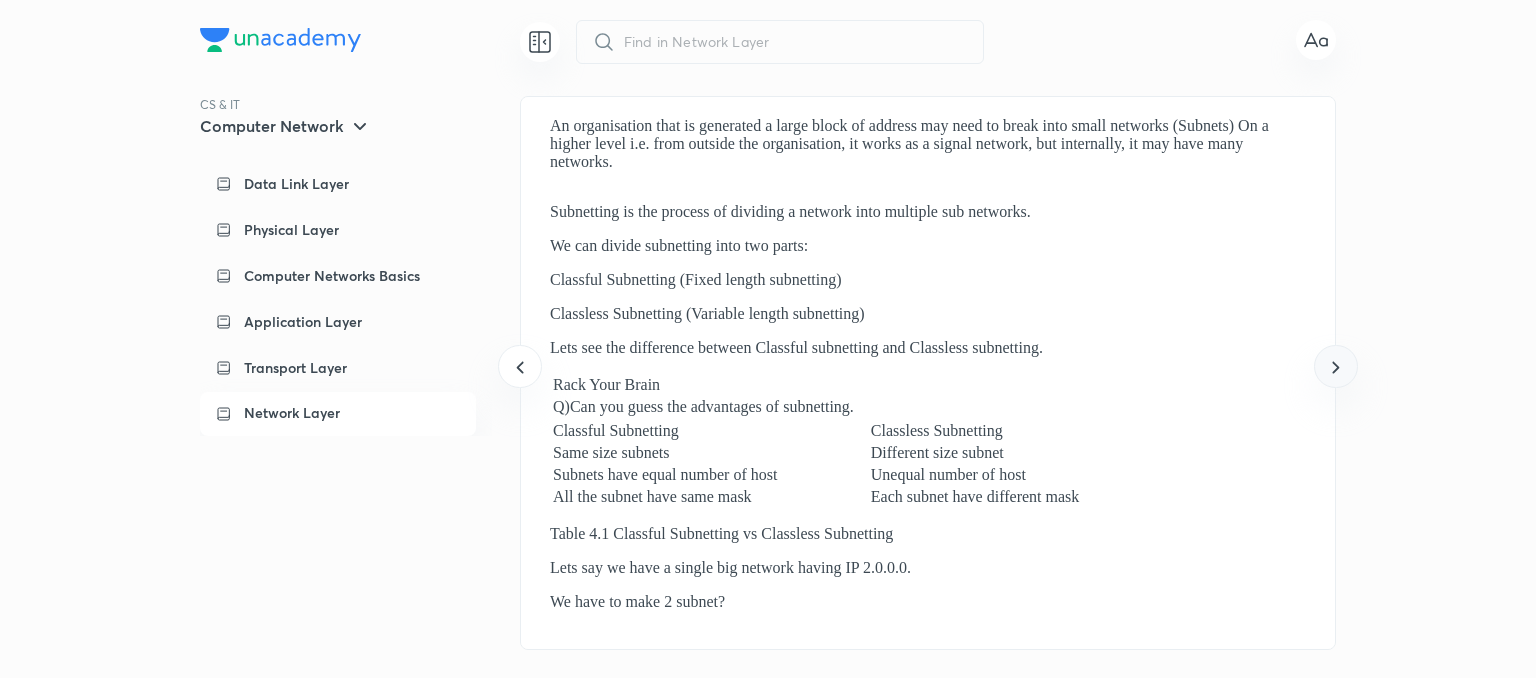 click at bounding box center [1335, 366] 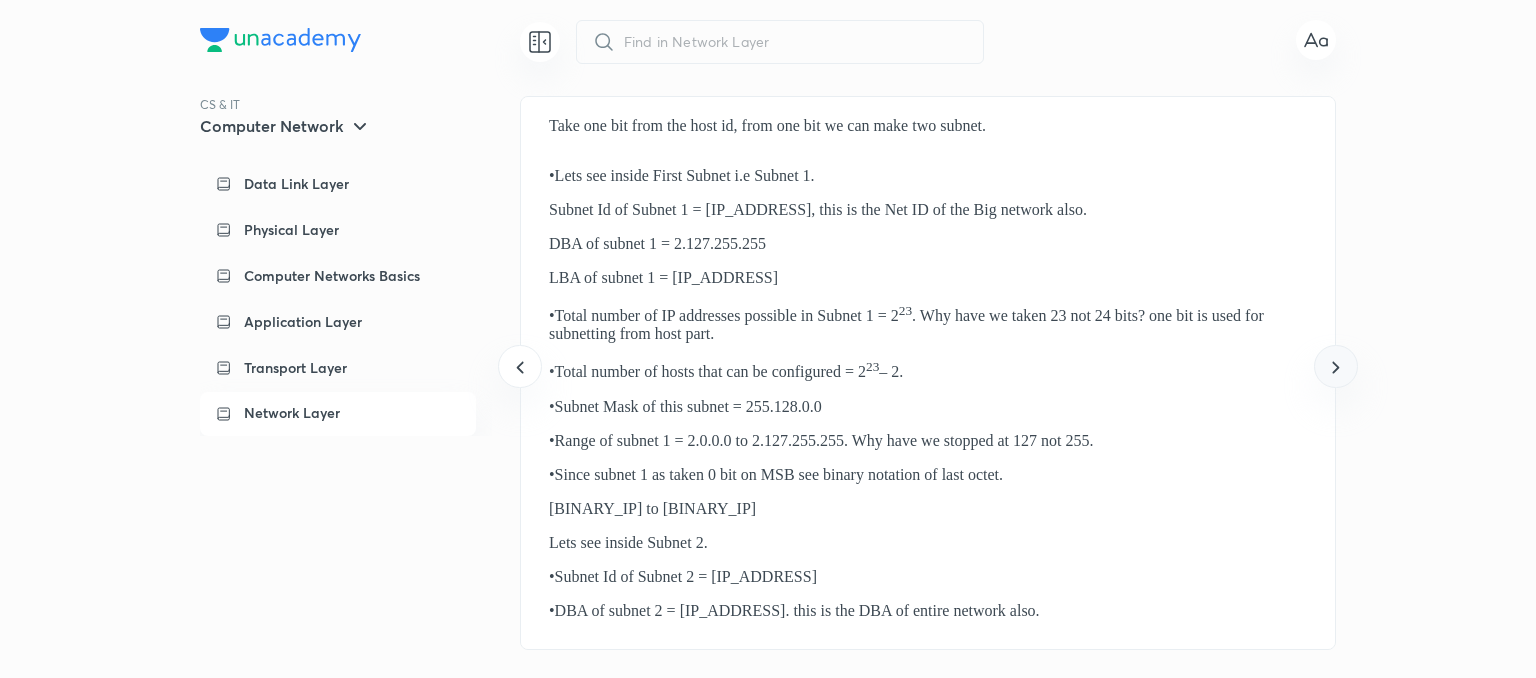 click at bounding box center (1335, 366) 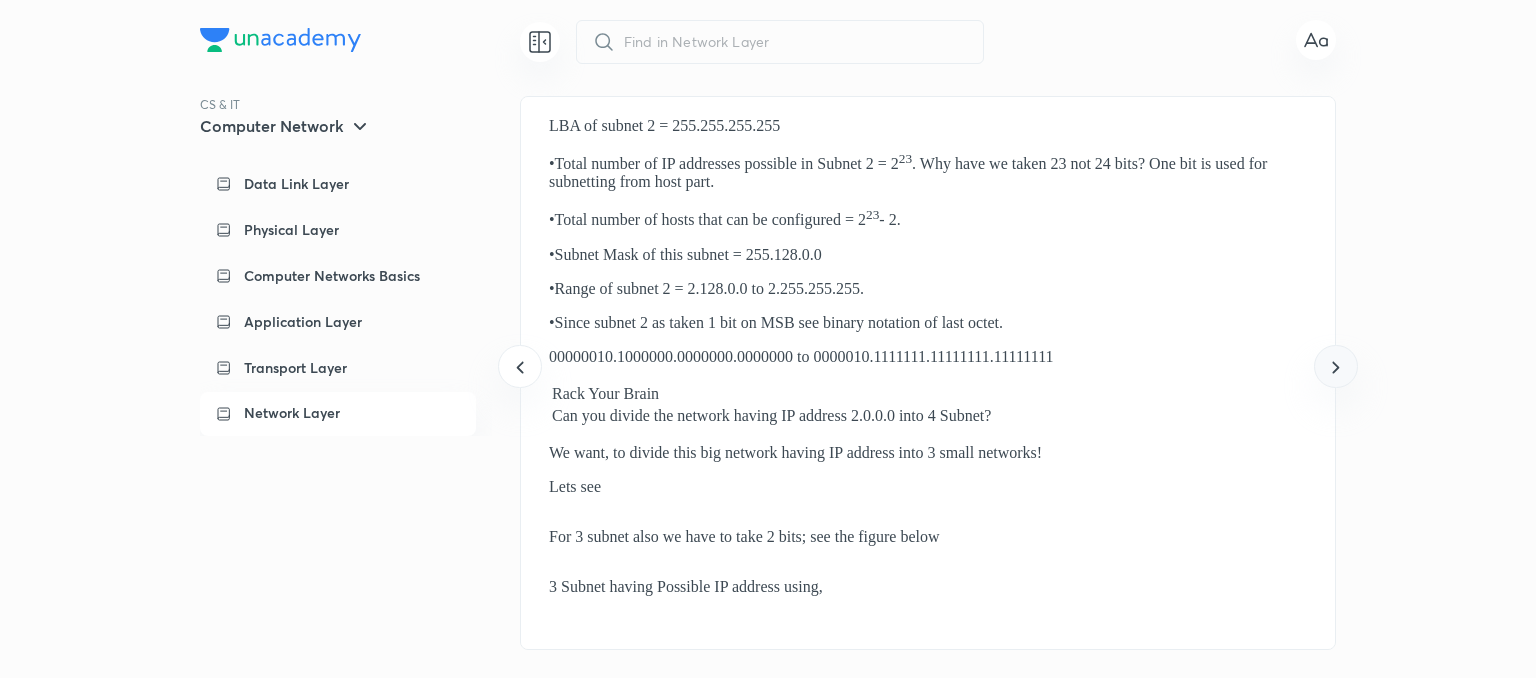 click at bounding box center (1335, 366) 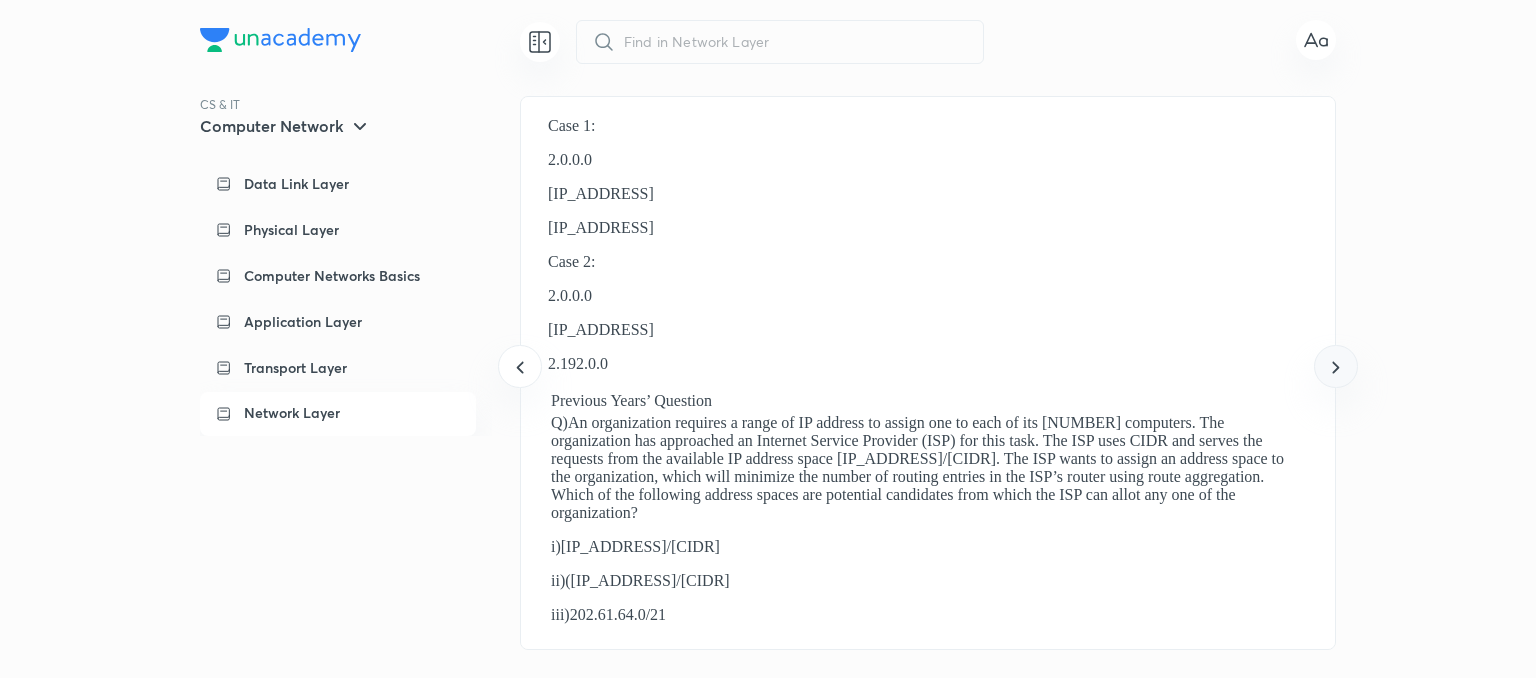 click at bounding box center (1335, 366) 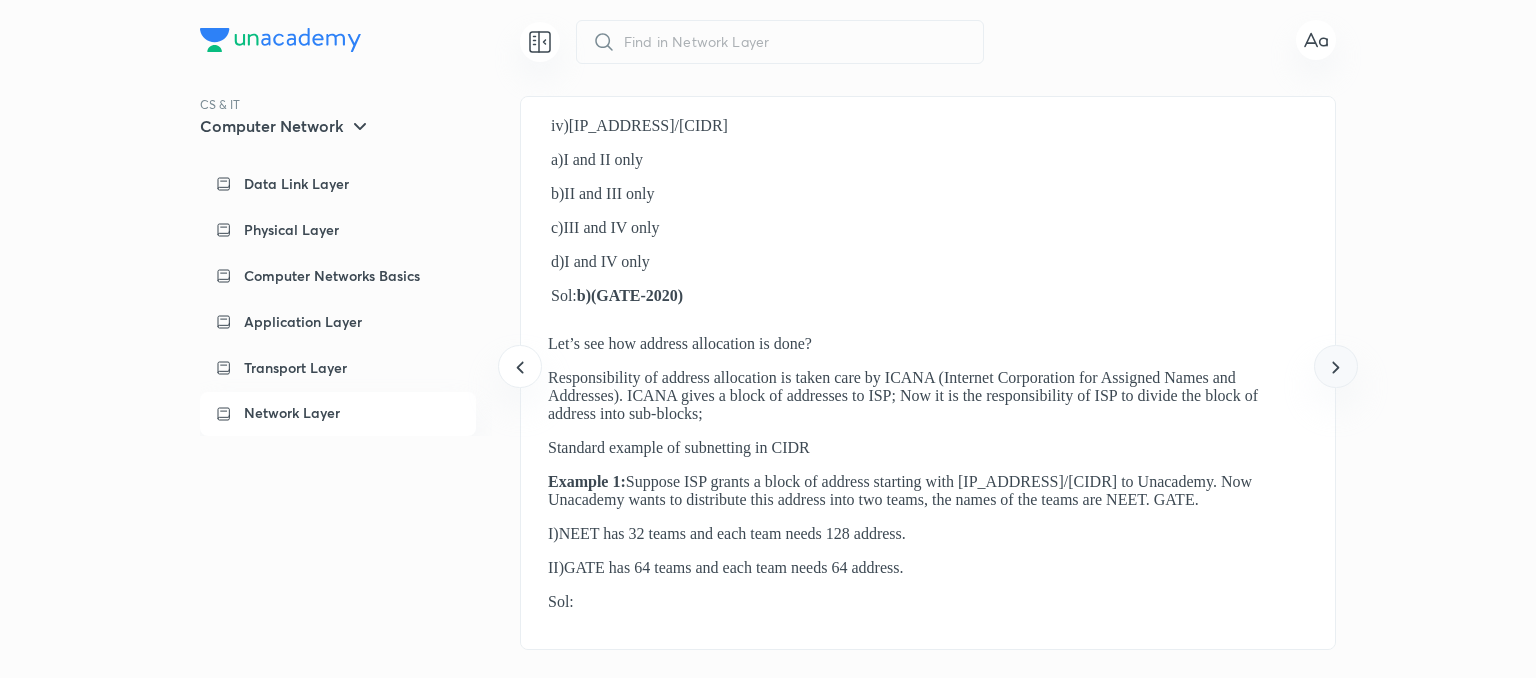 click at bounding box center [1335, 366] 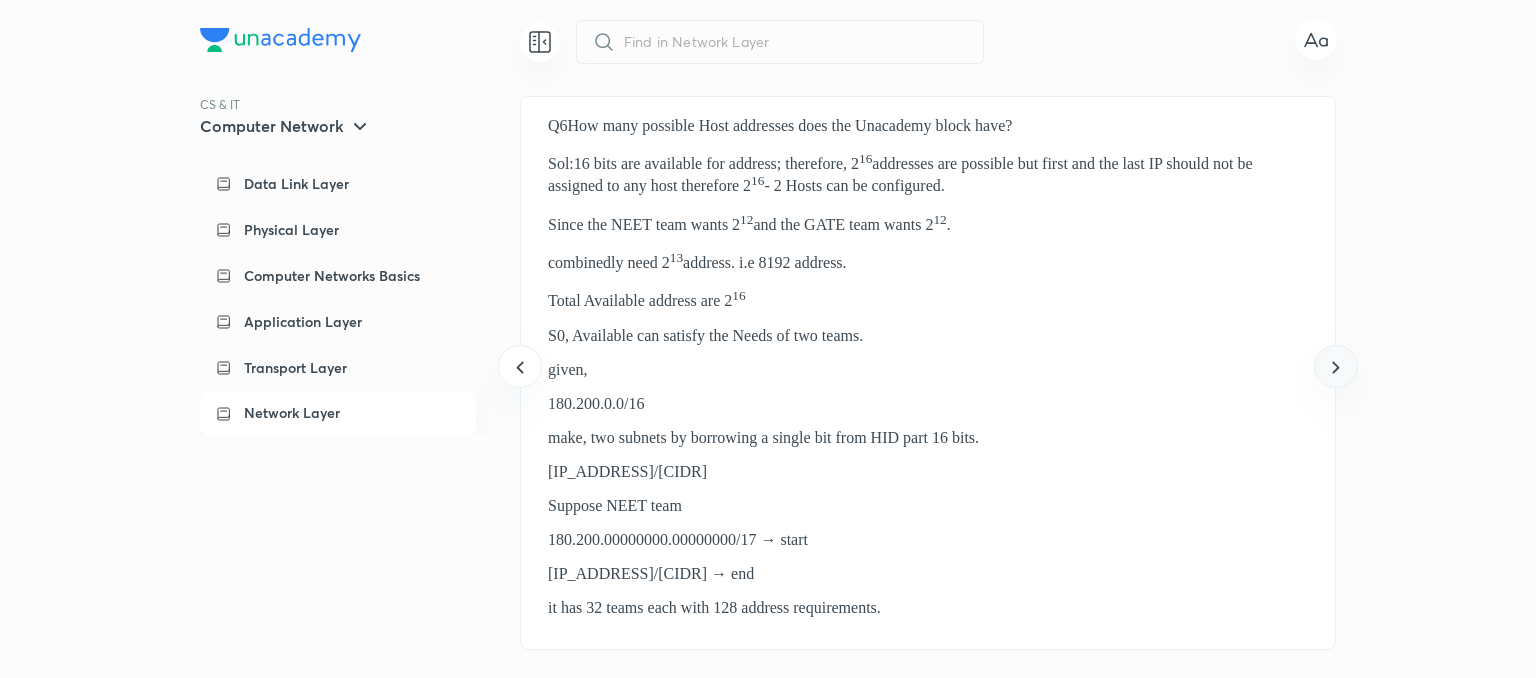 click at bounding box center (1335, 366) 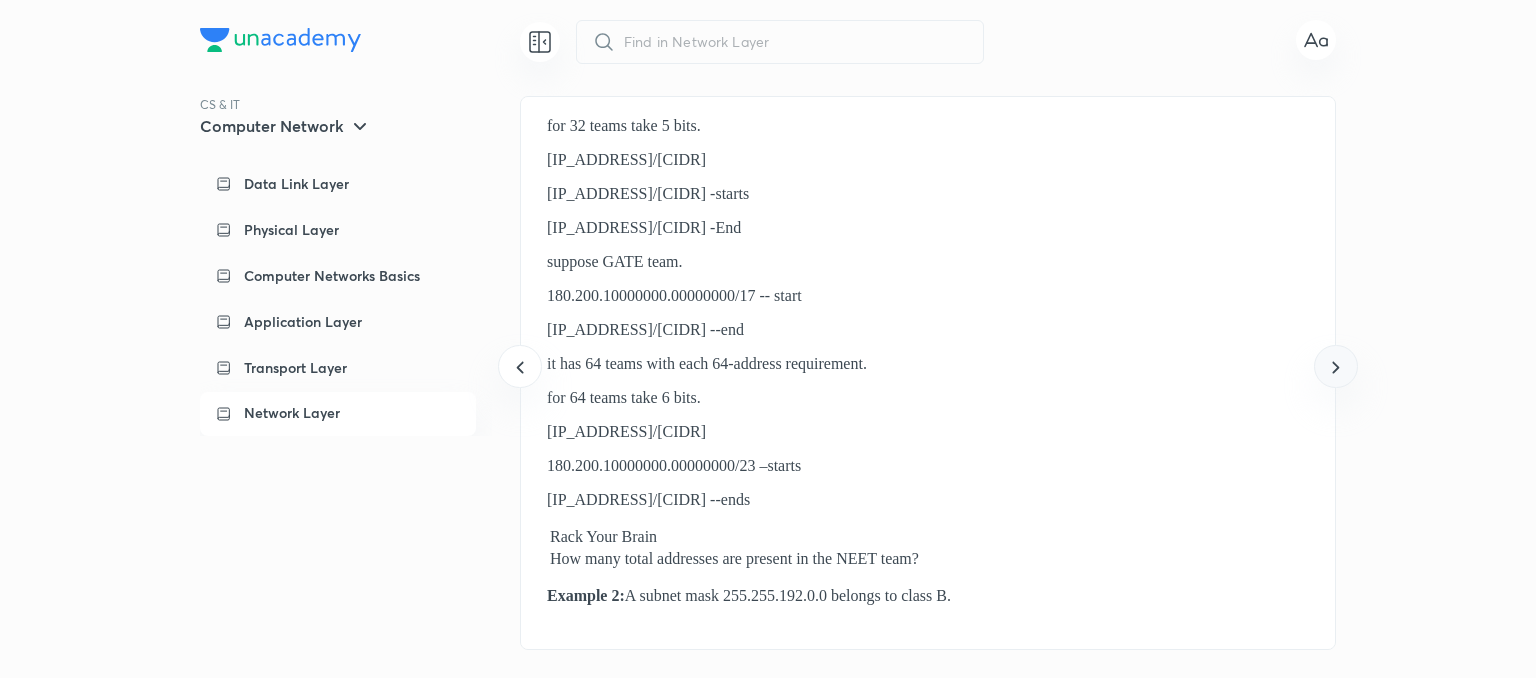 click at bounding box center [1335, 366] 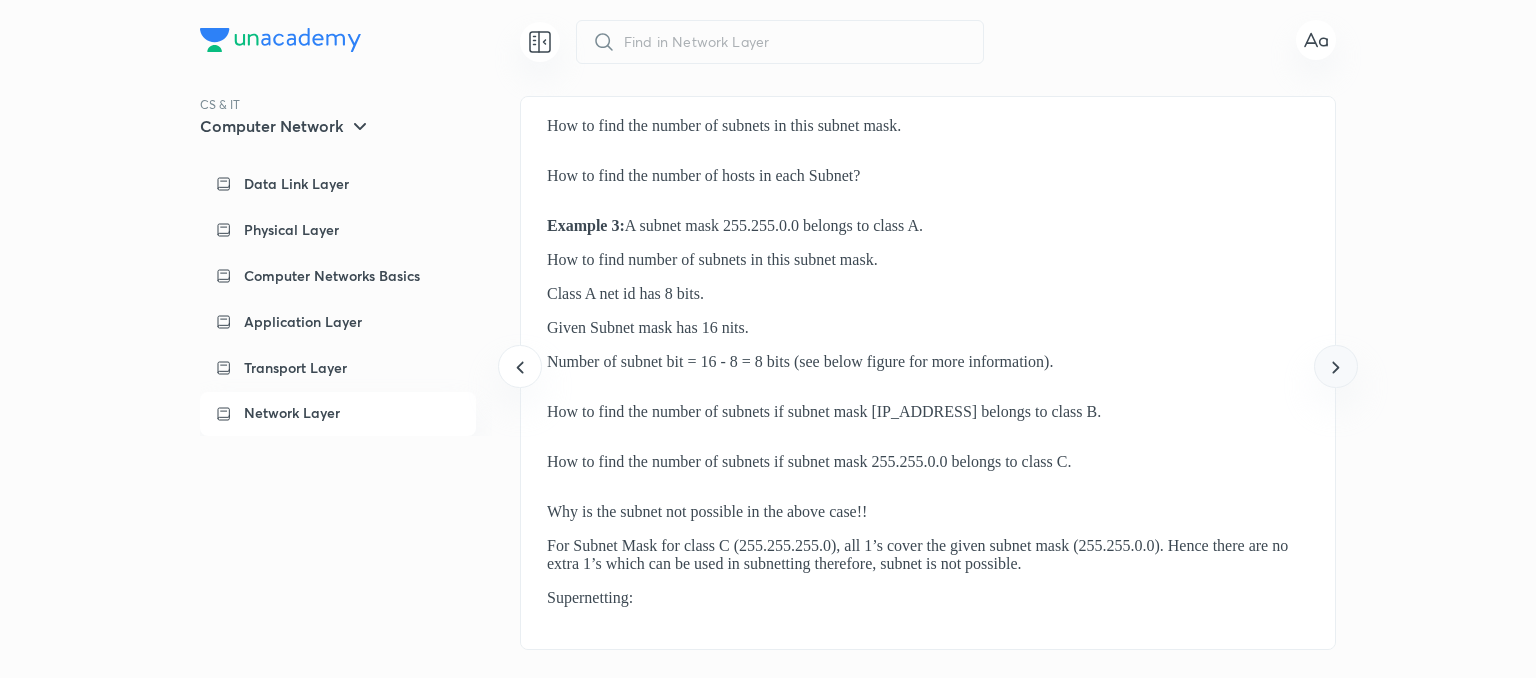 click at bounding box center (1335, 366) 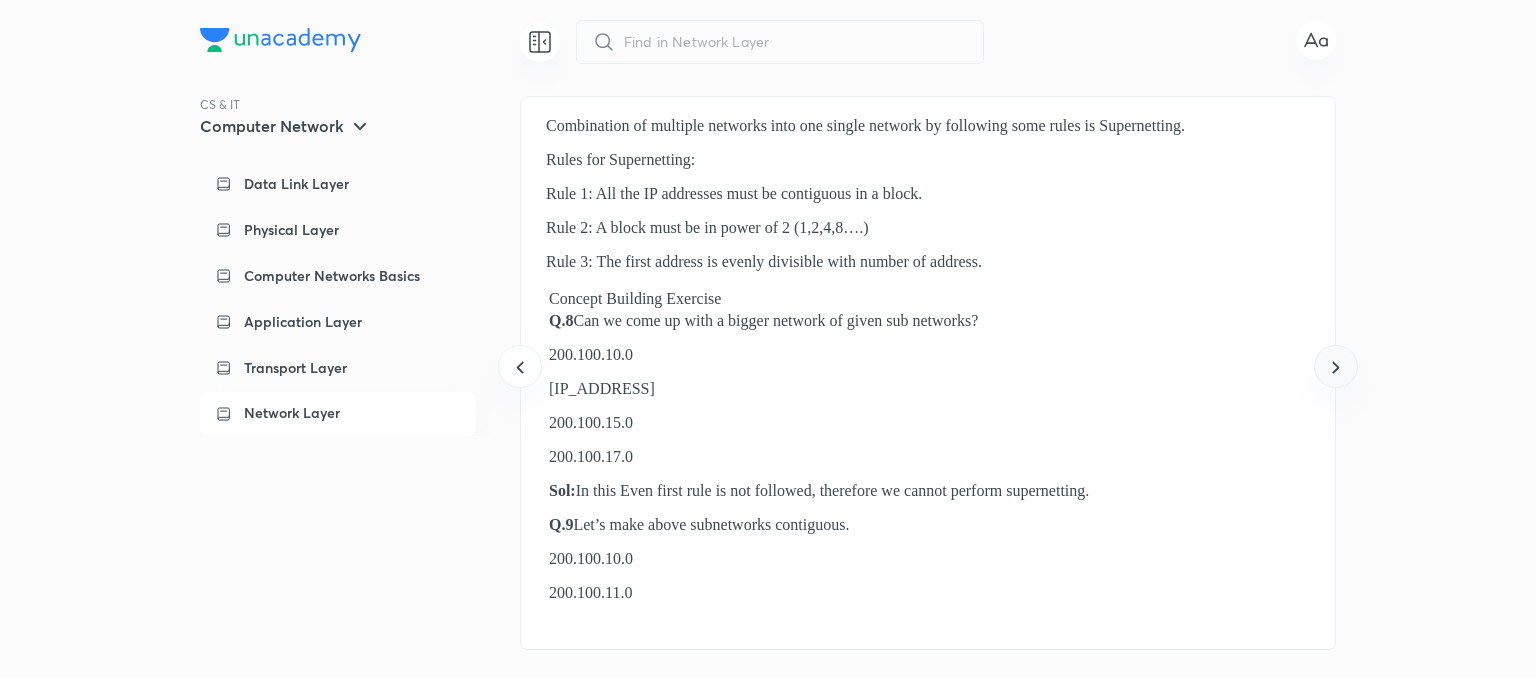 click at bounding box center (1335, 366) 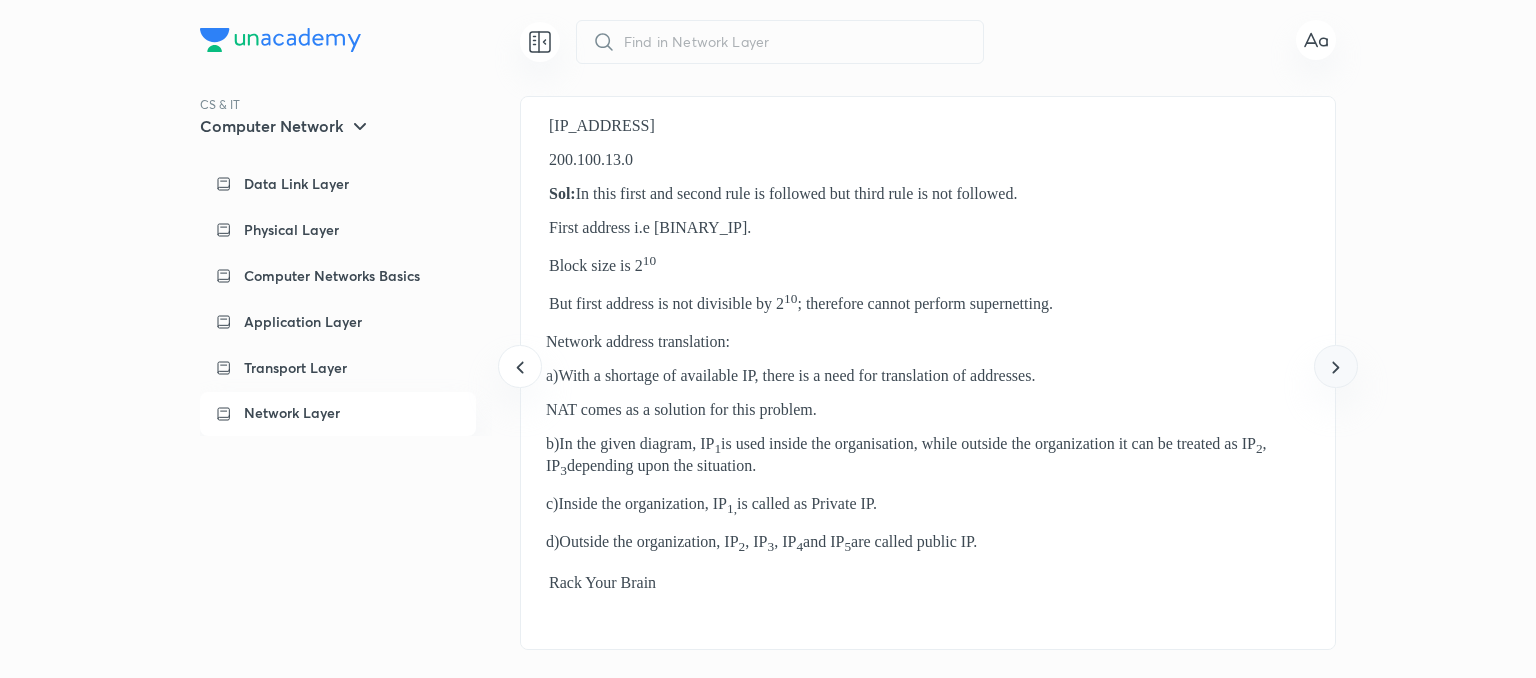click at bounding box center [1335, 366] 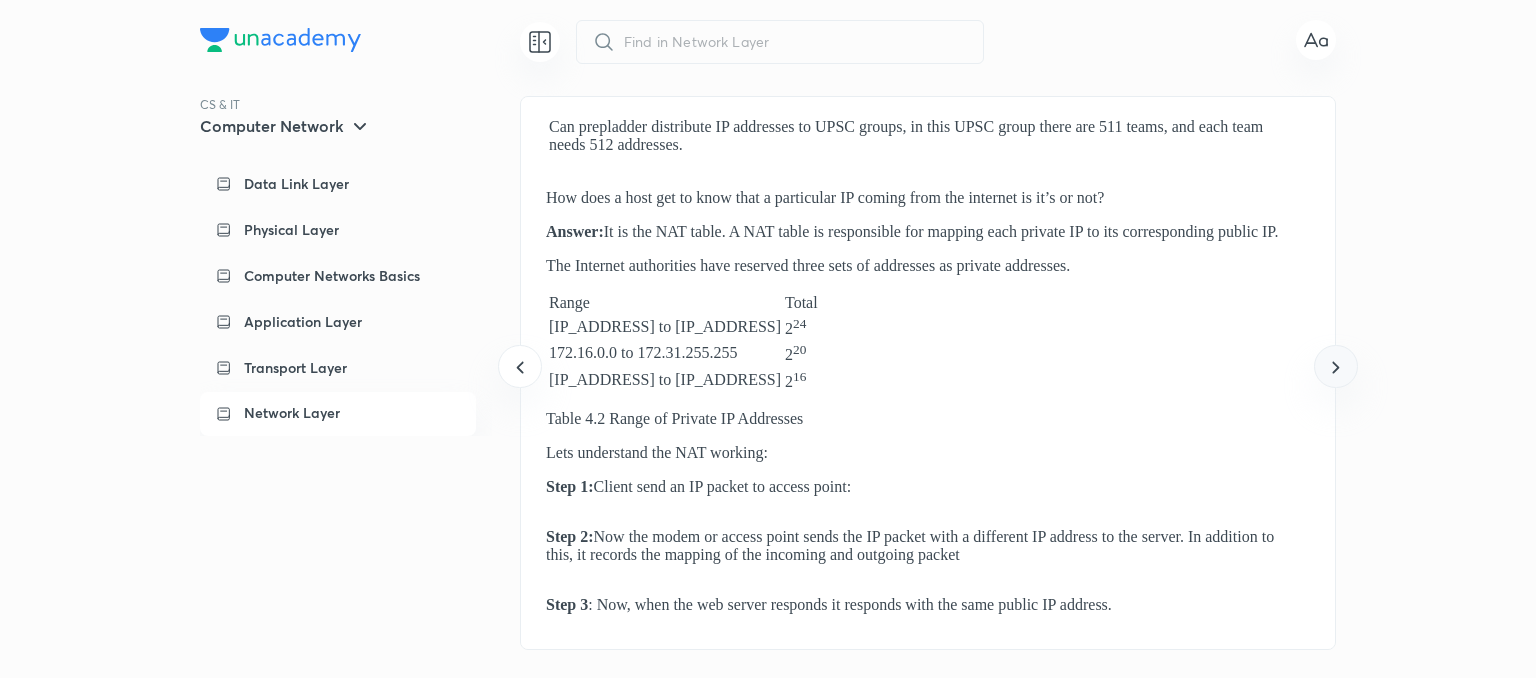 click at bounding box center (1335, 366) 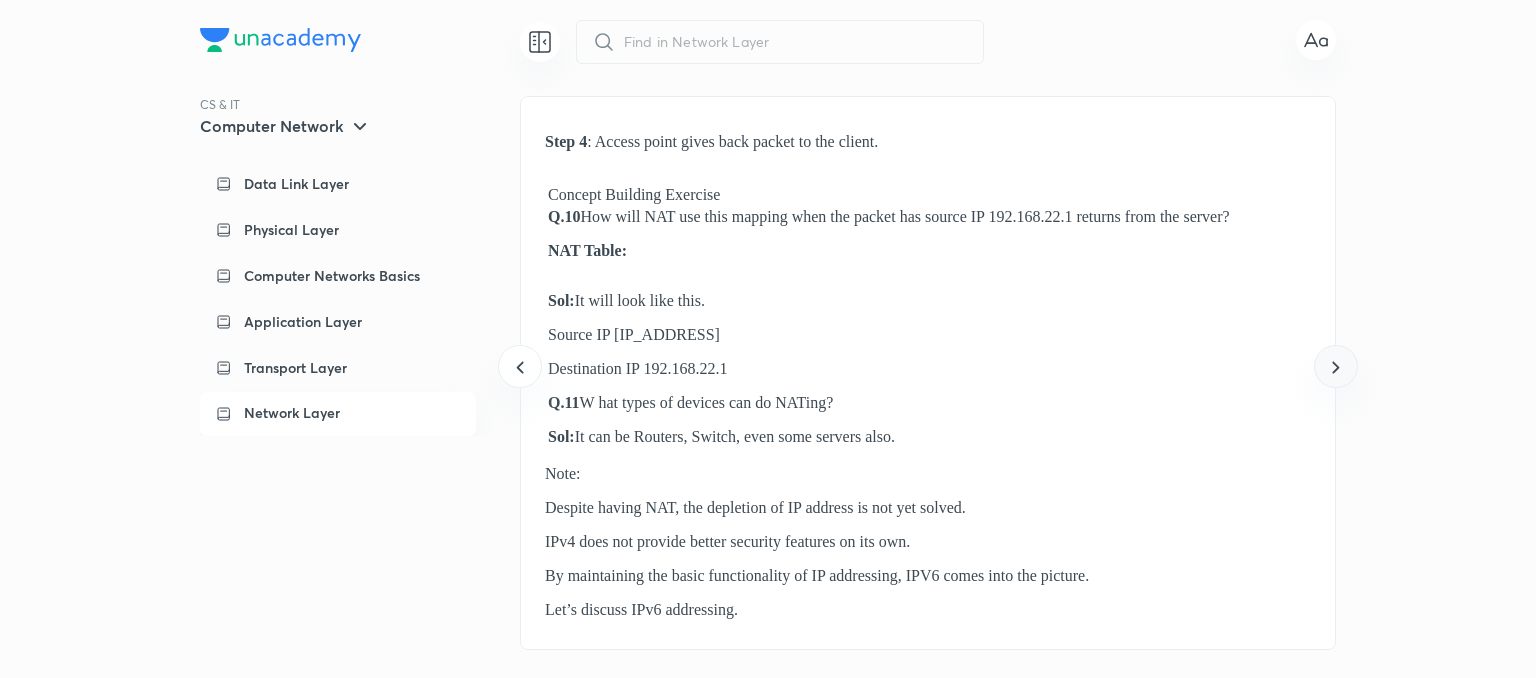click at bounding box center (1335, 366) 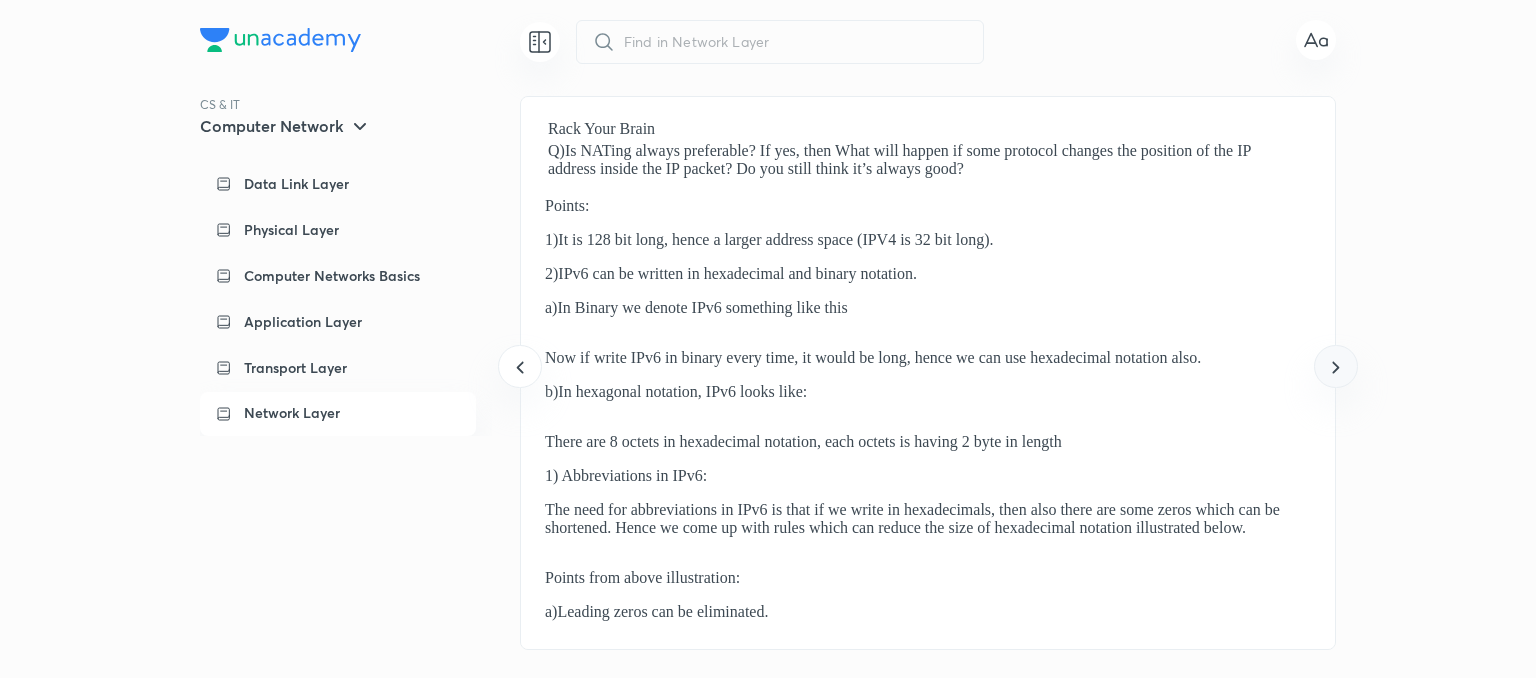 click at bounding box center (1335, 366) 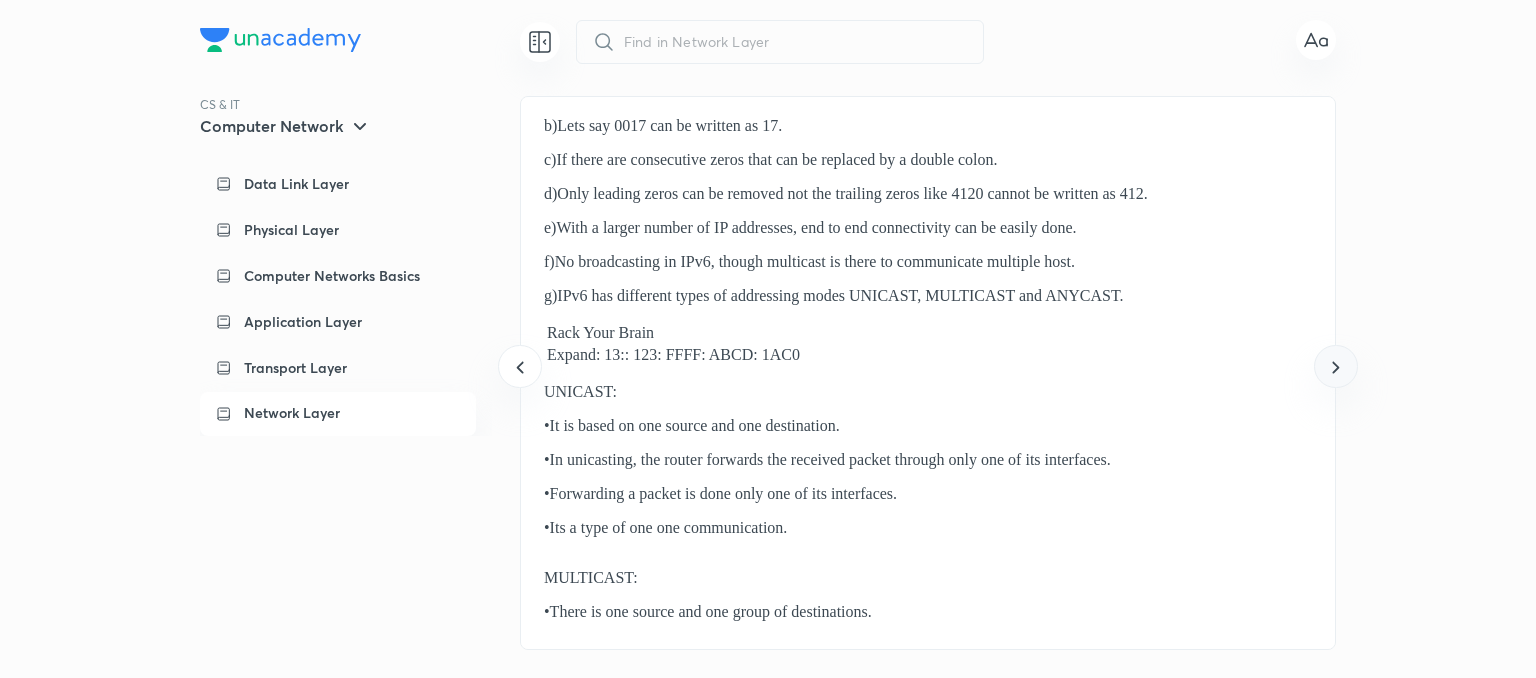 click at bounding box center [1335, 366] 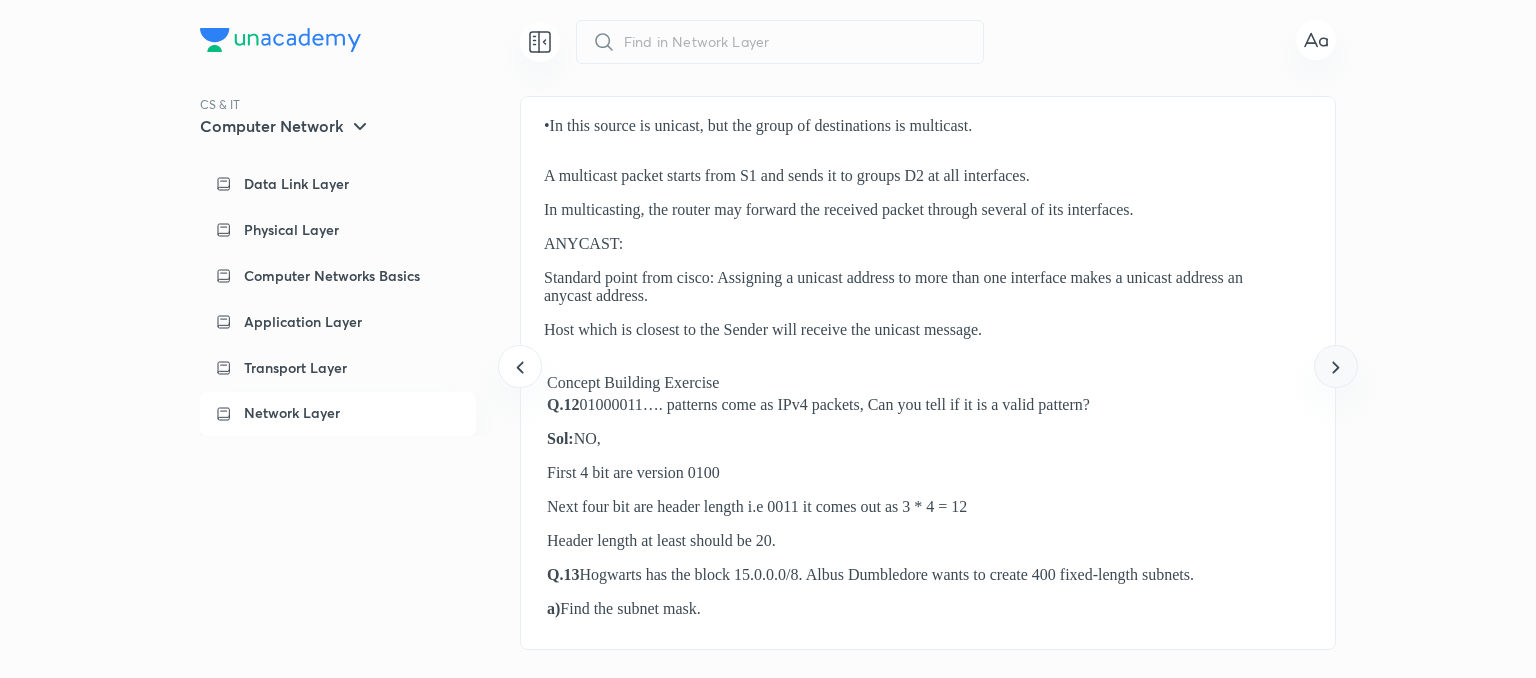 click at bounding box center [1335, 366] 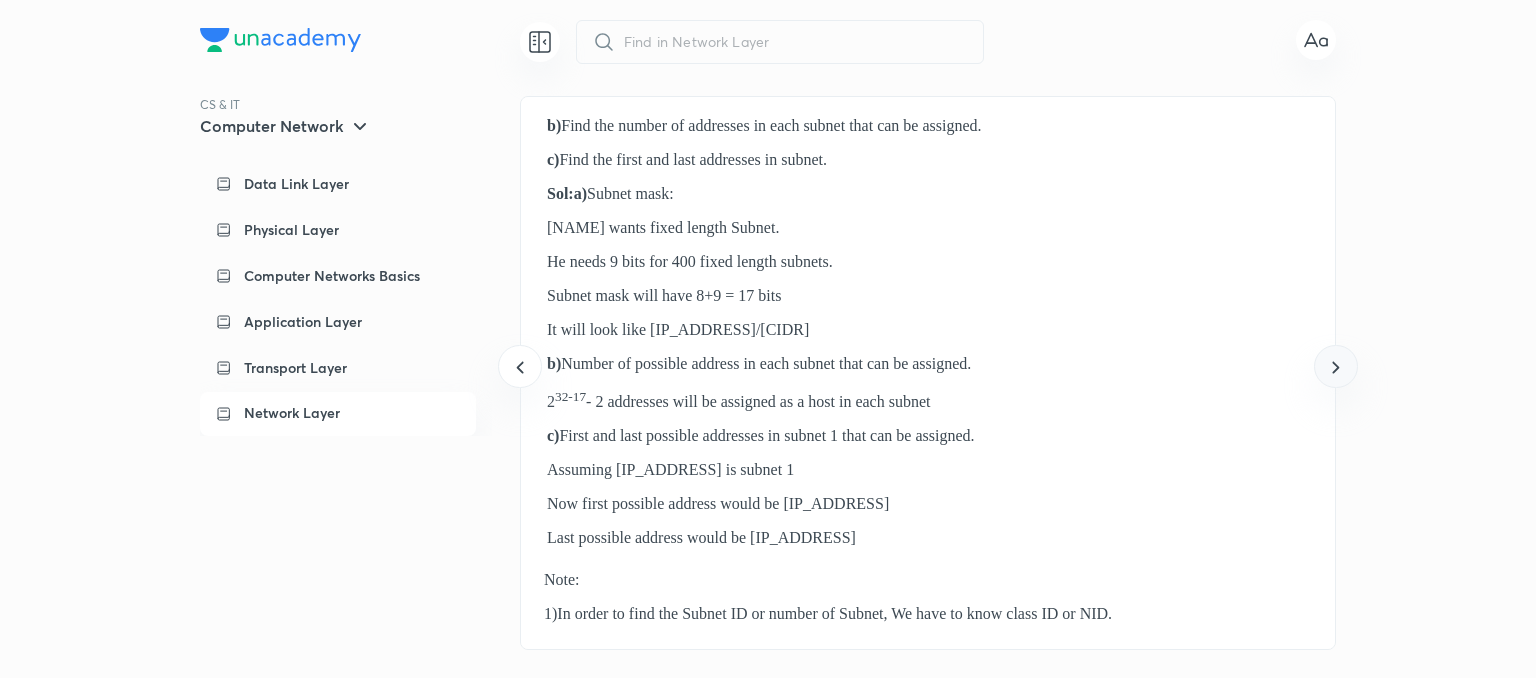 click 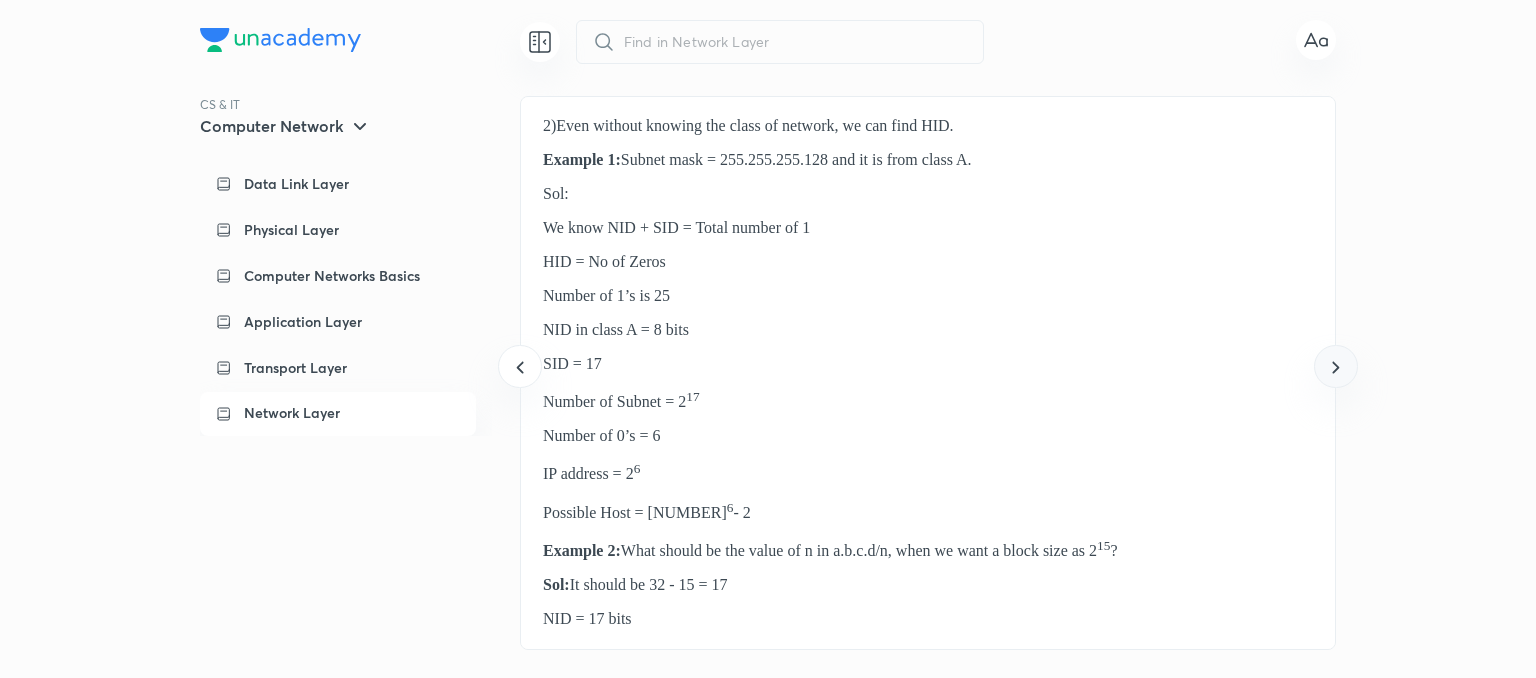 click 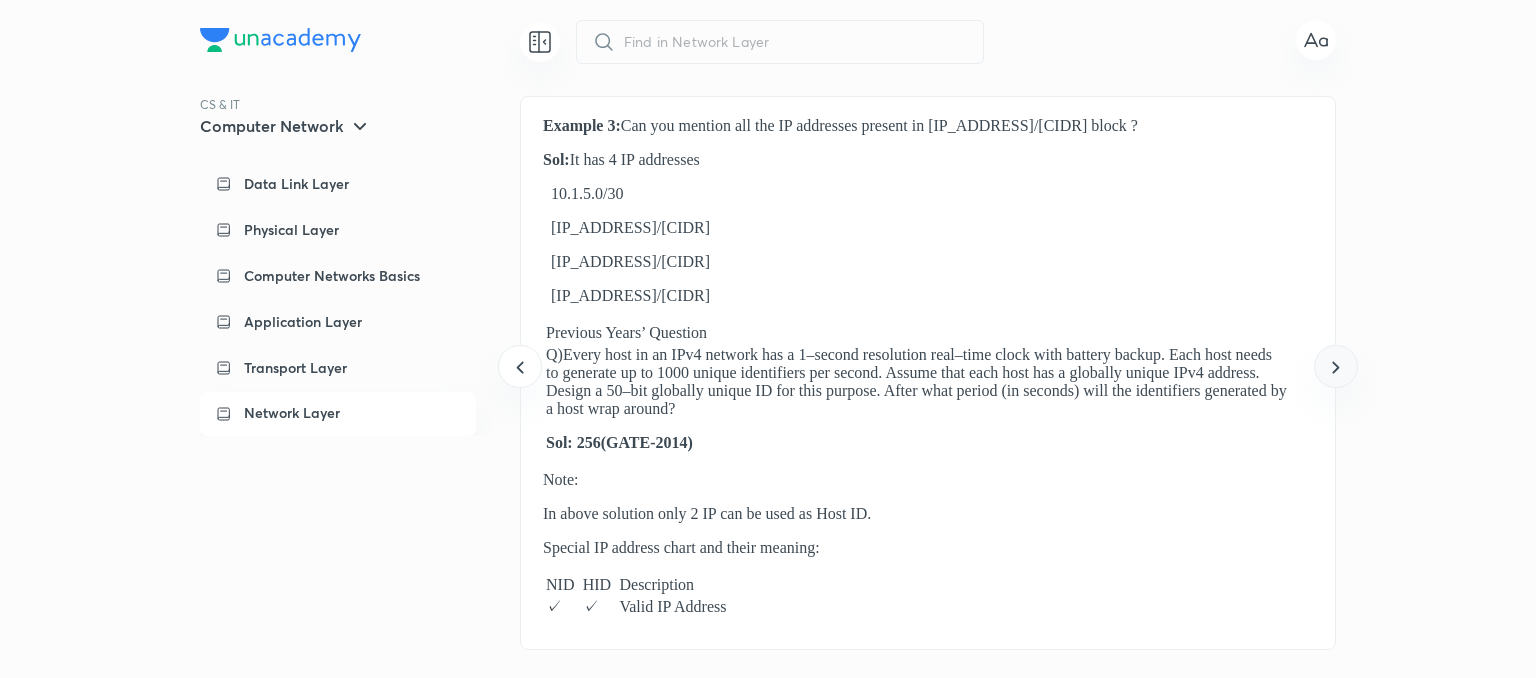 click 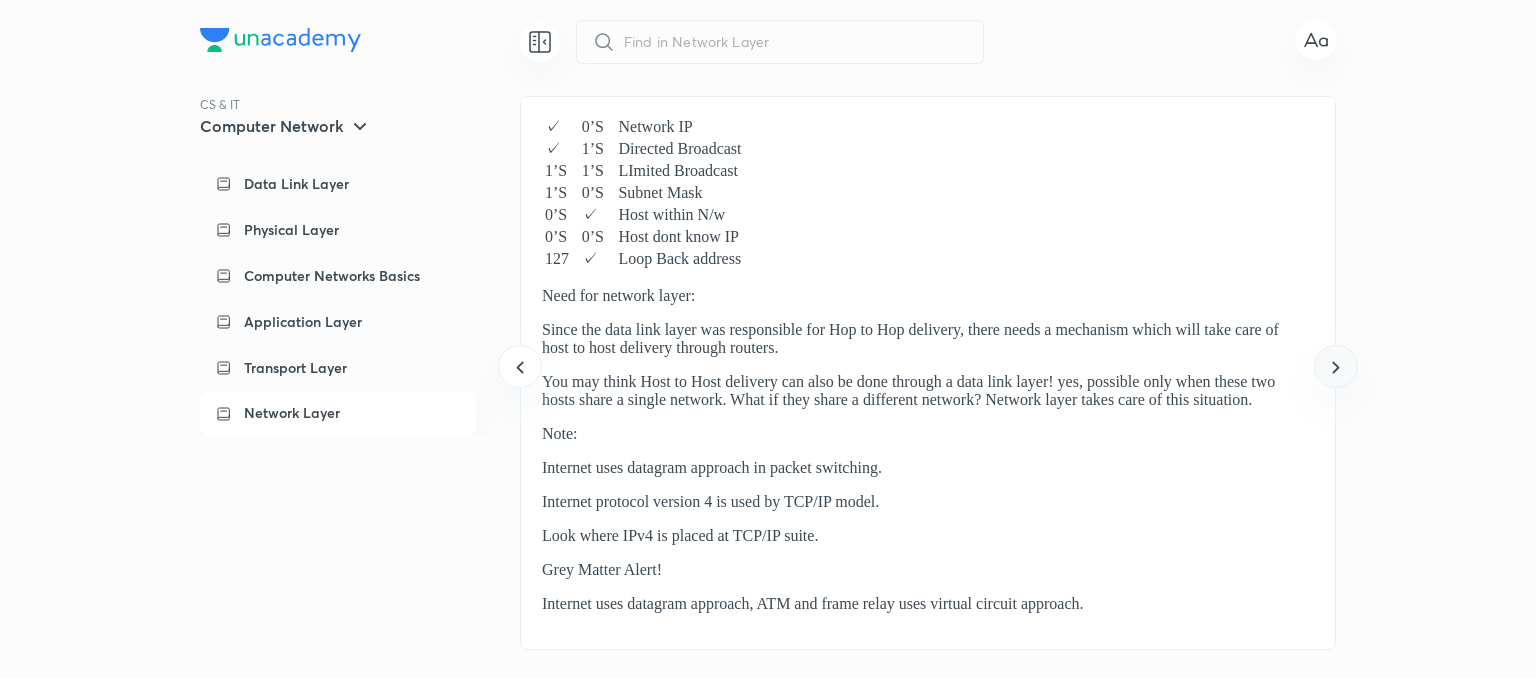 click 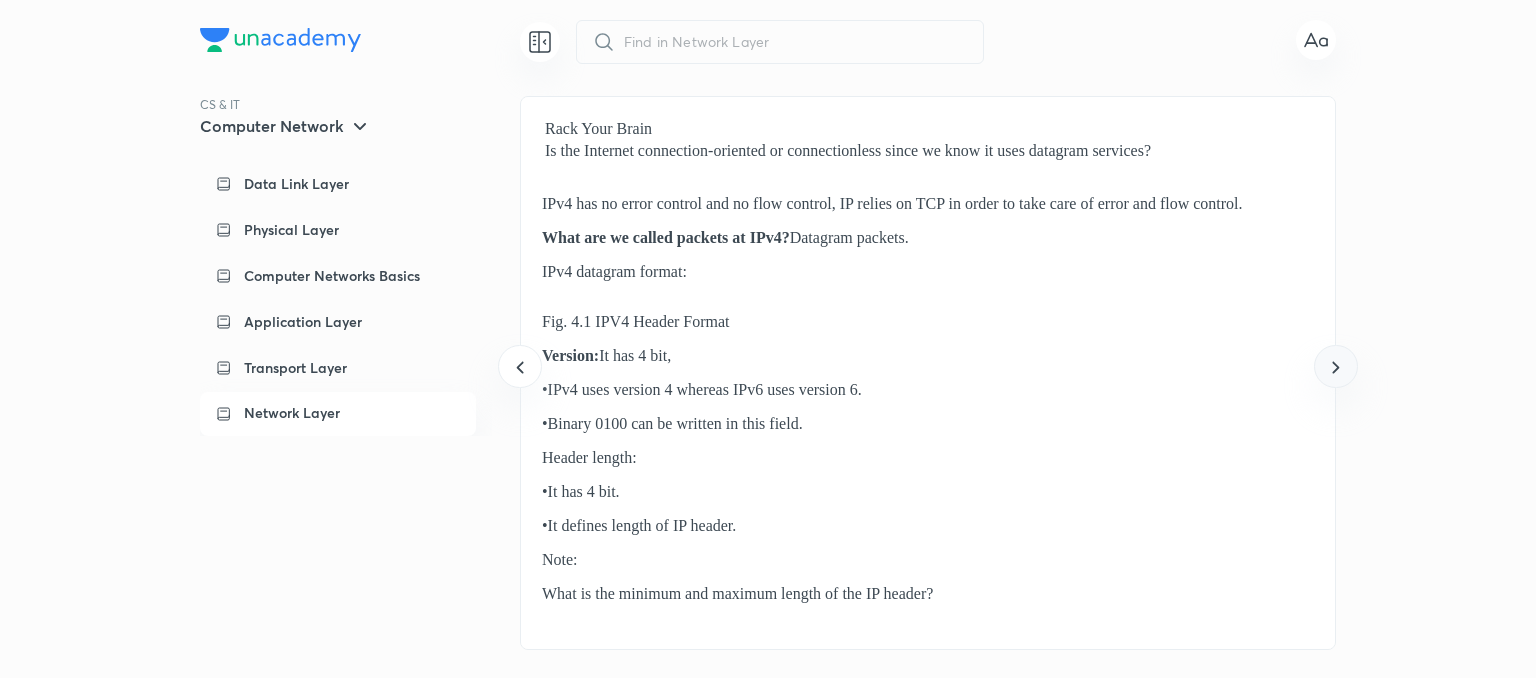 click 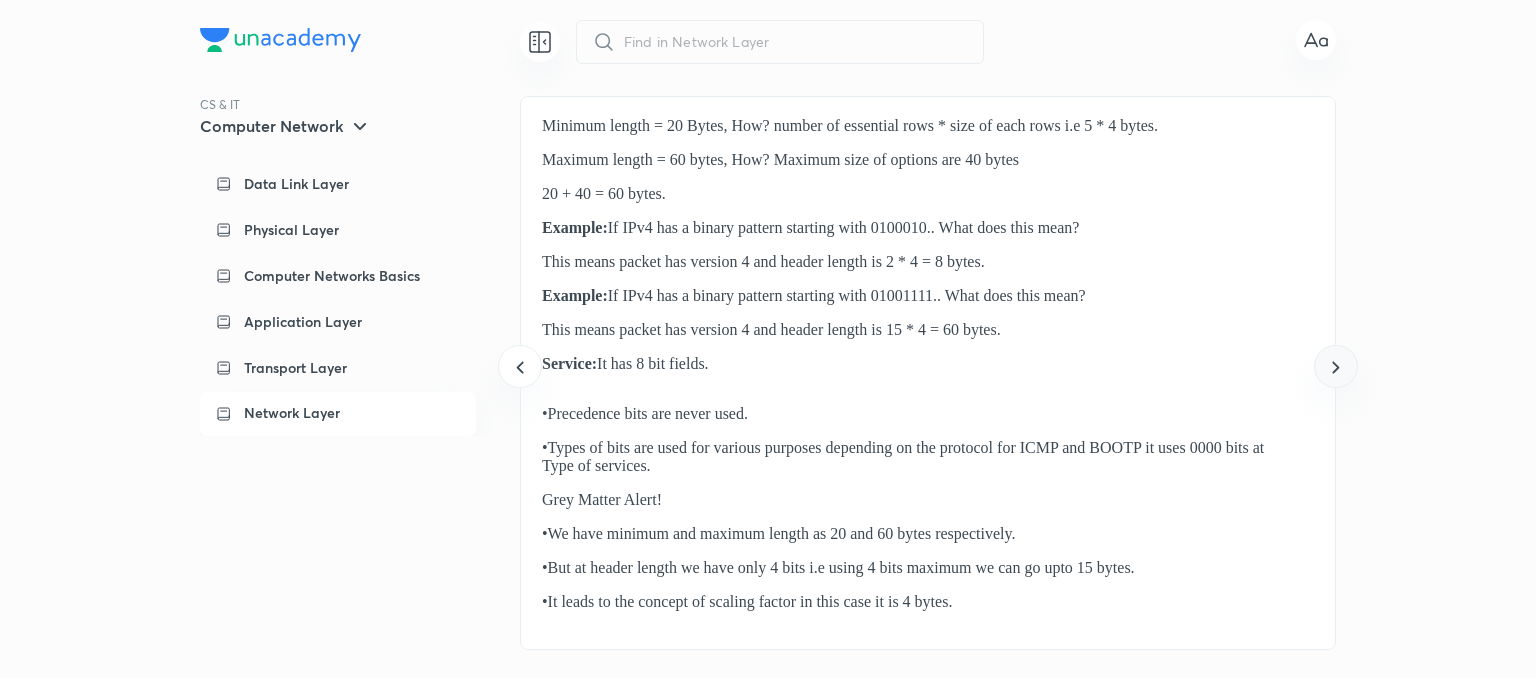 click 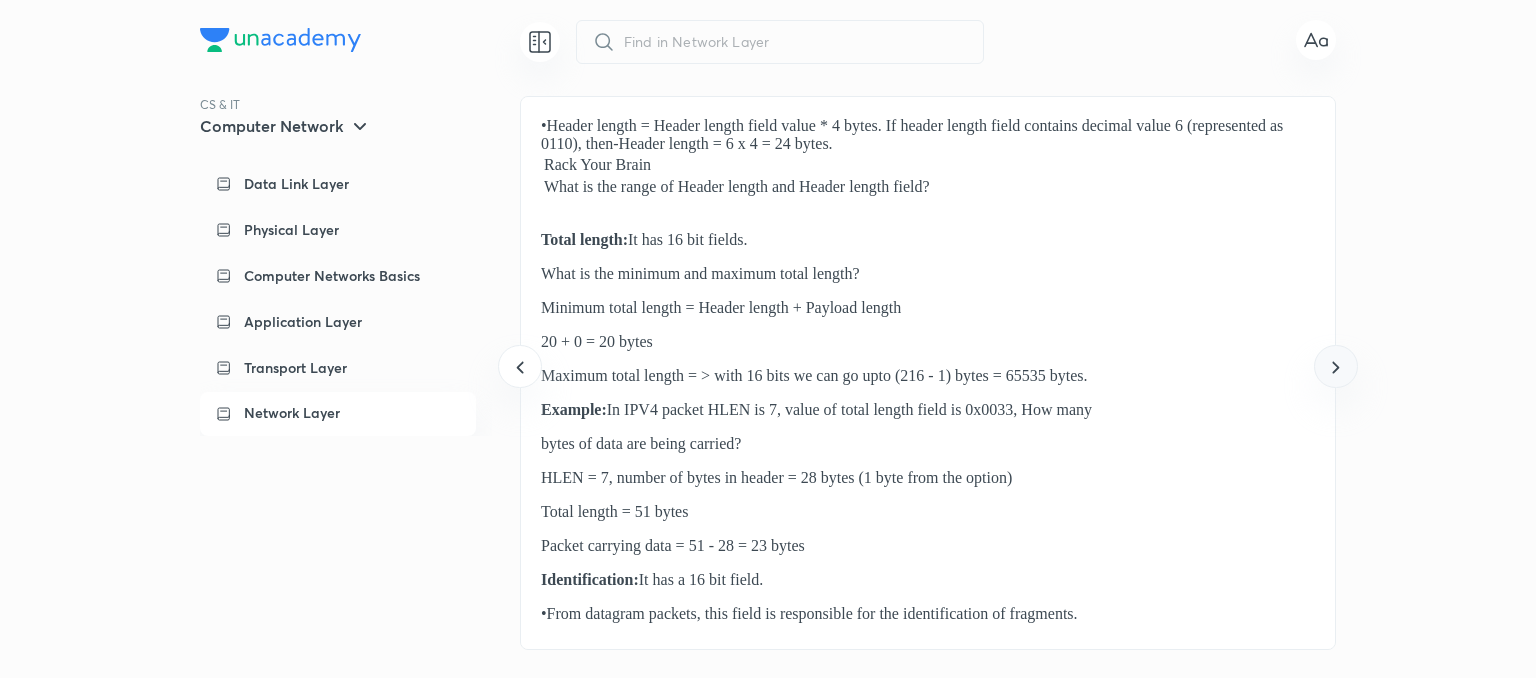 click 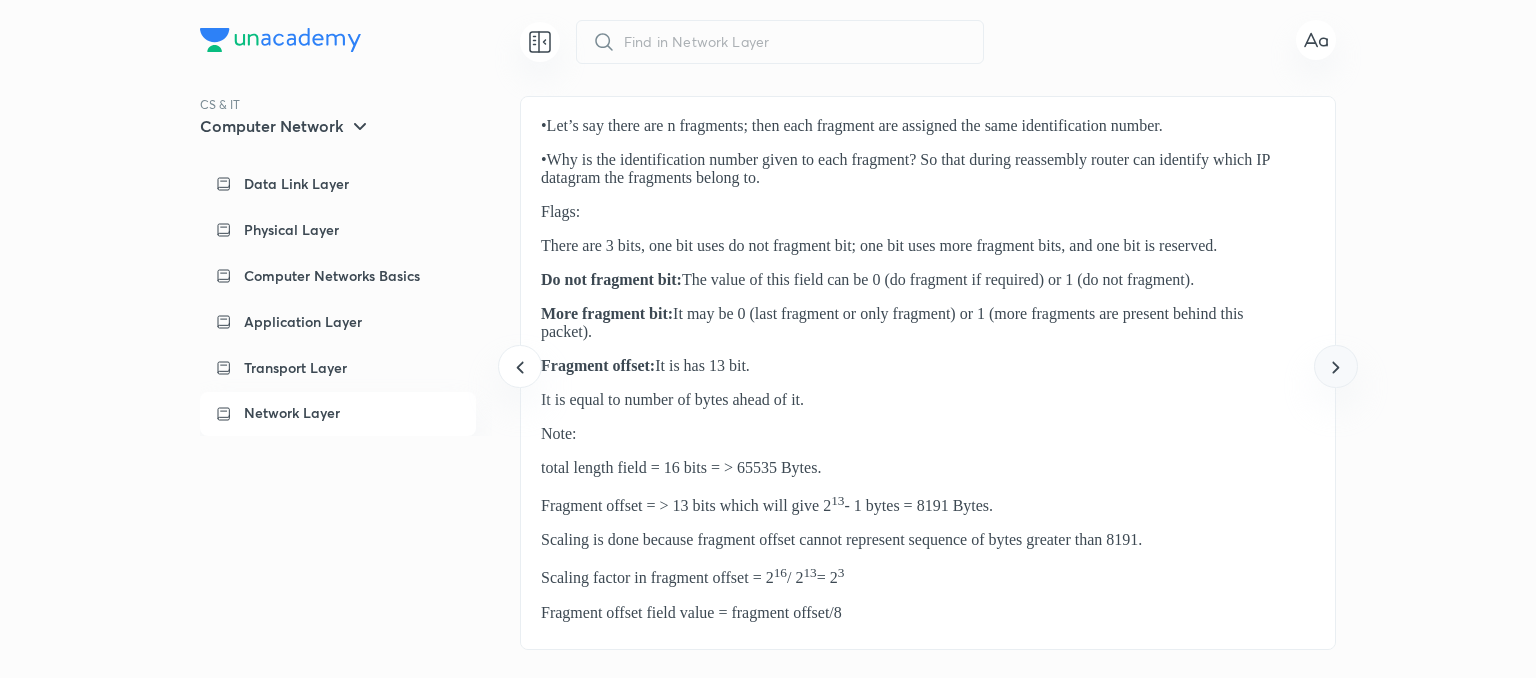 click 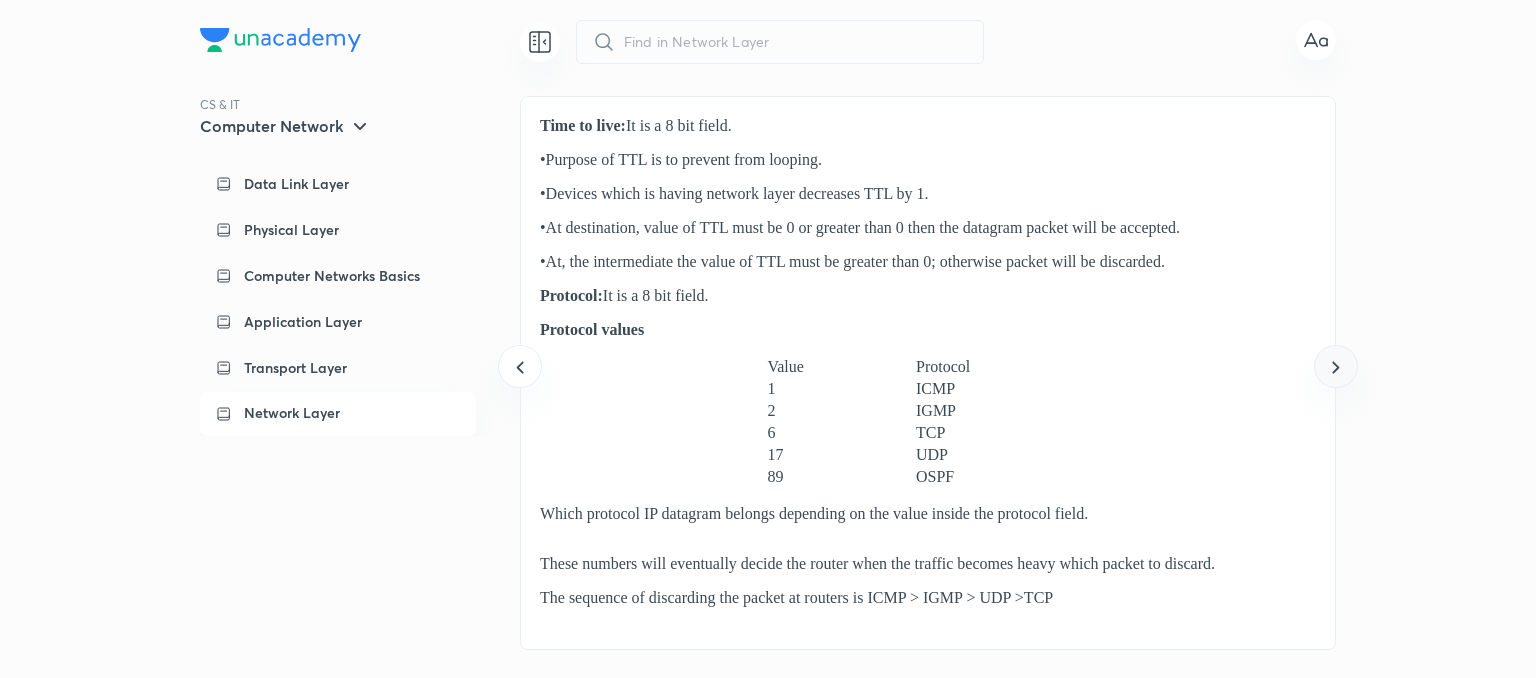 click 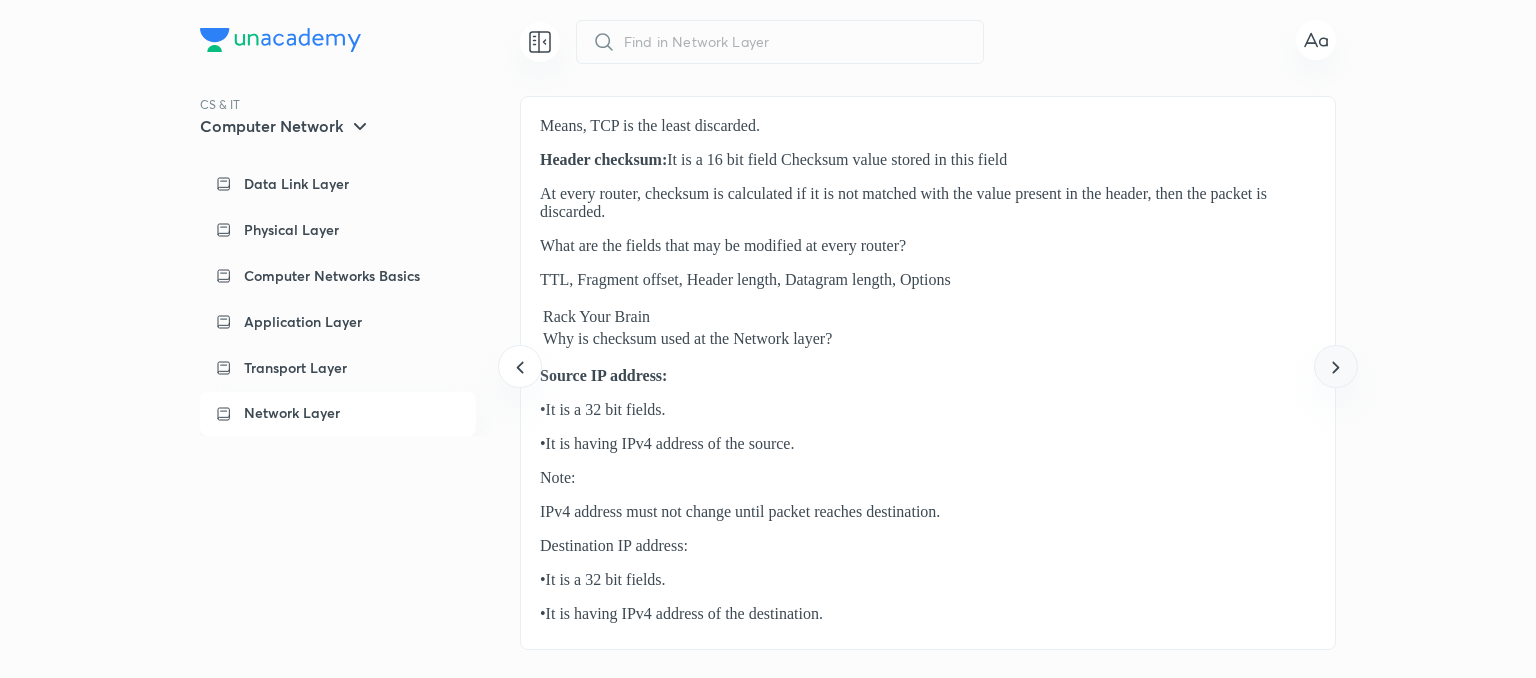 click at bounding box center [1335, 366] 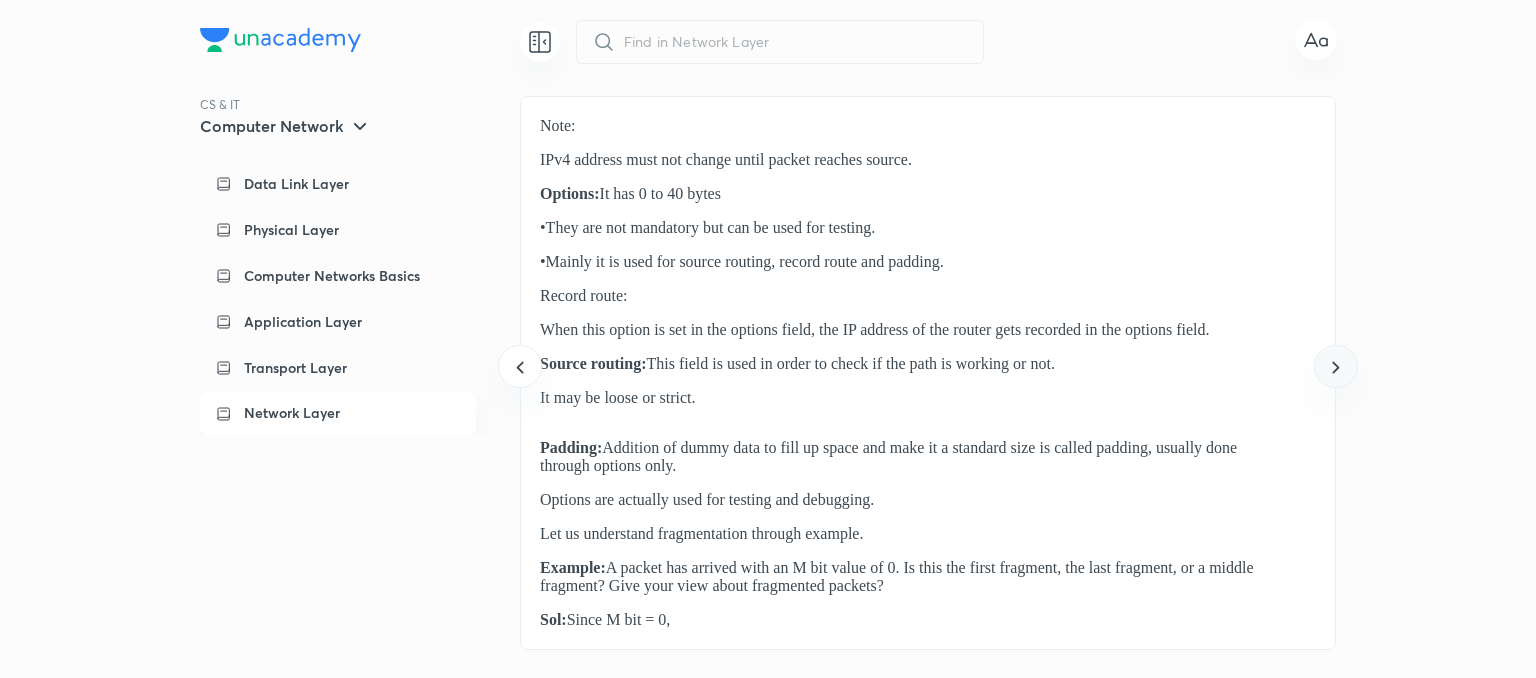 click 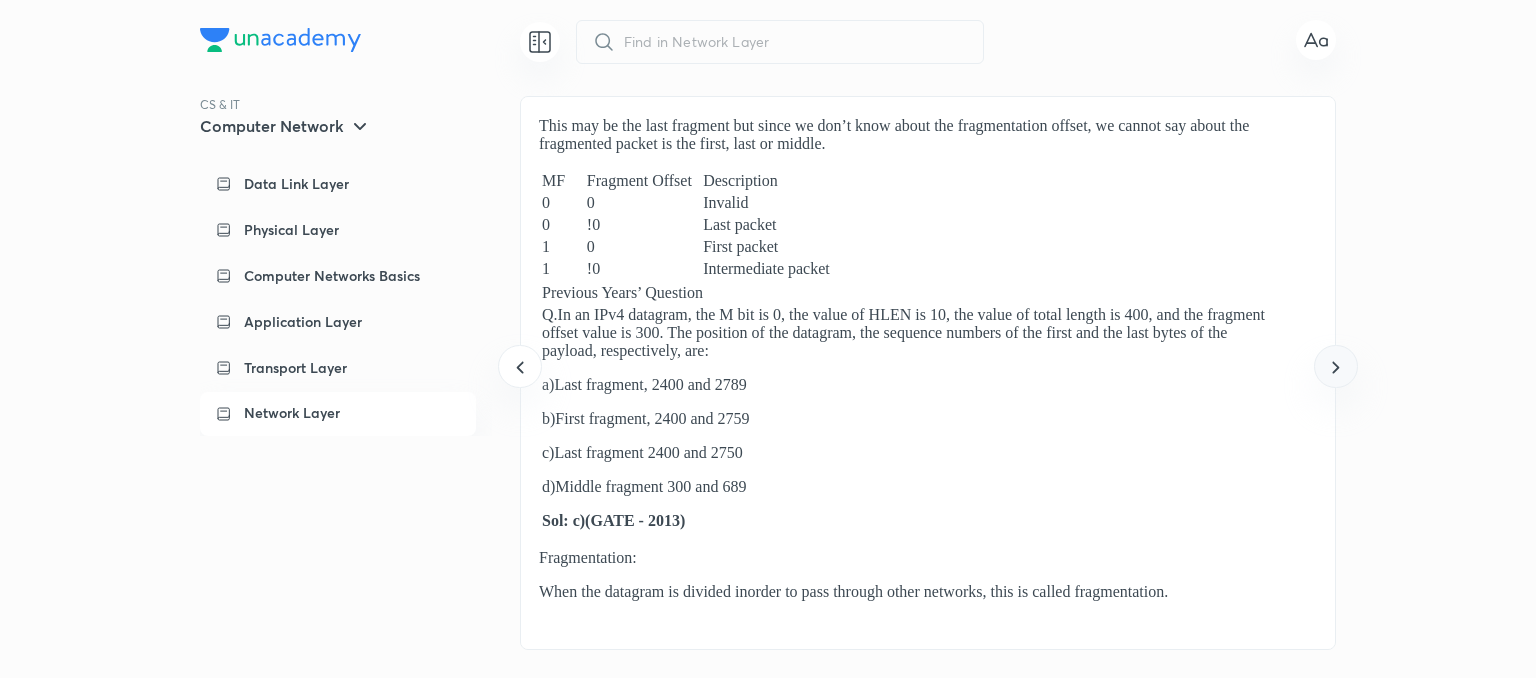 click 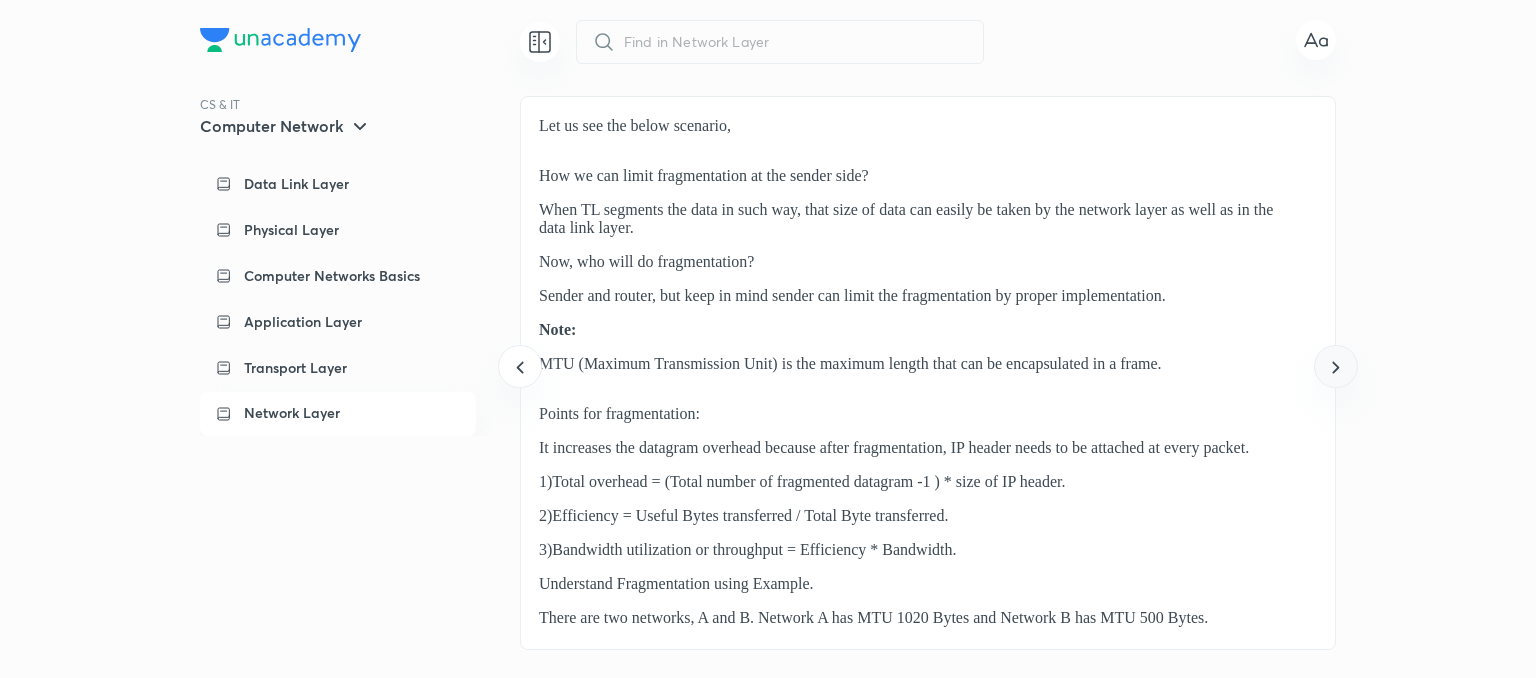 click 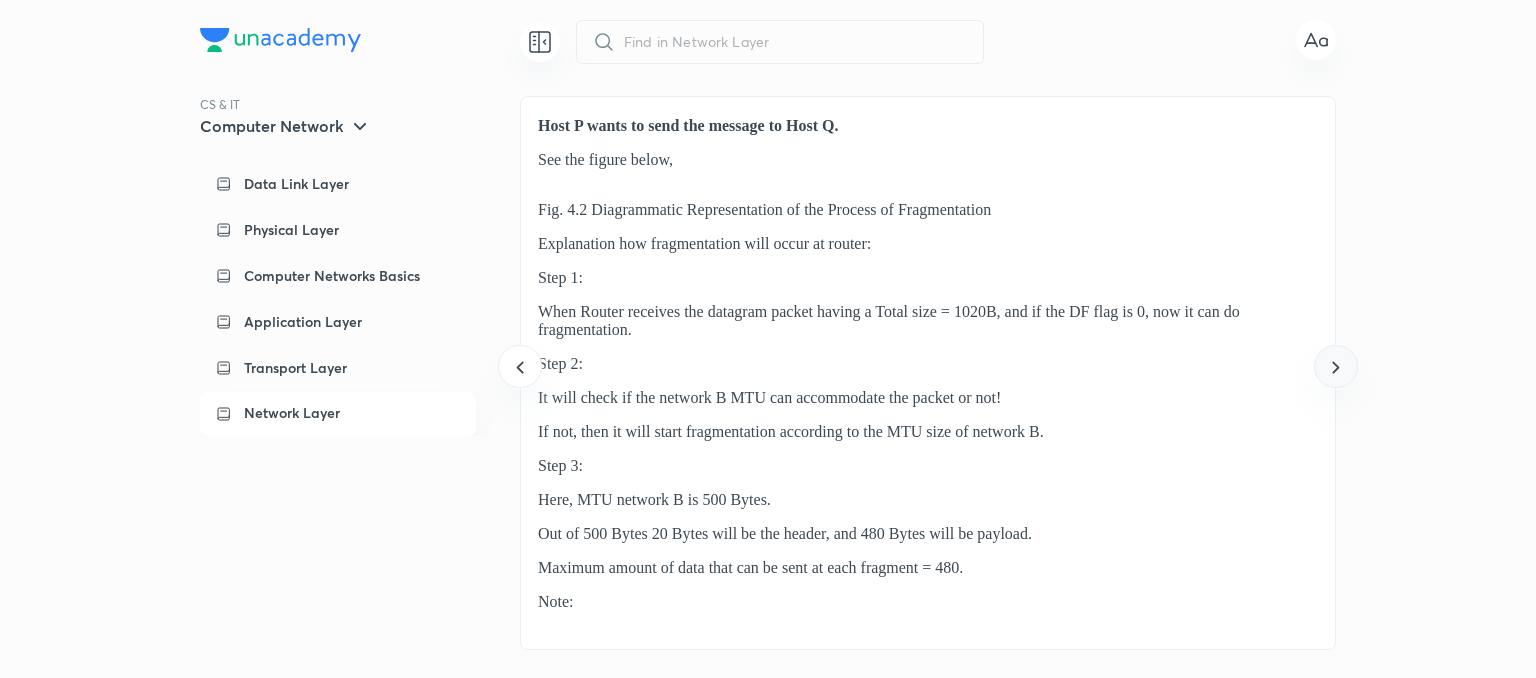 click 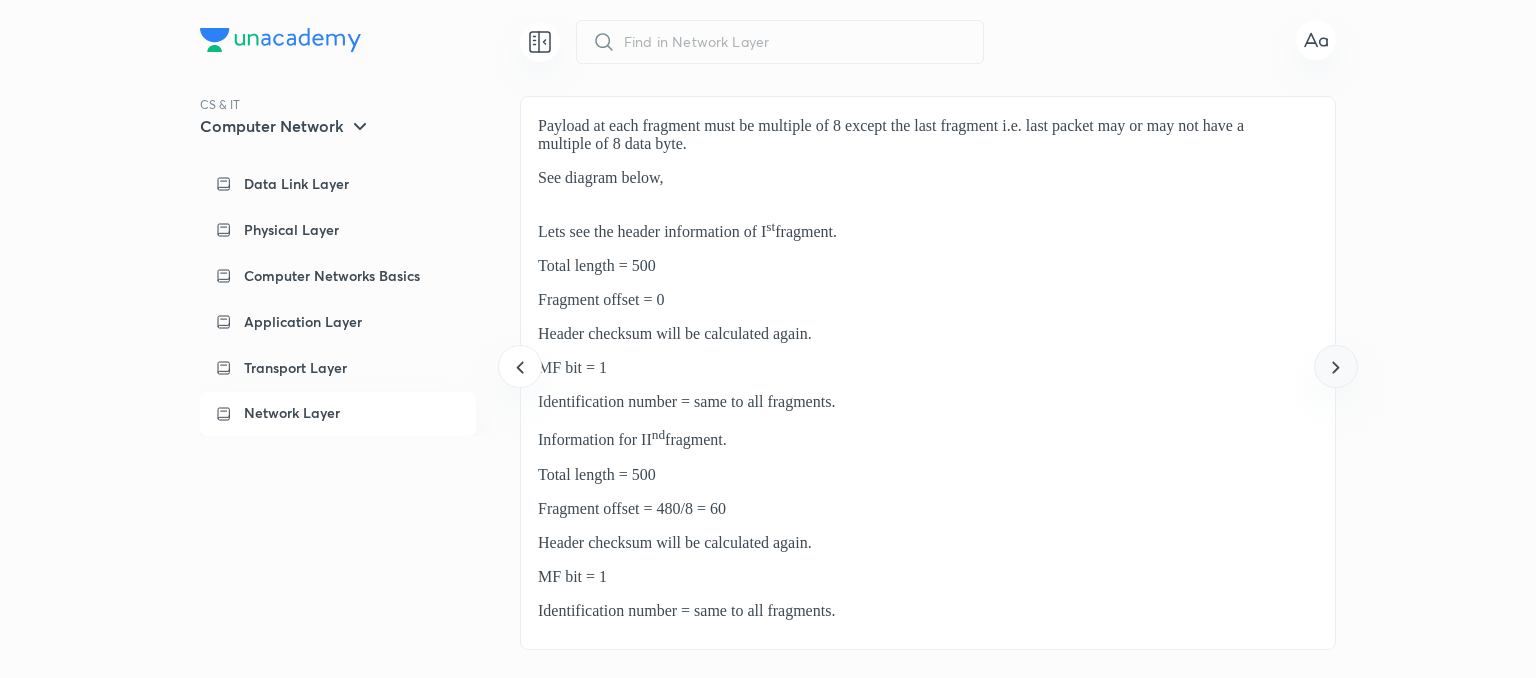 click 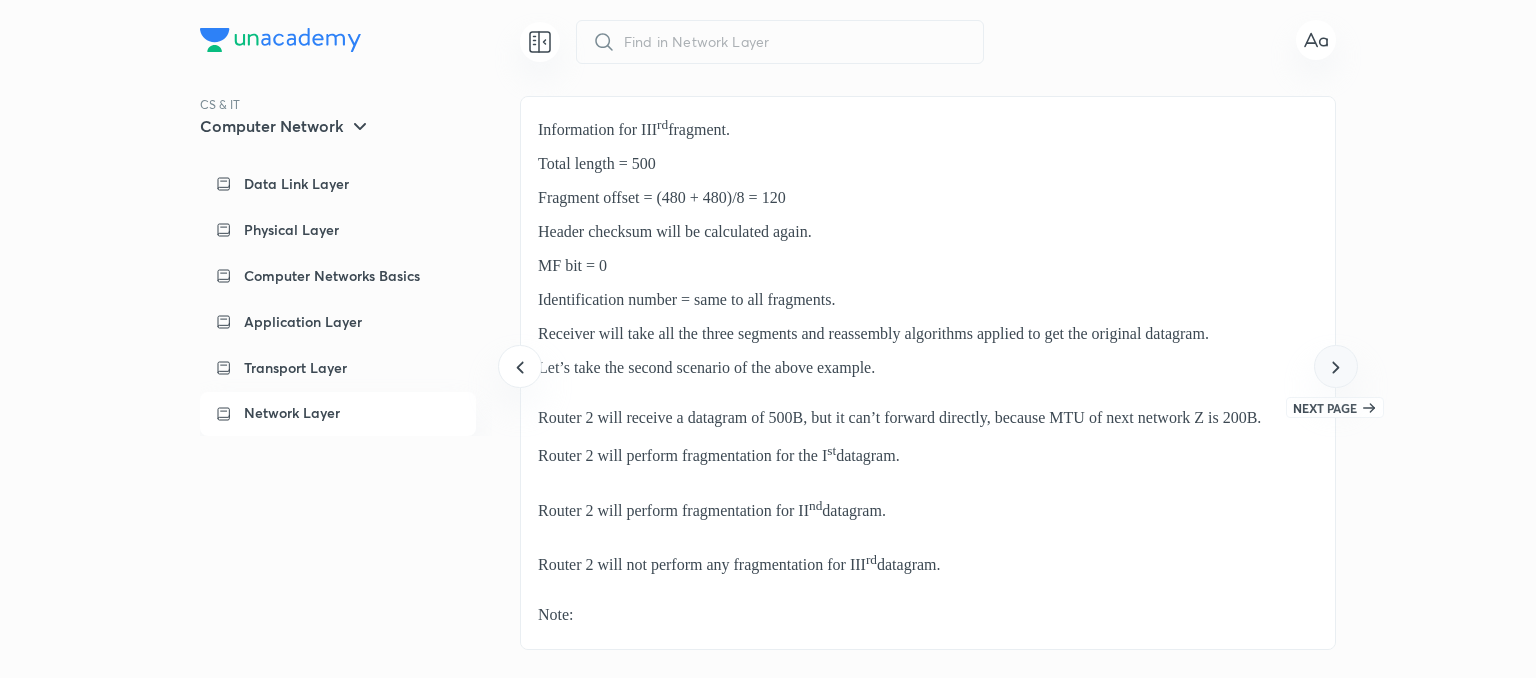 click at bounding box center [1335, 366] 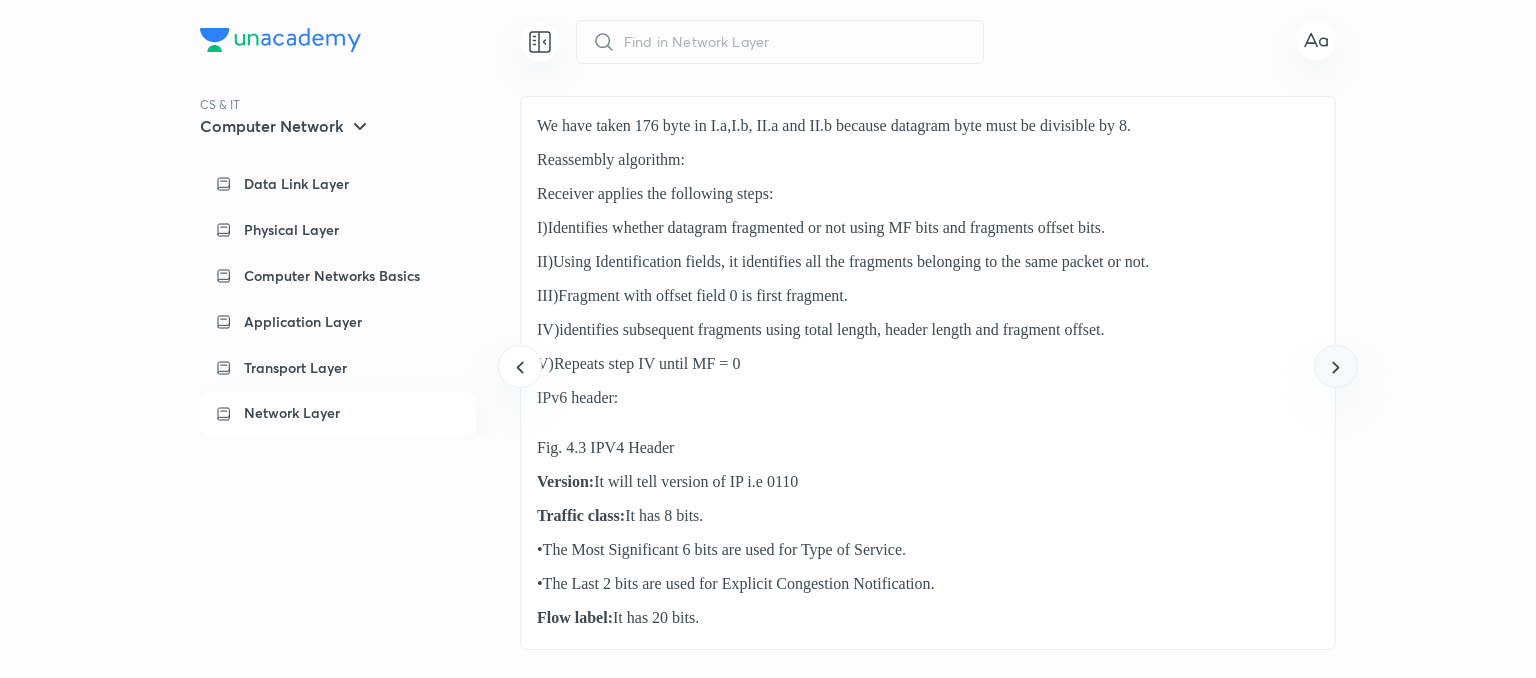 click at bounding box center (1335, 366) 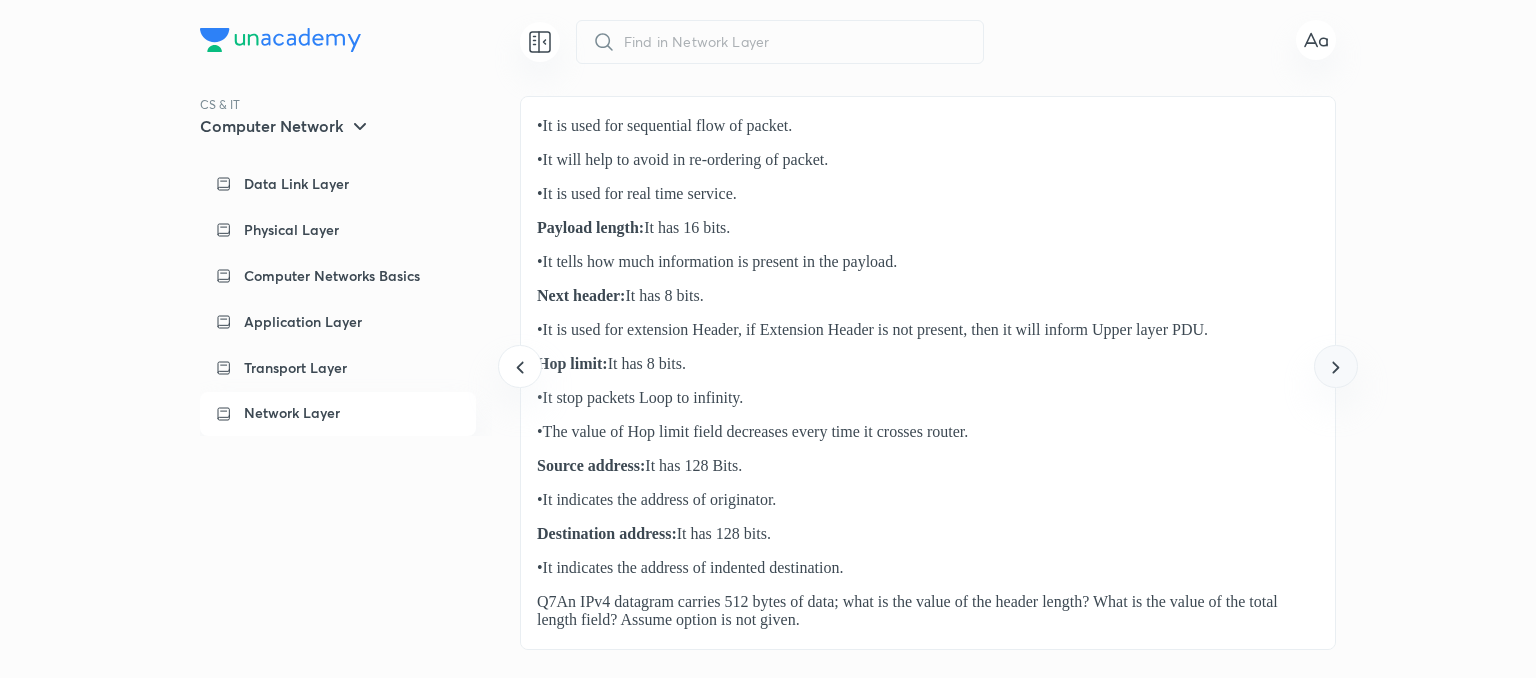 click at bounding box center (1335, 366) 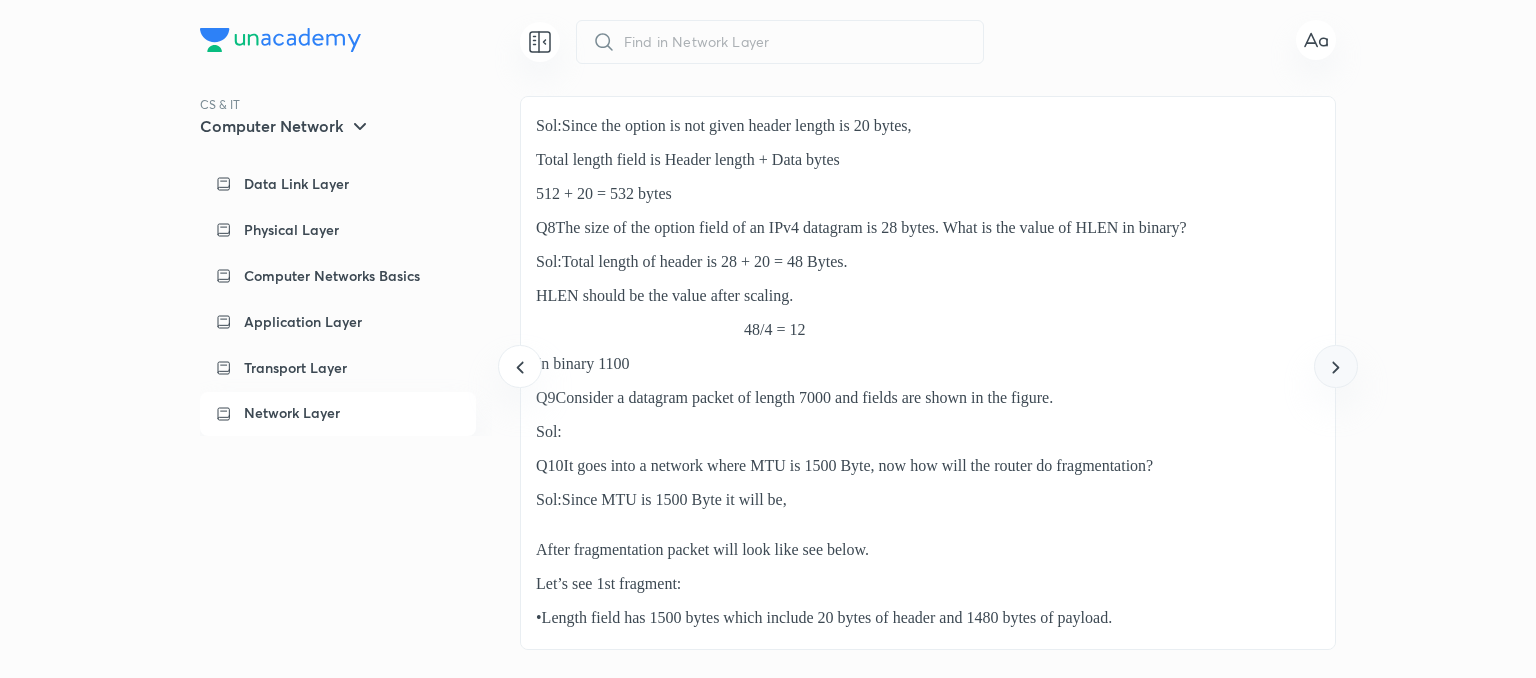 click at bounding box center (1335, 366) 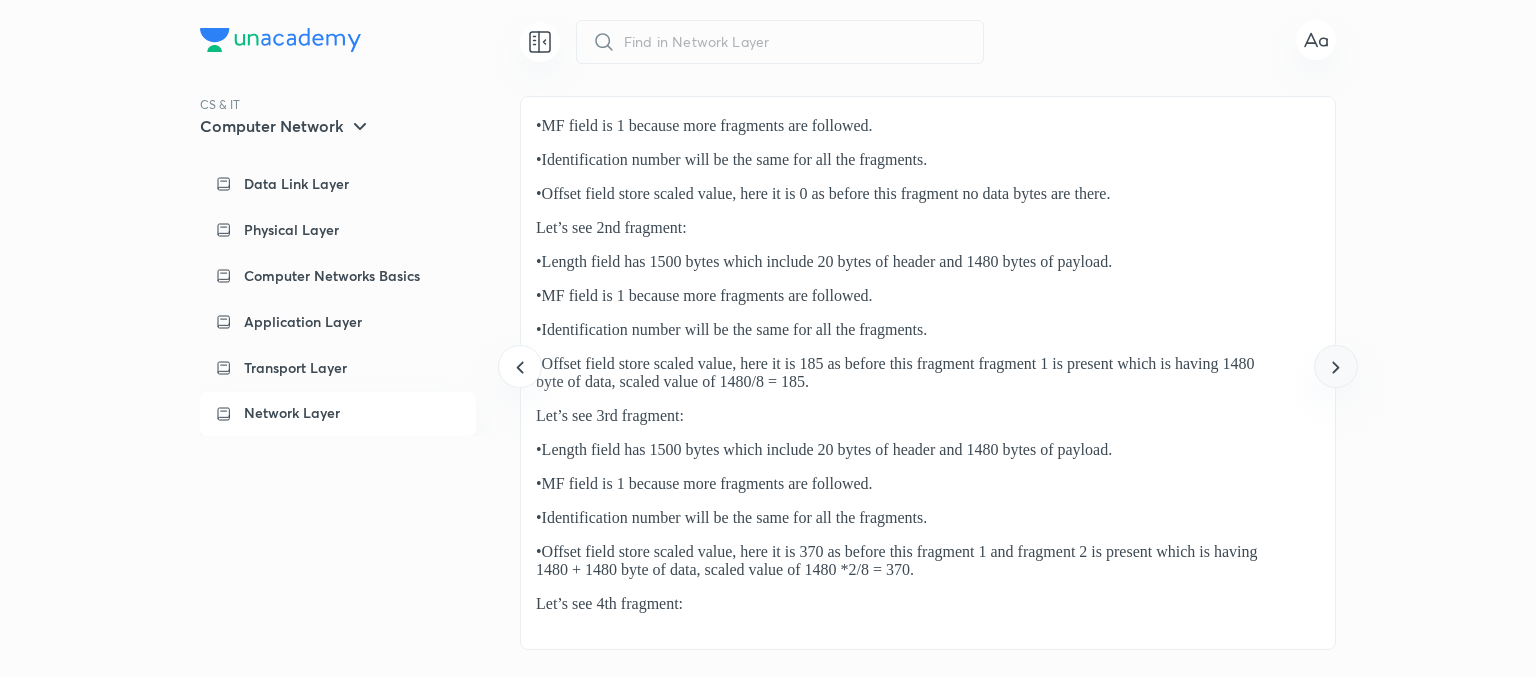 click at bounding box center (1335, 366) 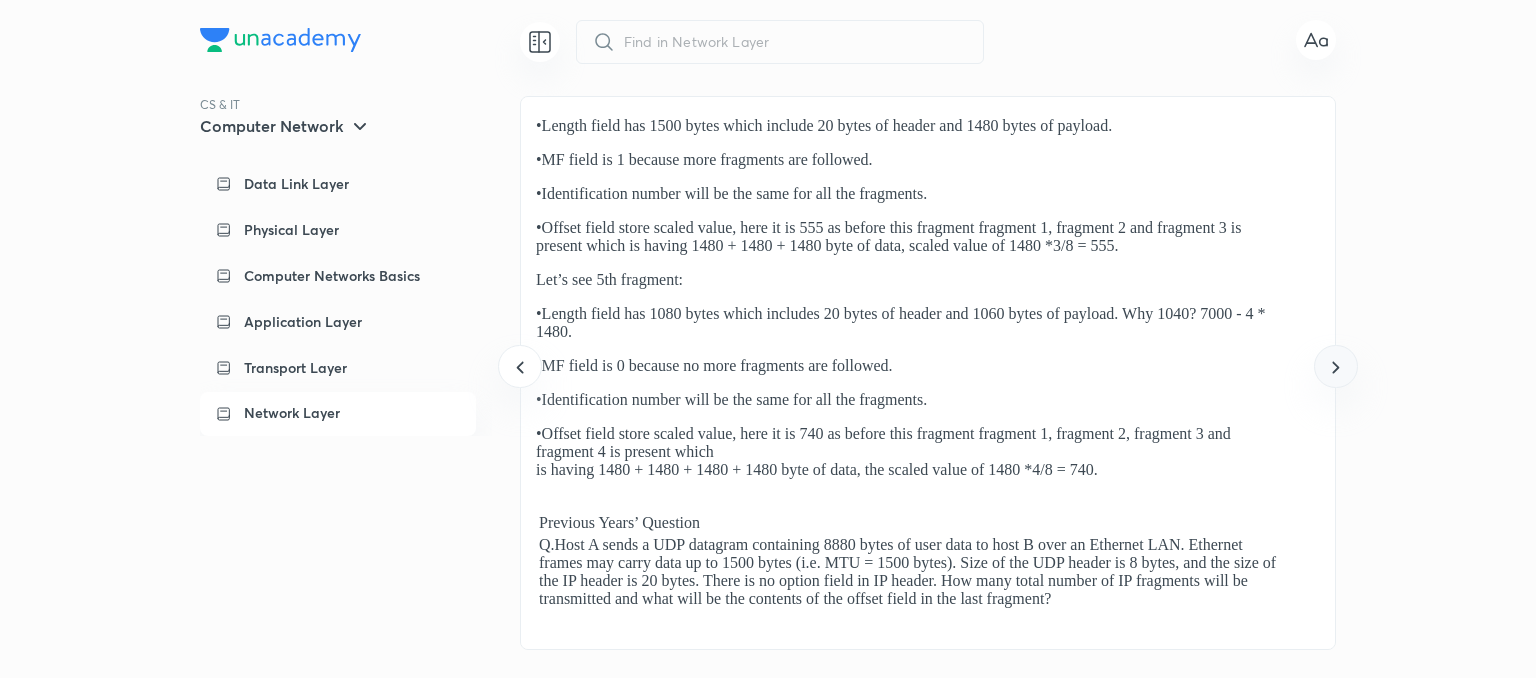 click at bounding box center (1335, 366) 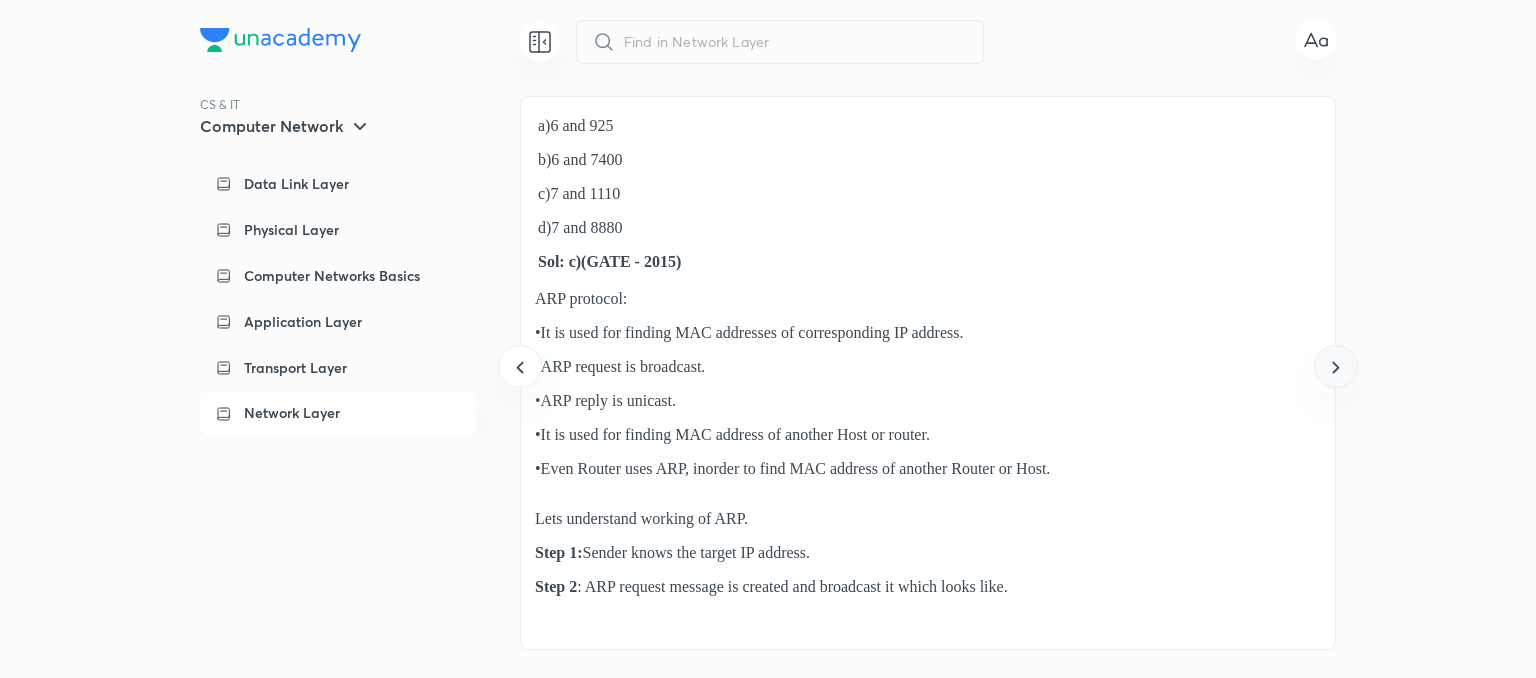 click at bounding box center (1335, 366) 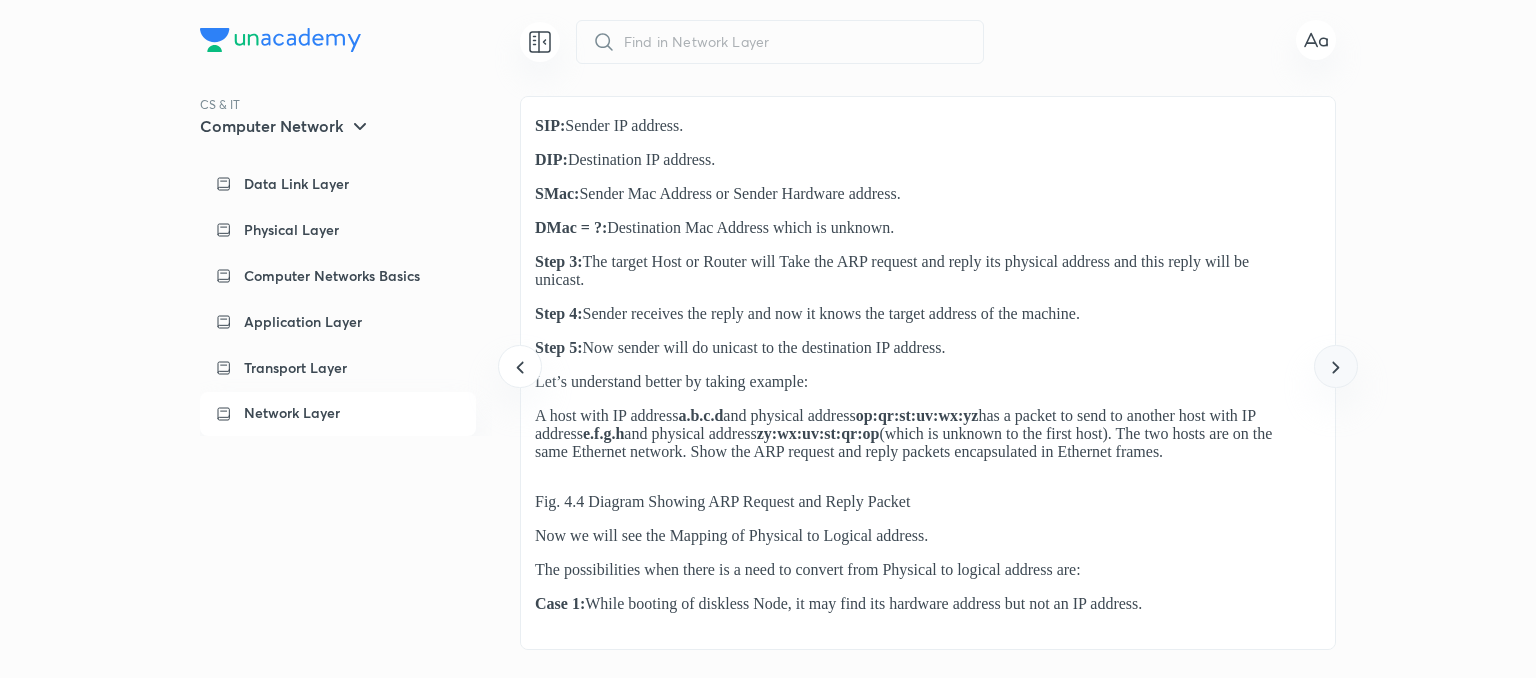 click at bounding box center (1335, 366) 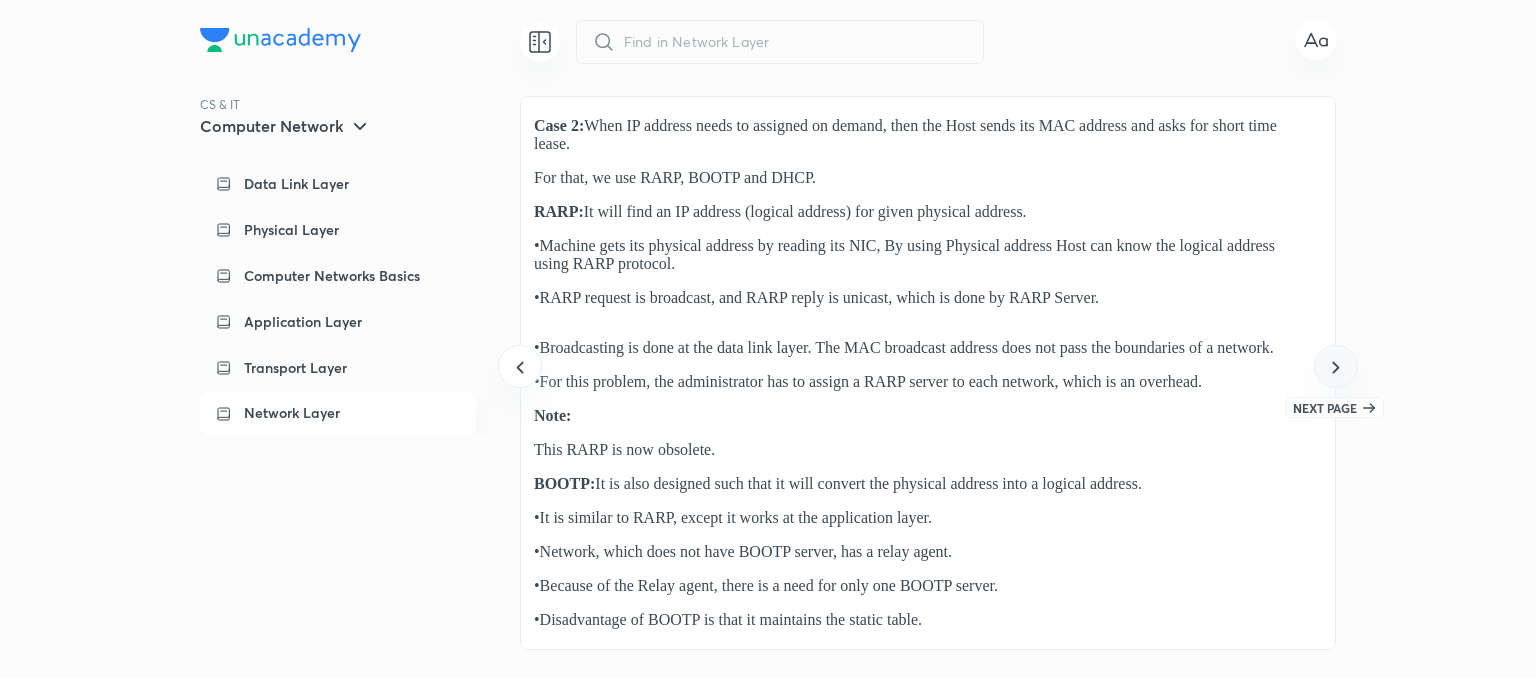 click 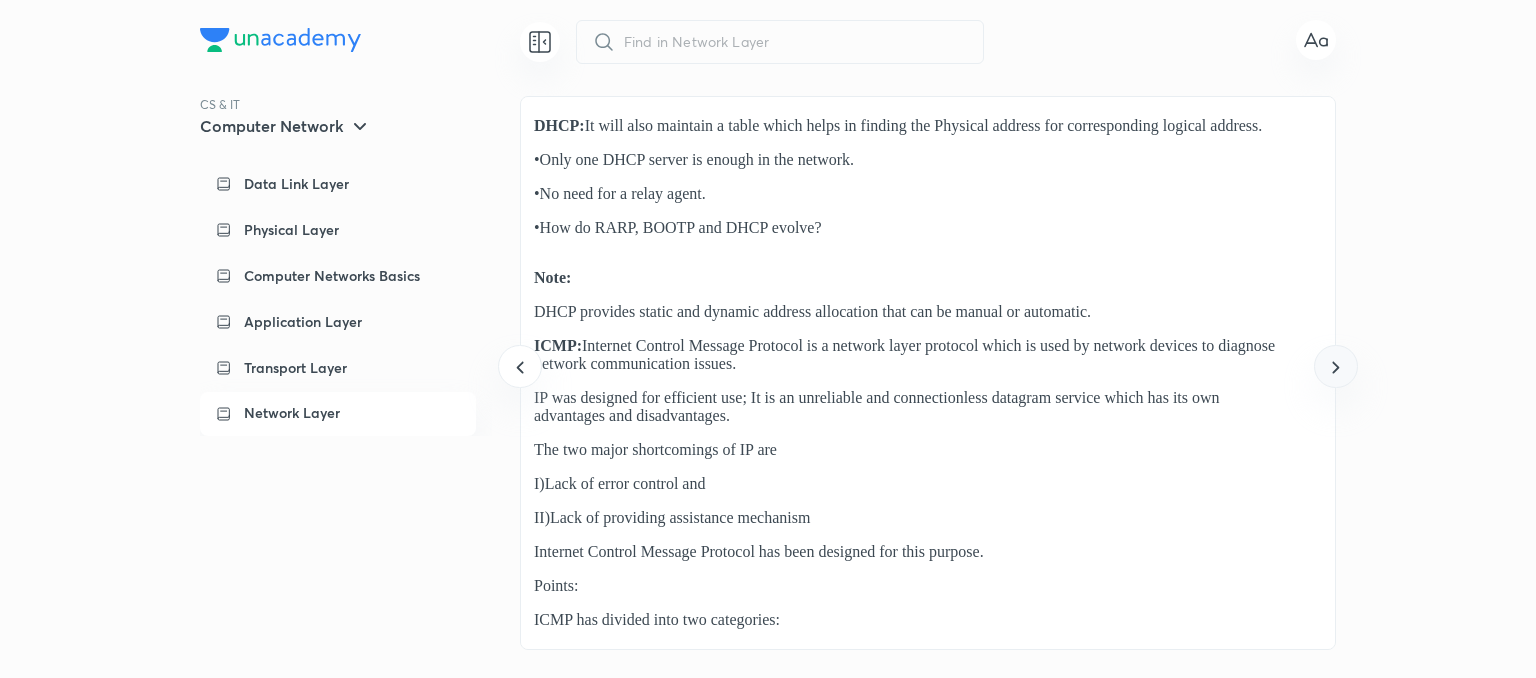 click 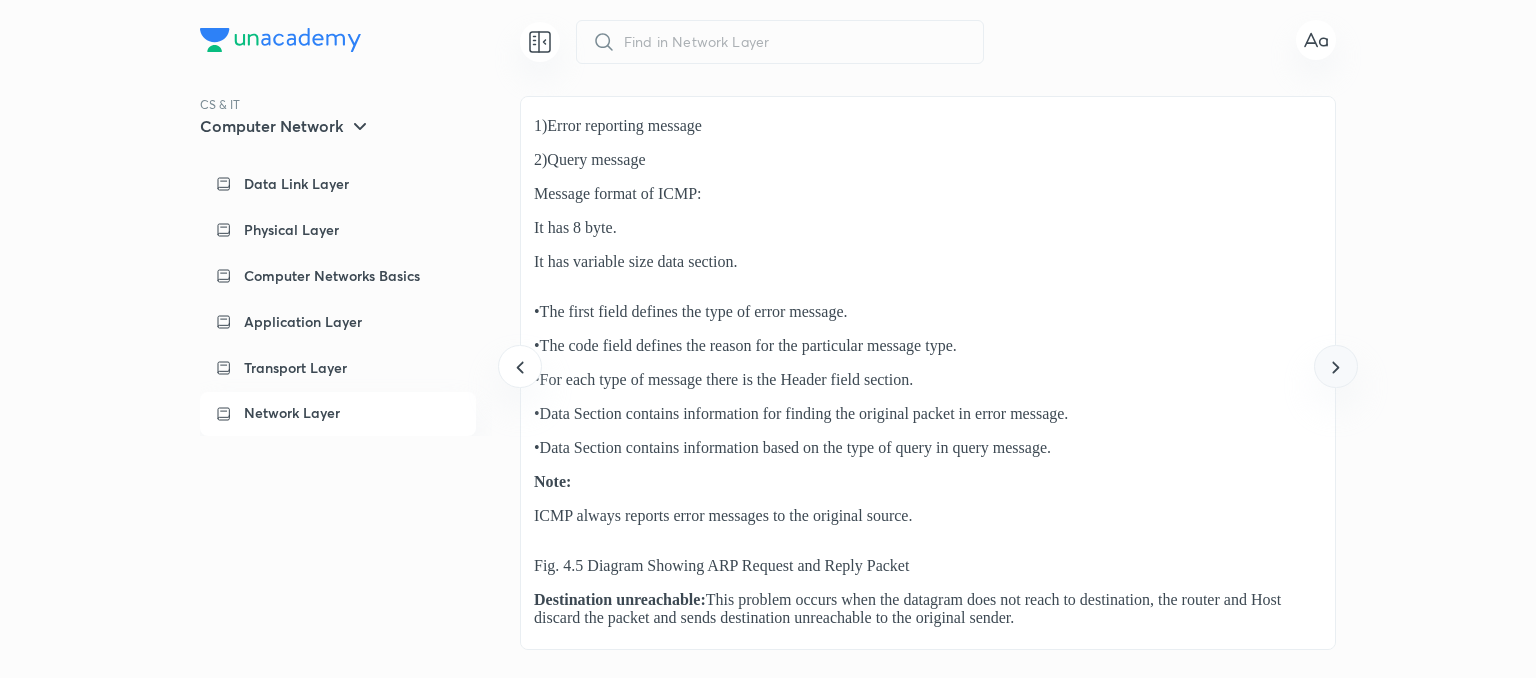 click 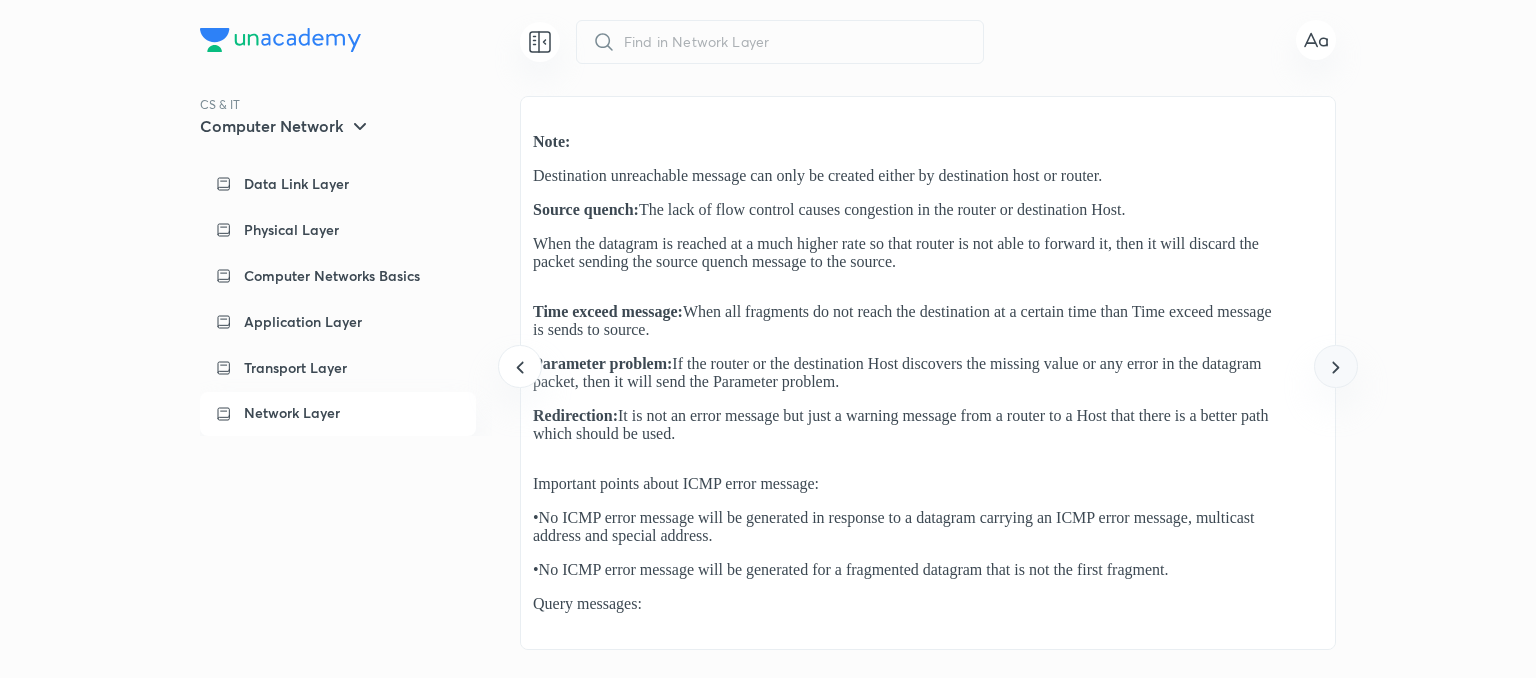 click 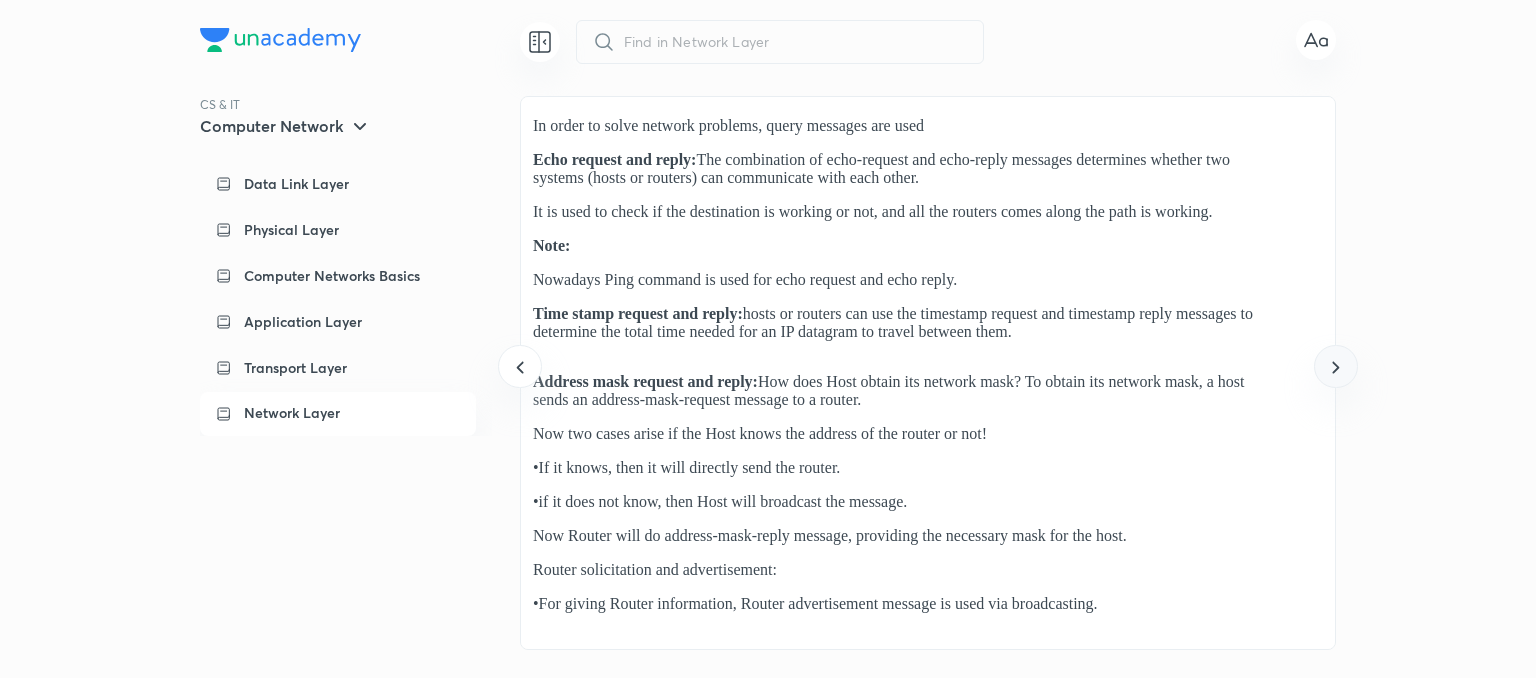 click 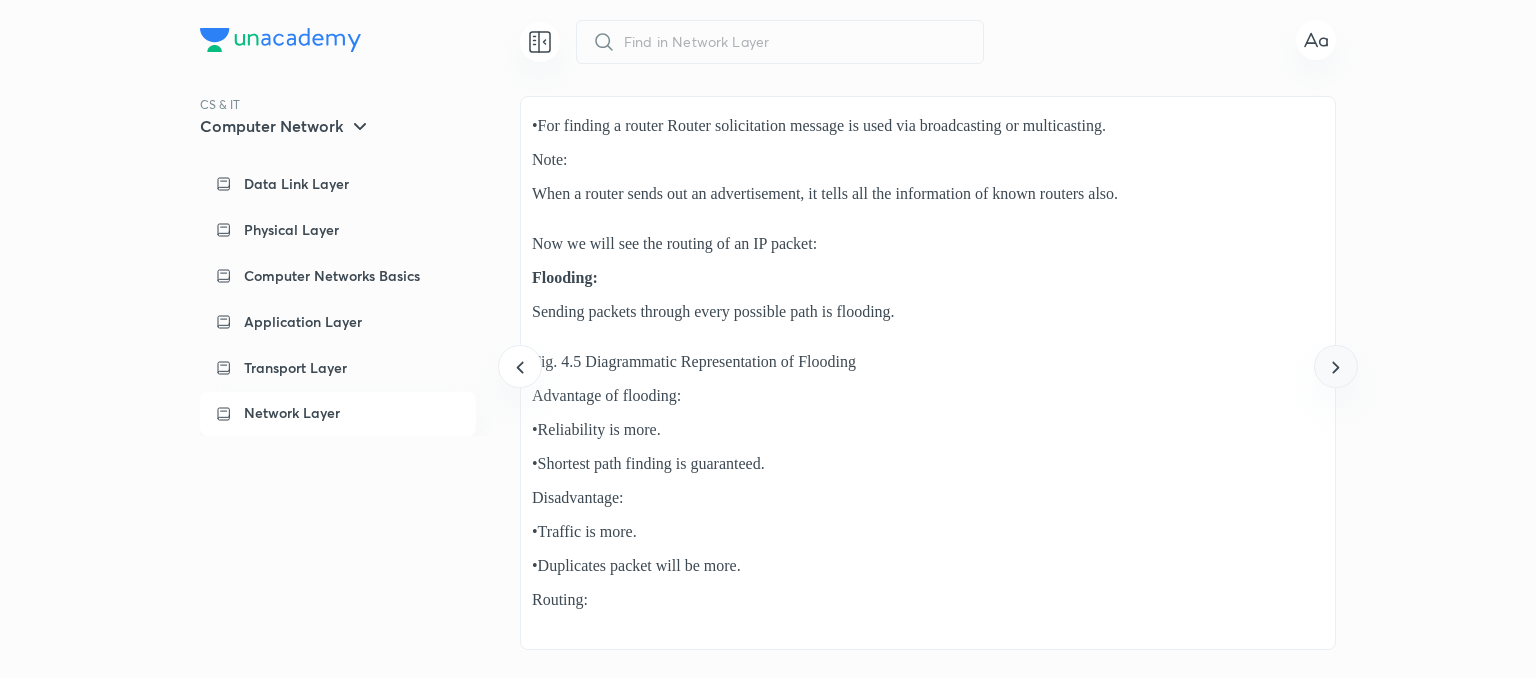 click 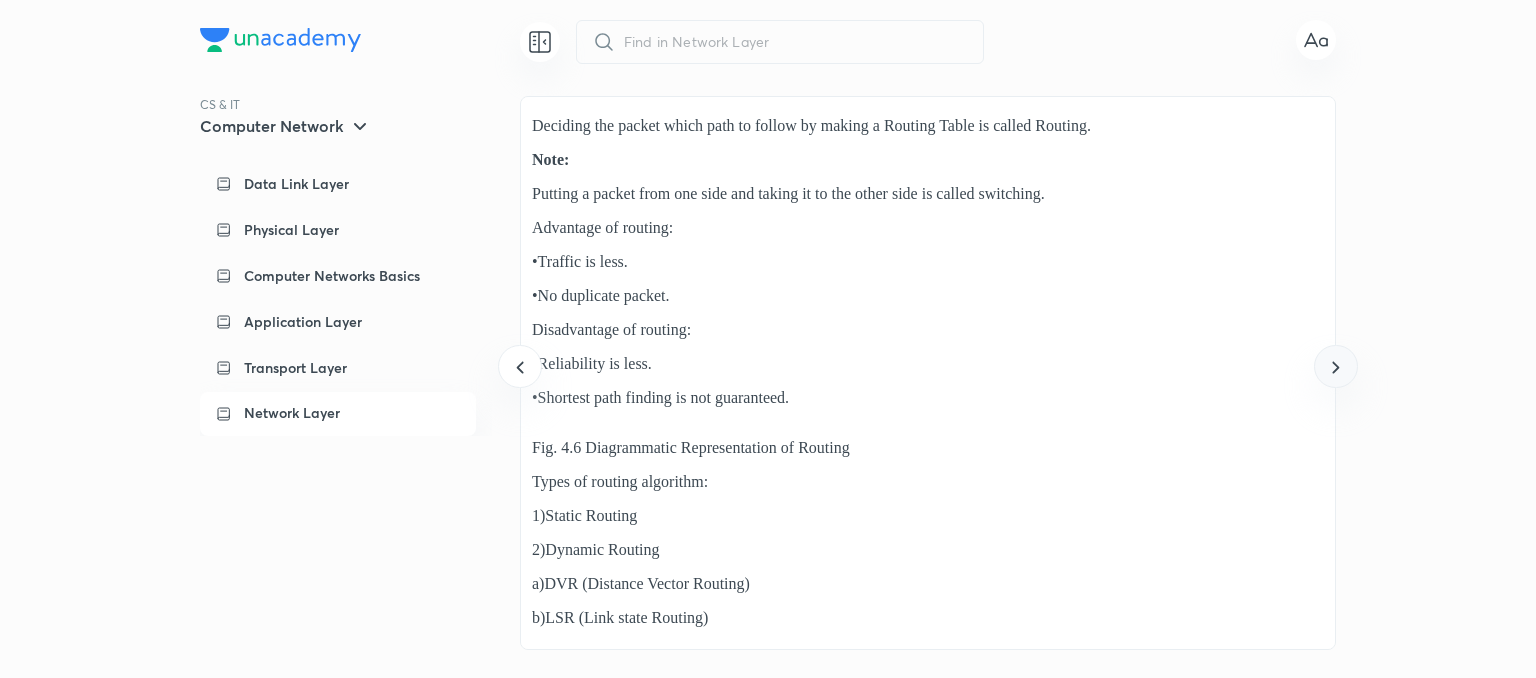 click 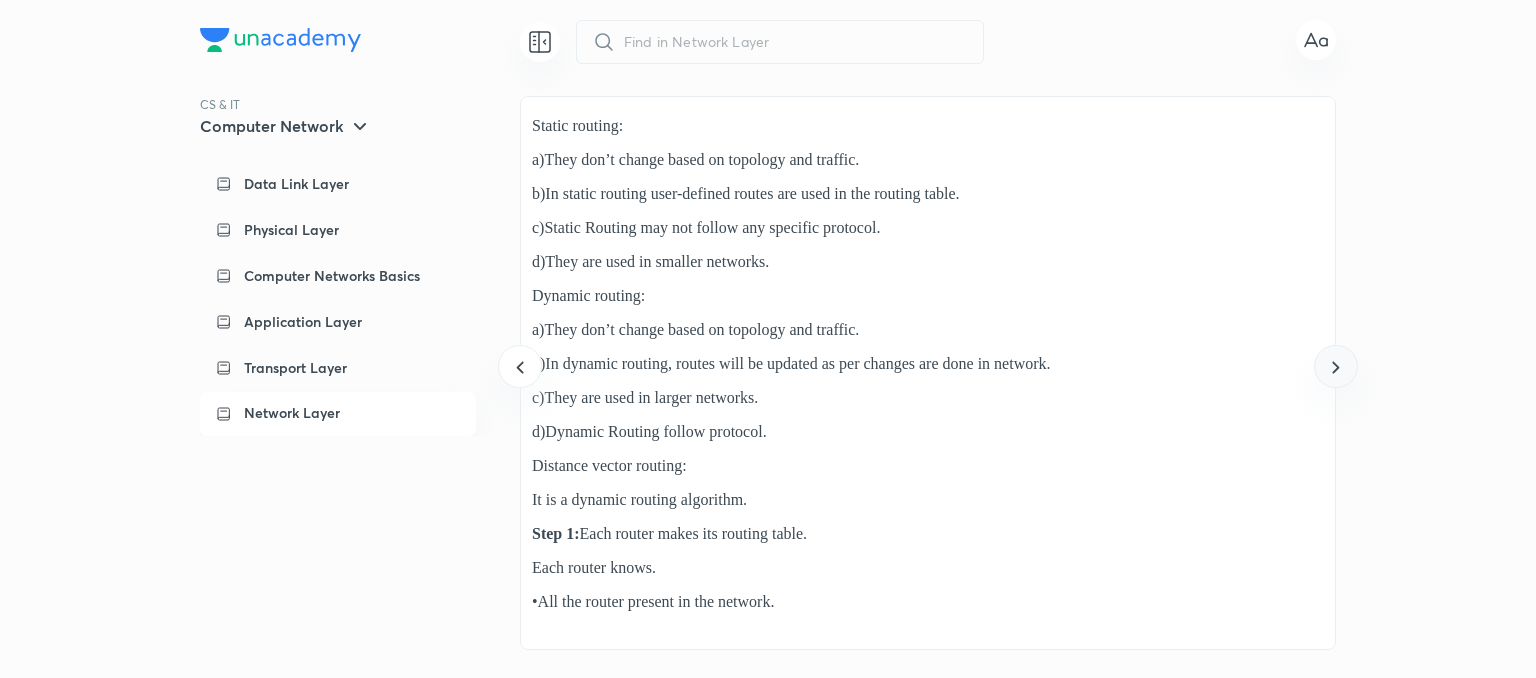 click 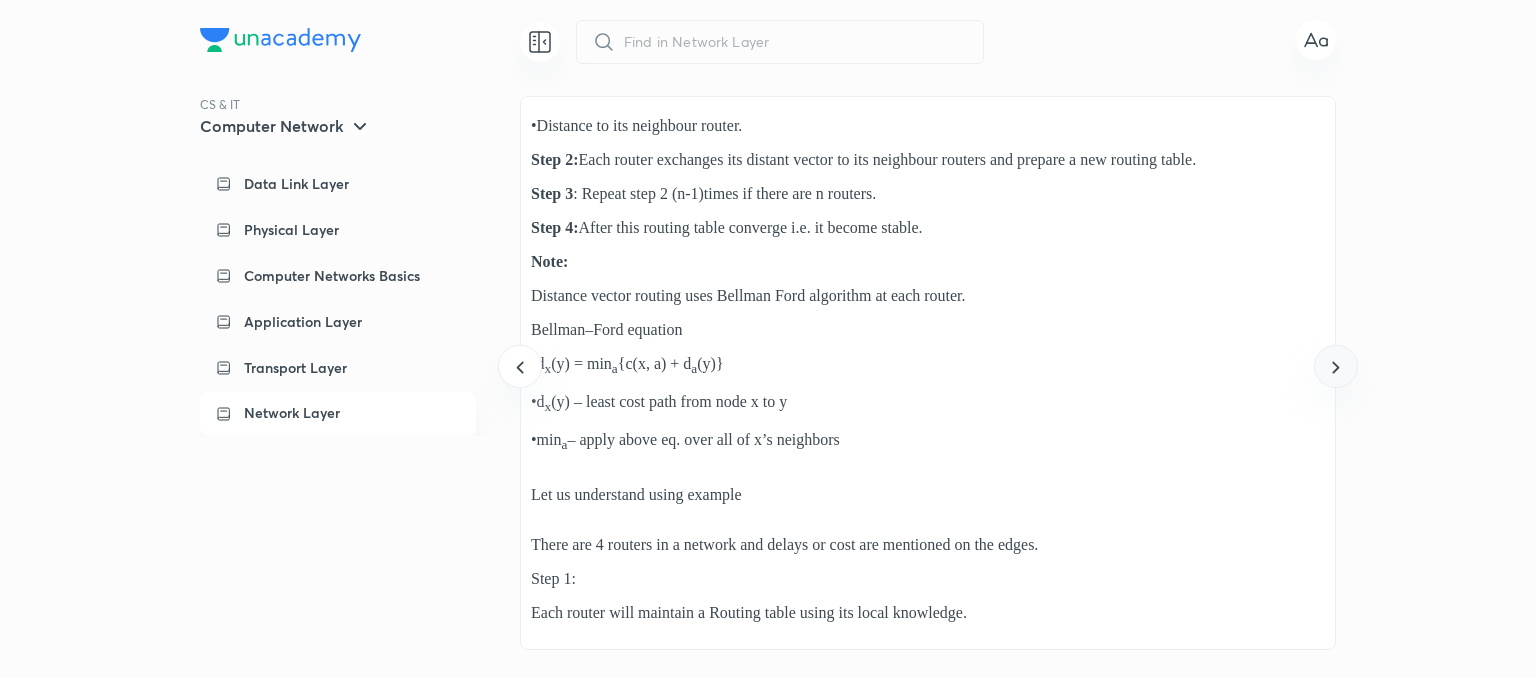 click 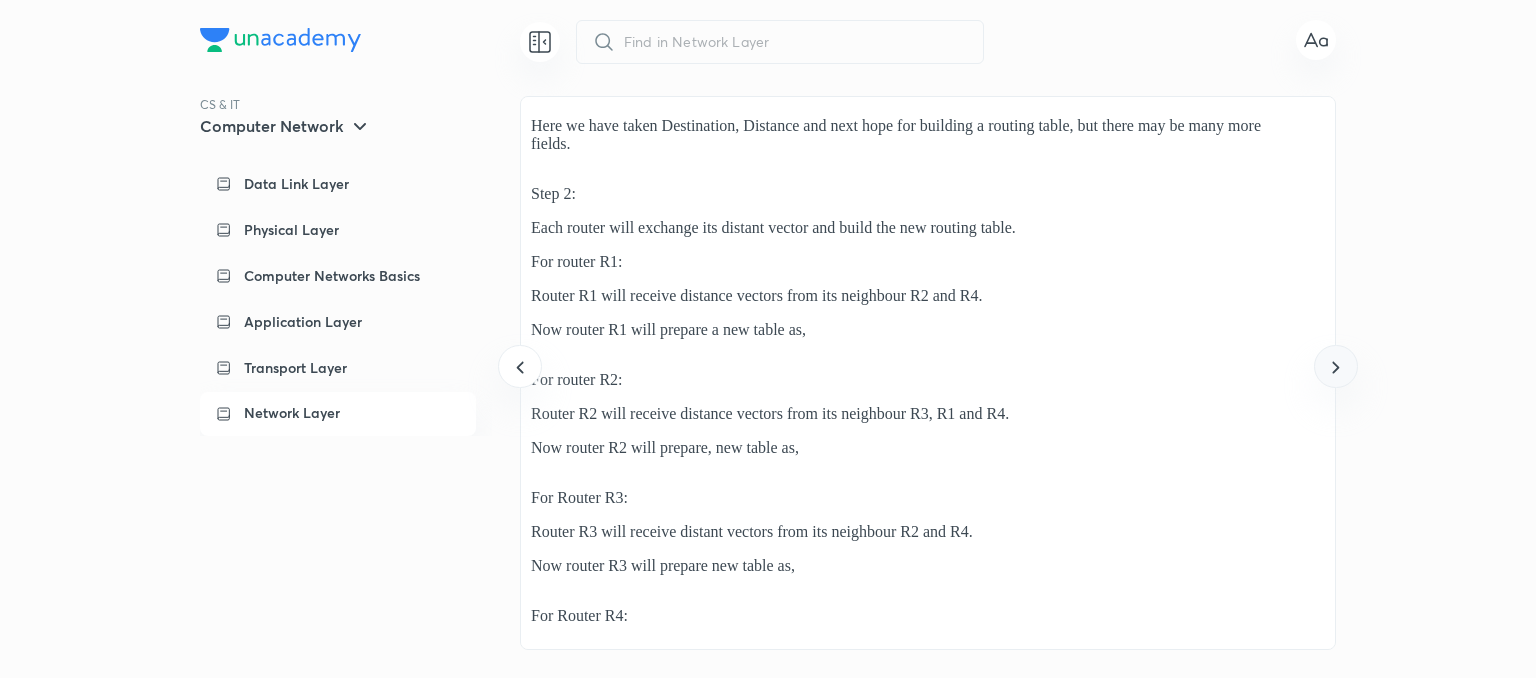 click 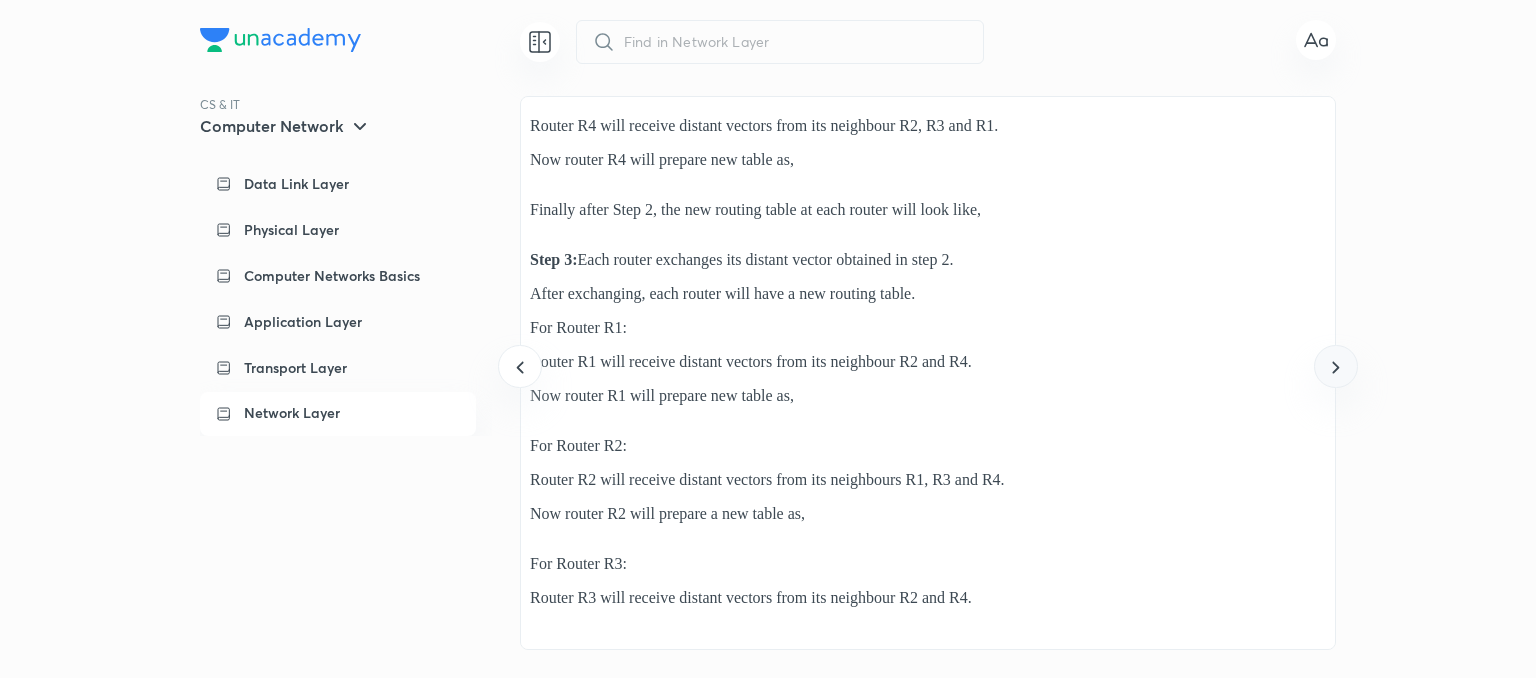 click 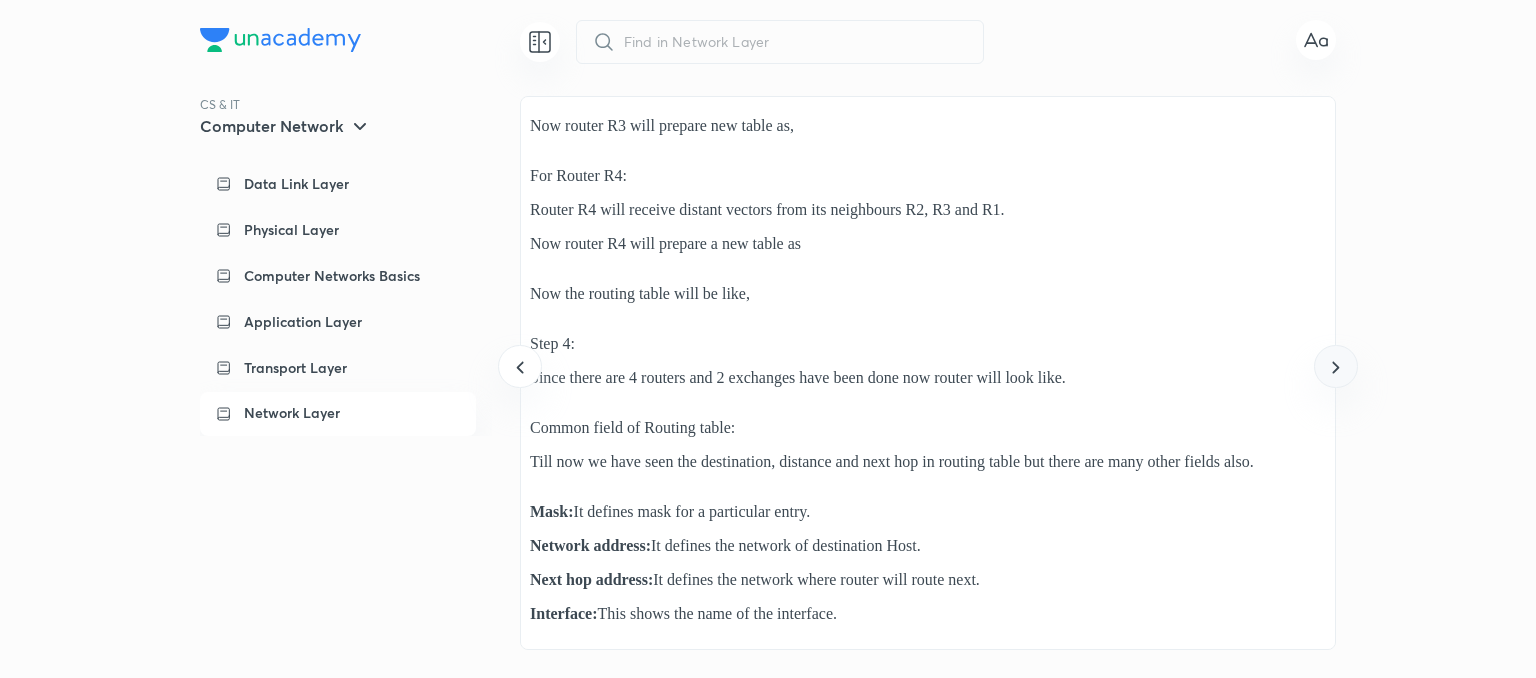 click 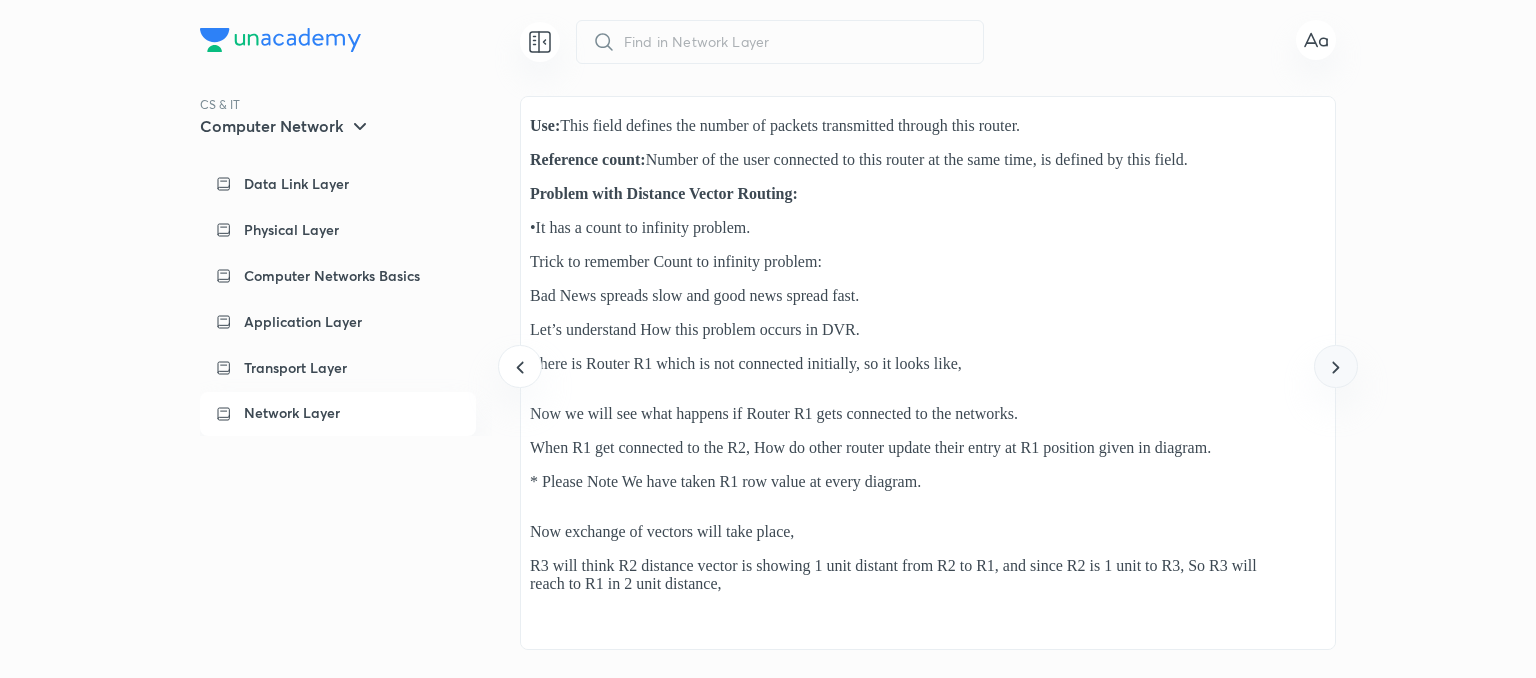 click 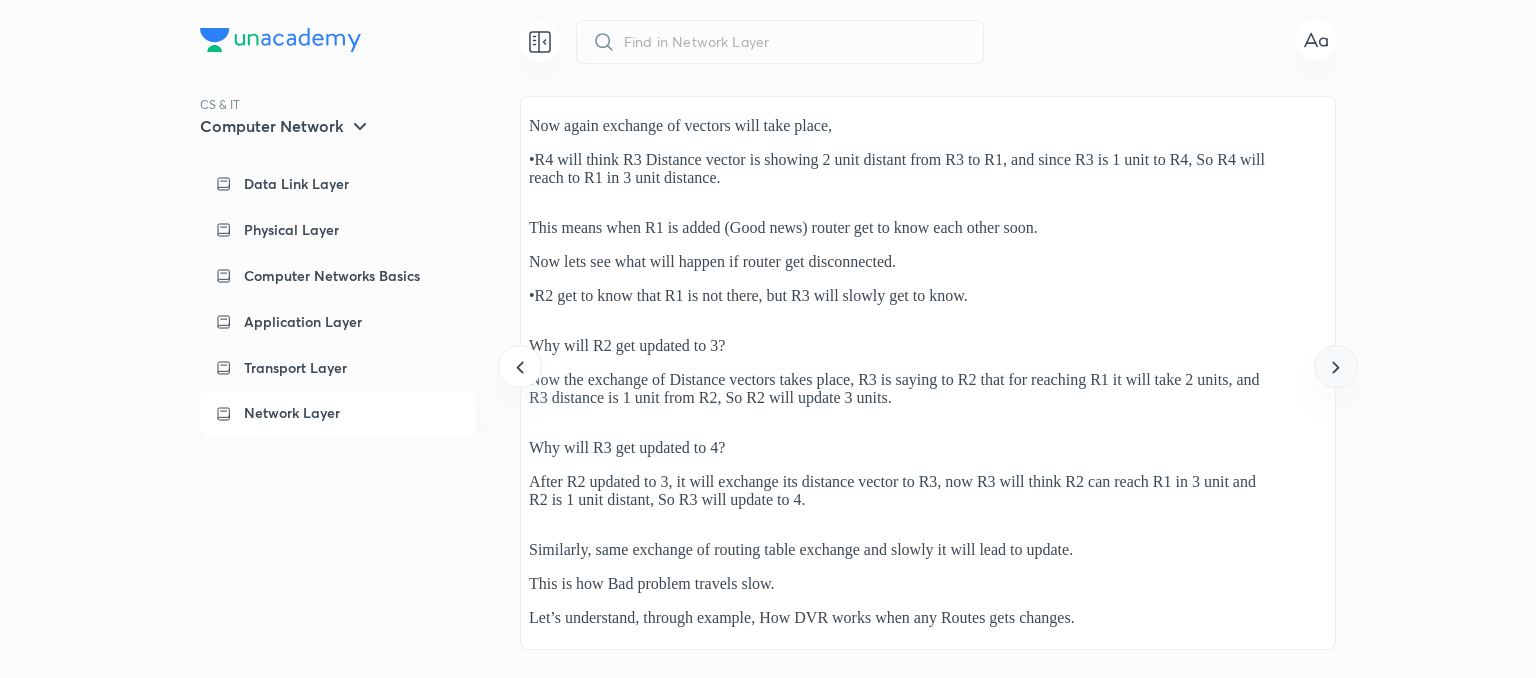click 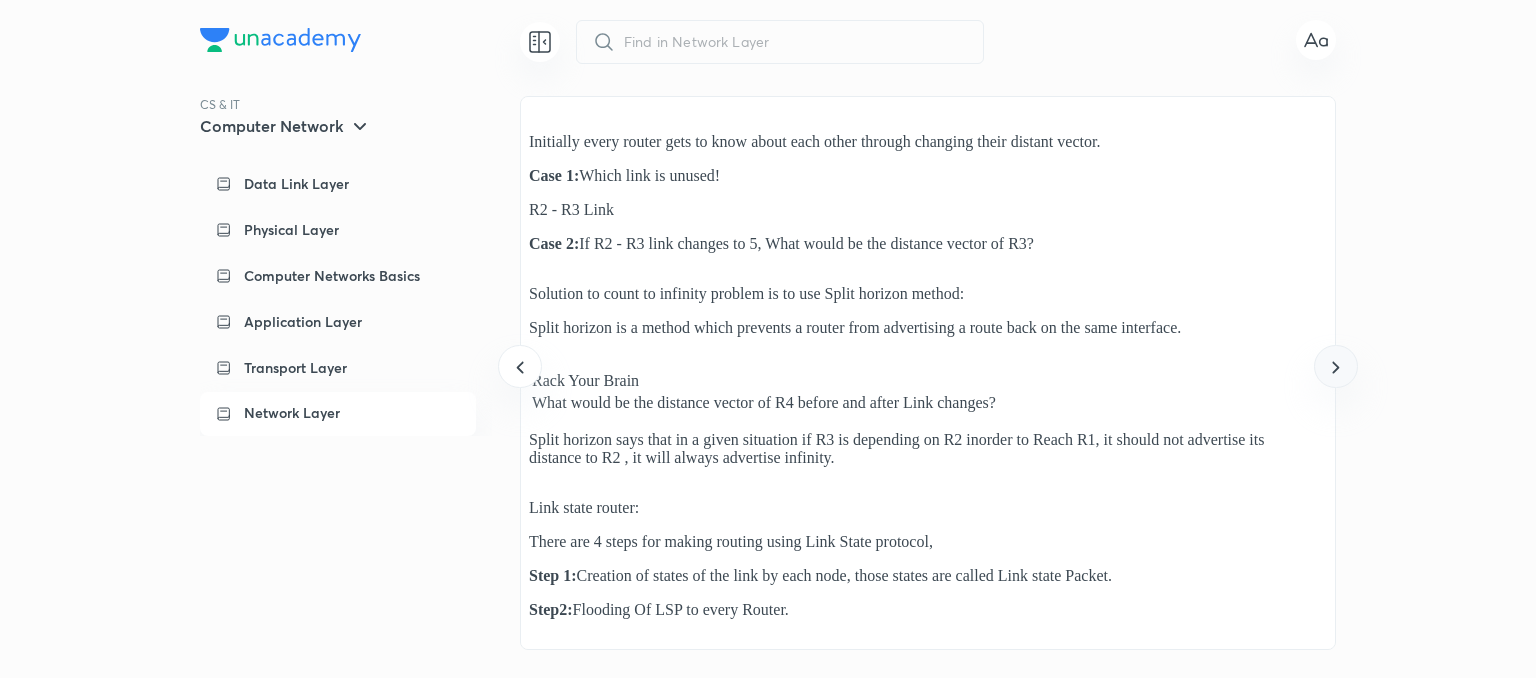 click 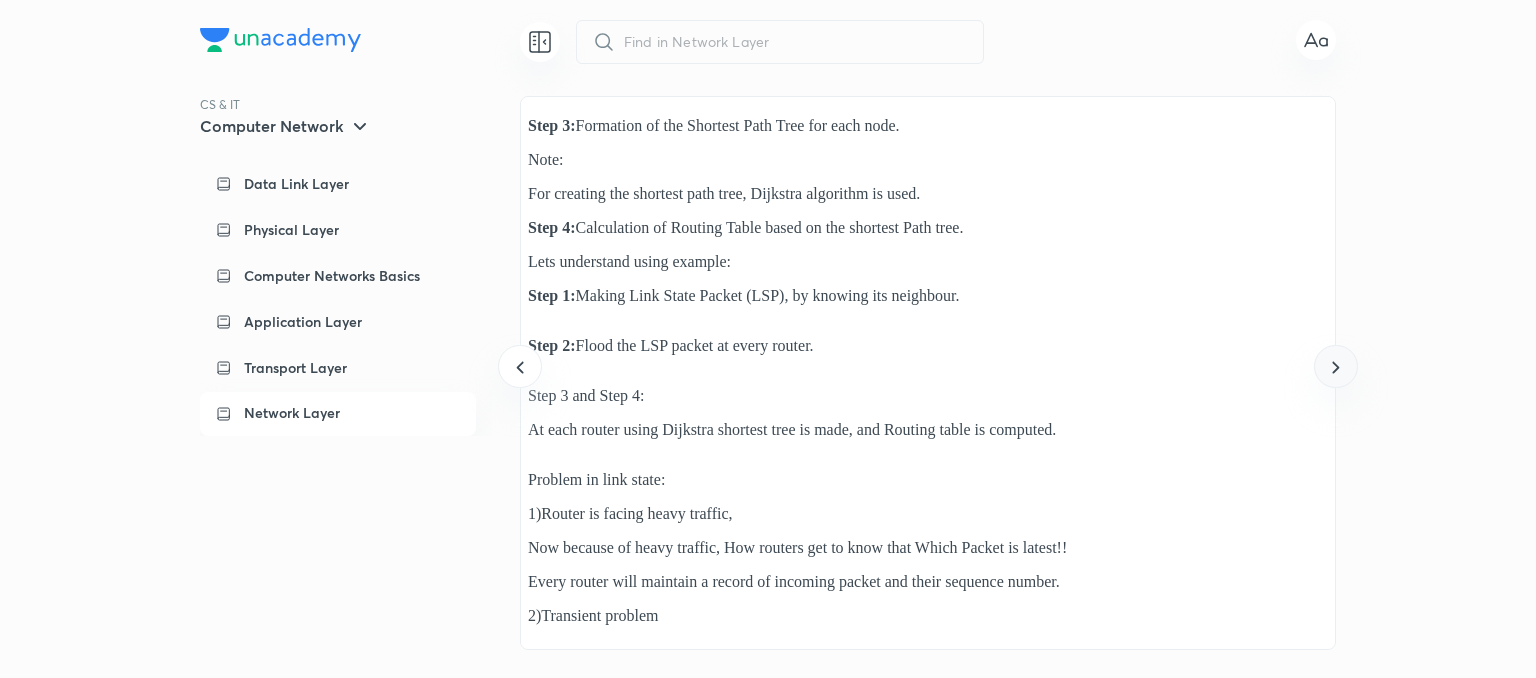 click 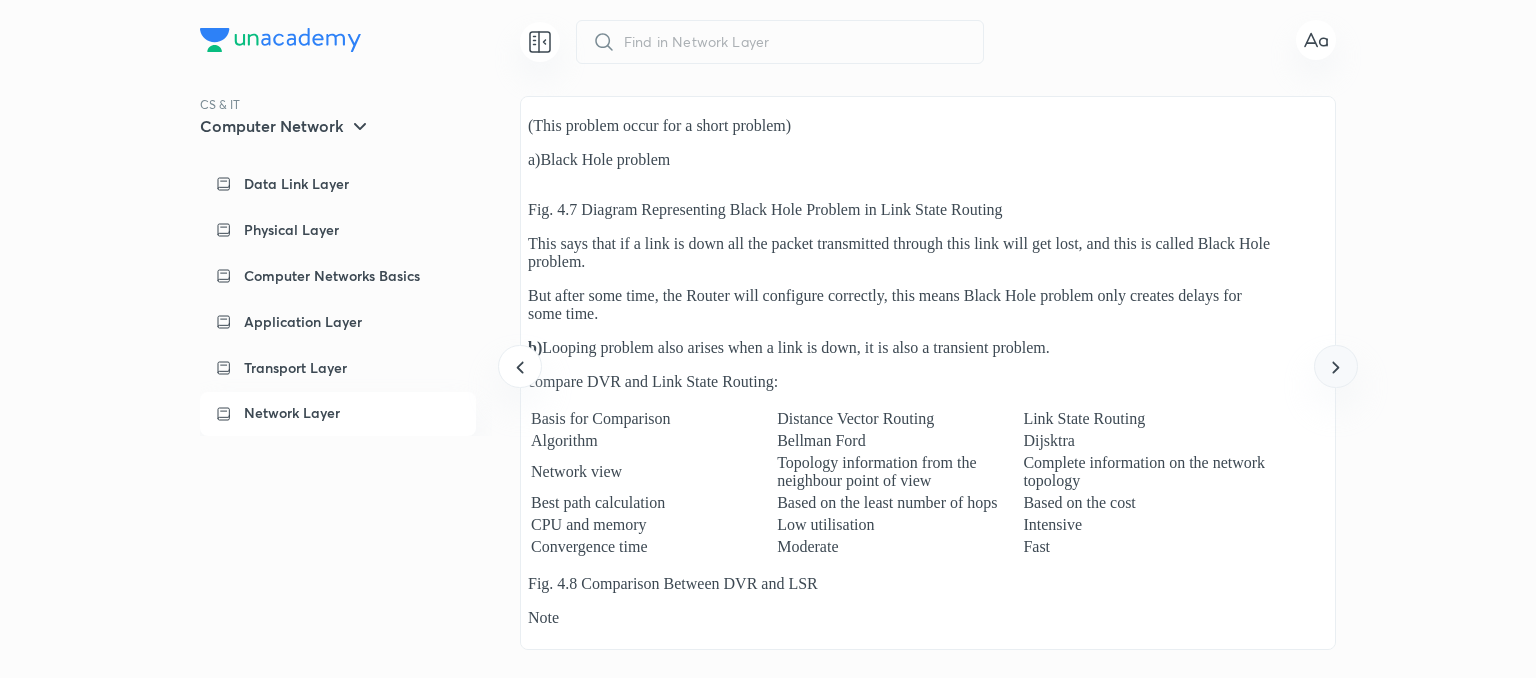 click 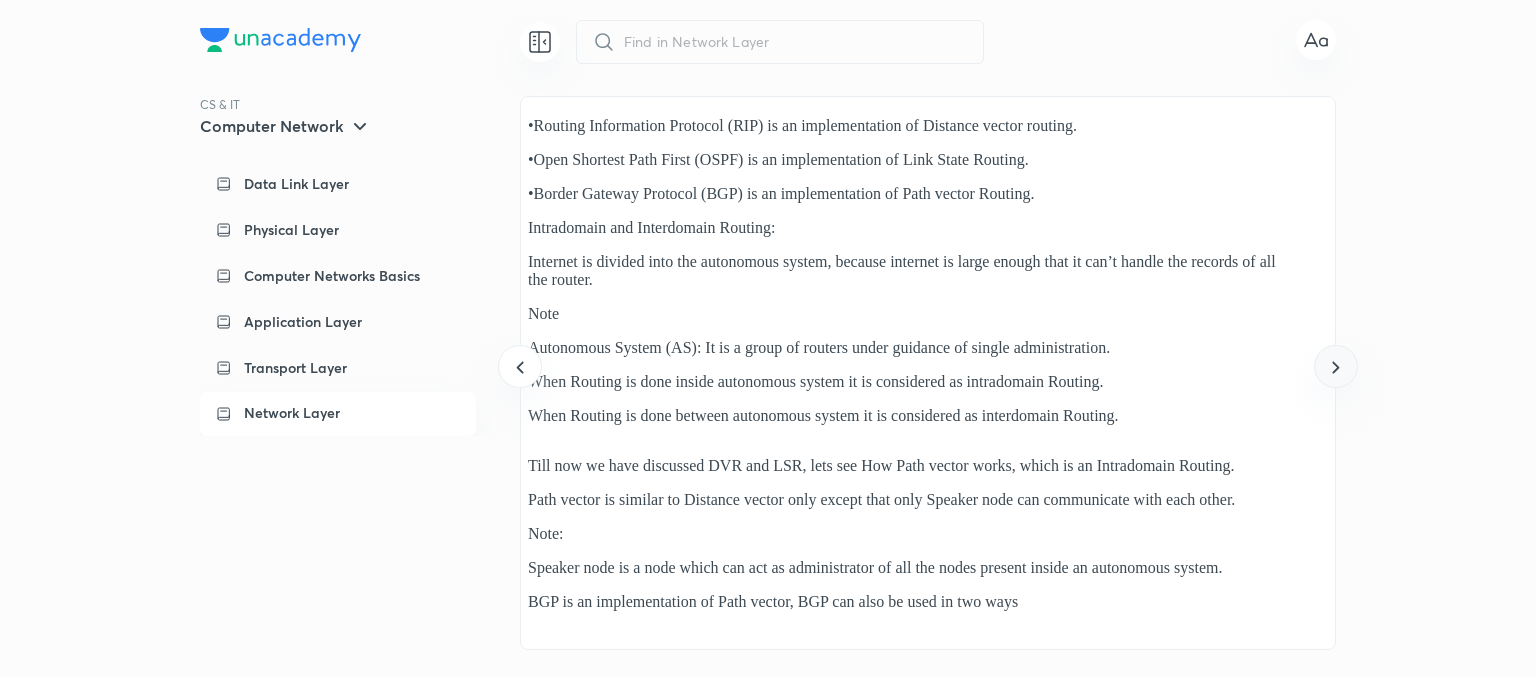click 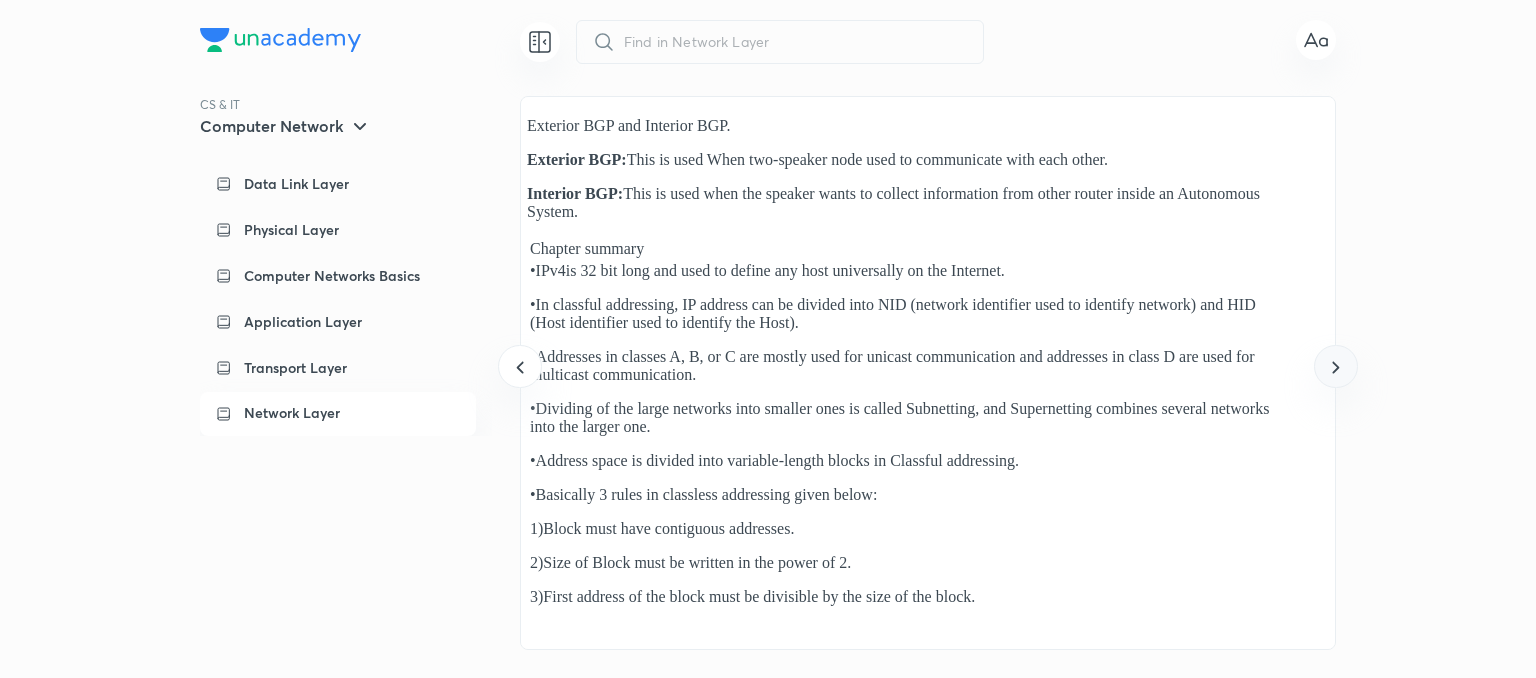 click 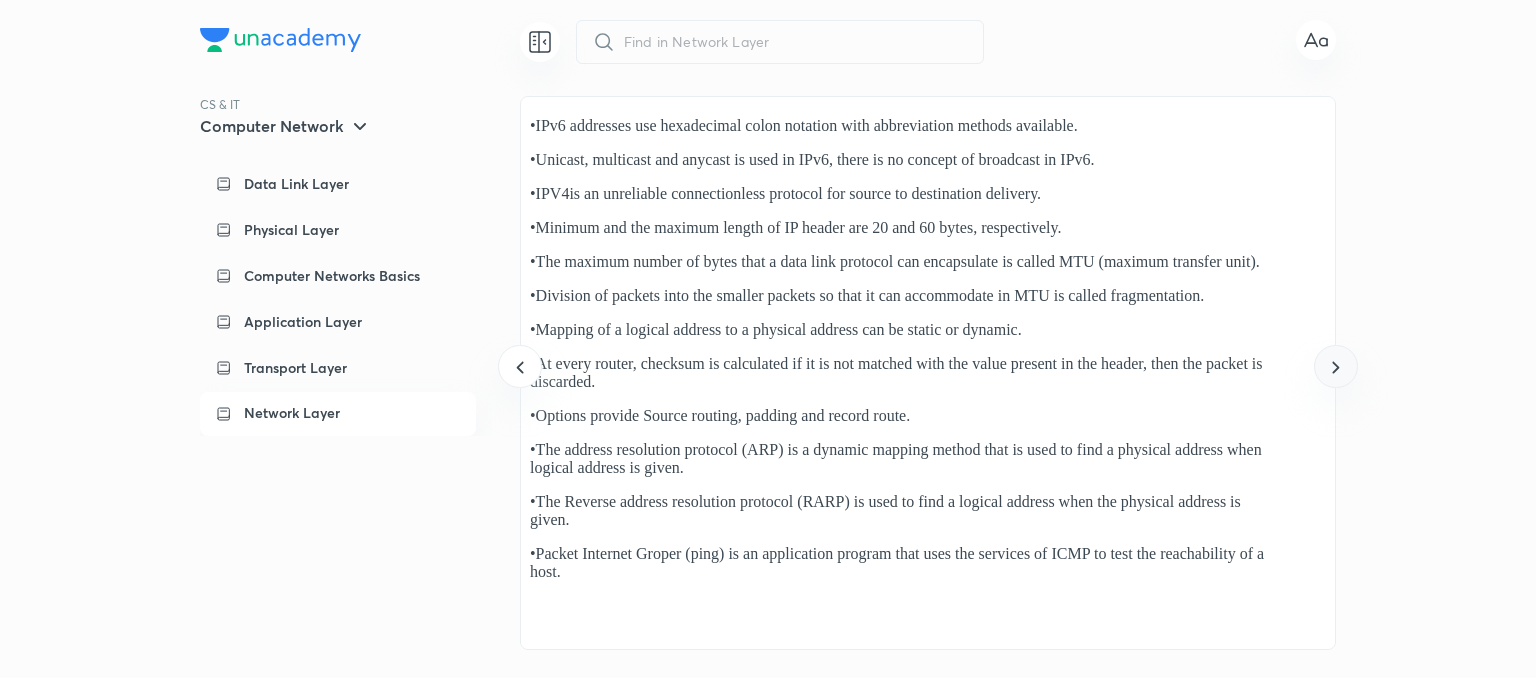 click 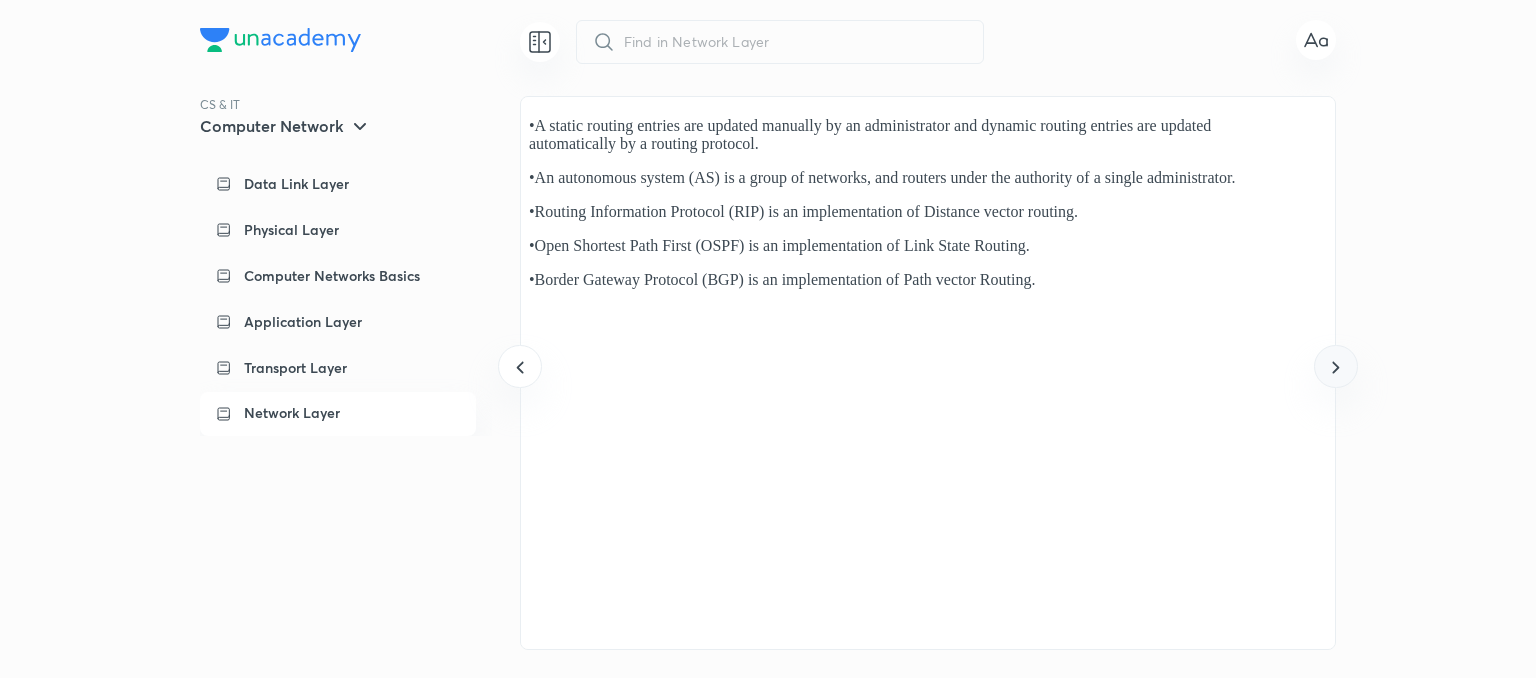 click 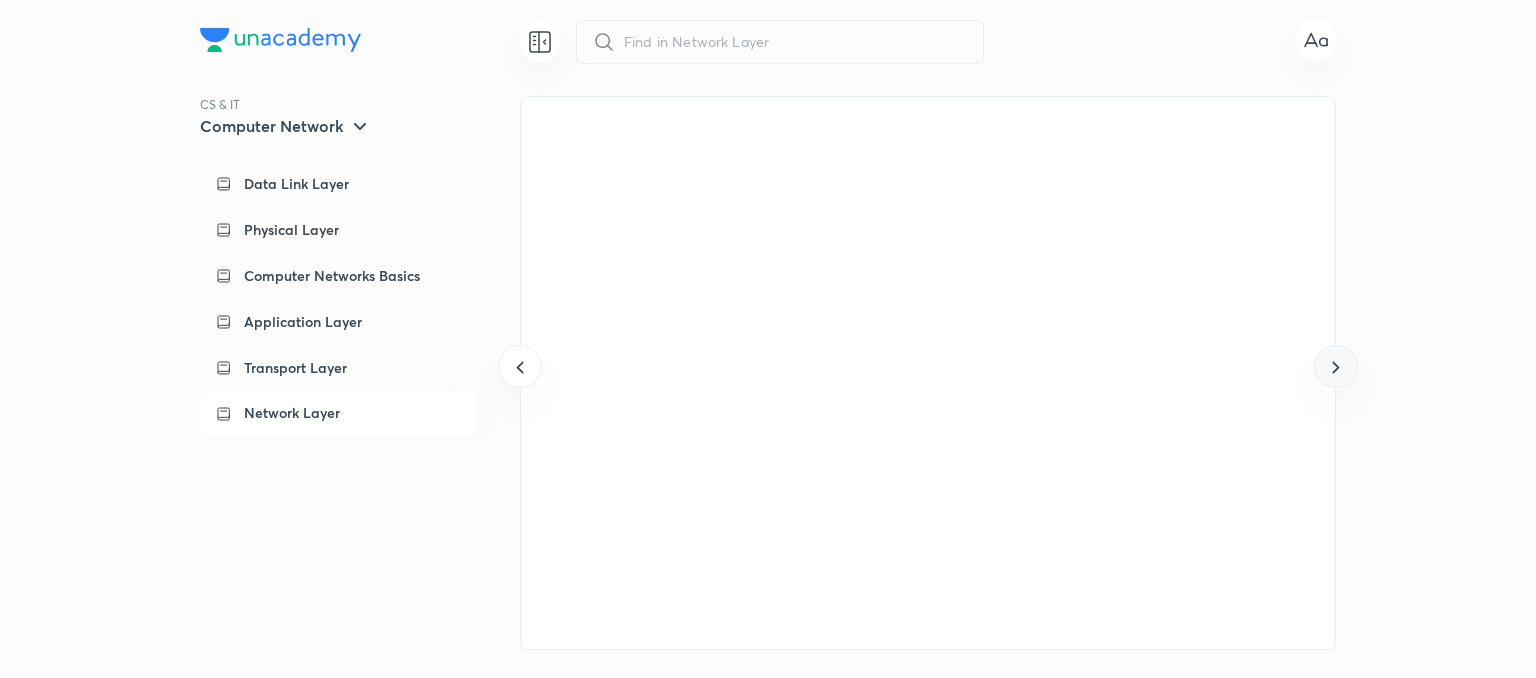 click 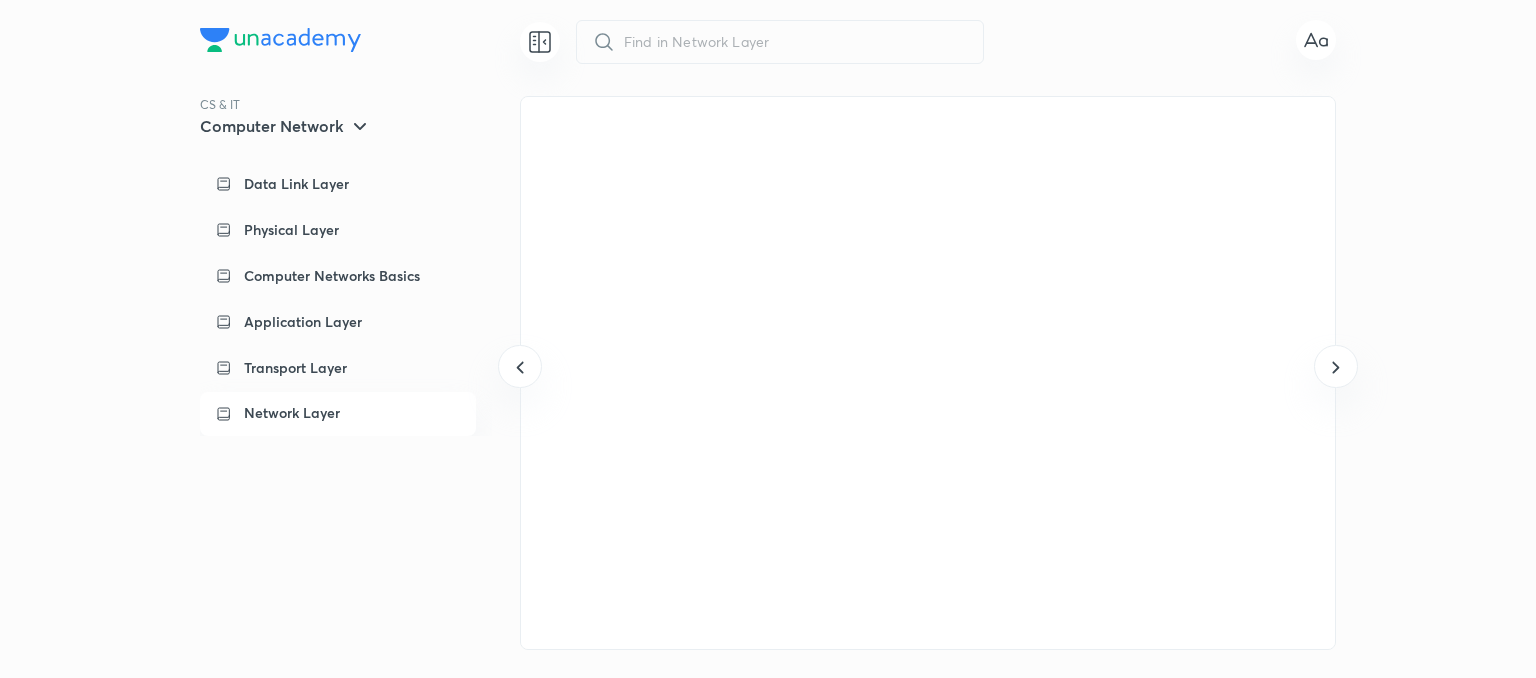 drag, startPoint x: 1185, startPoint y: 347, endPoint x: 1274, endPoint y: 392, distance: 99.72964 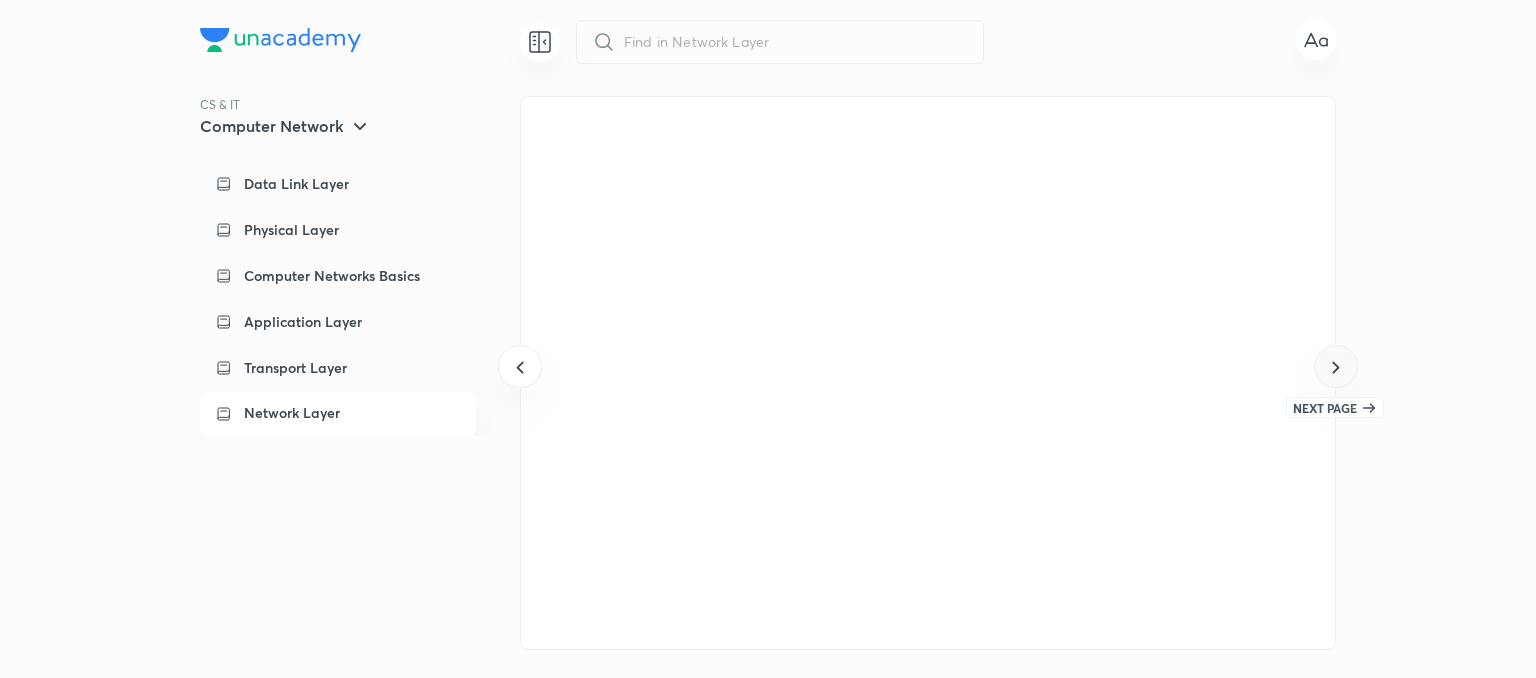 click at bounding box center [1335, 366] 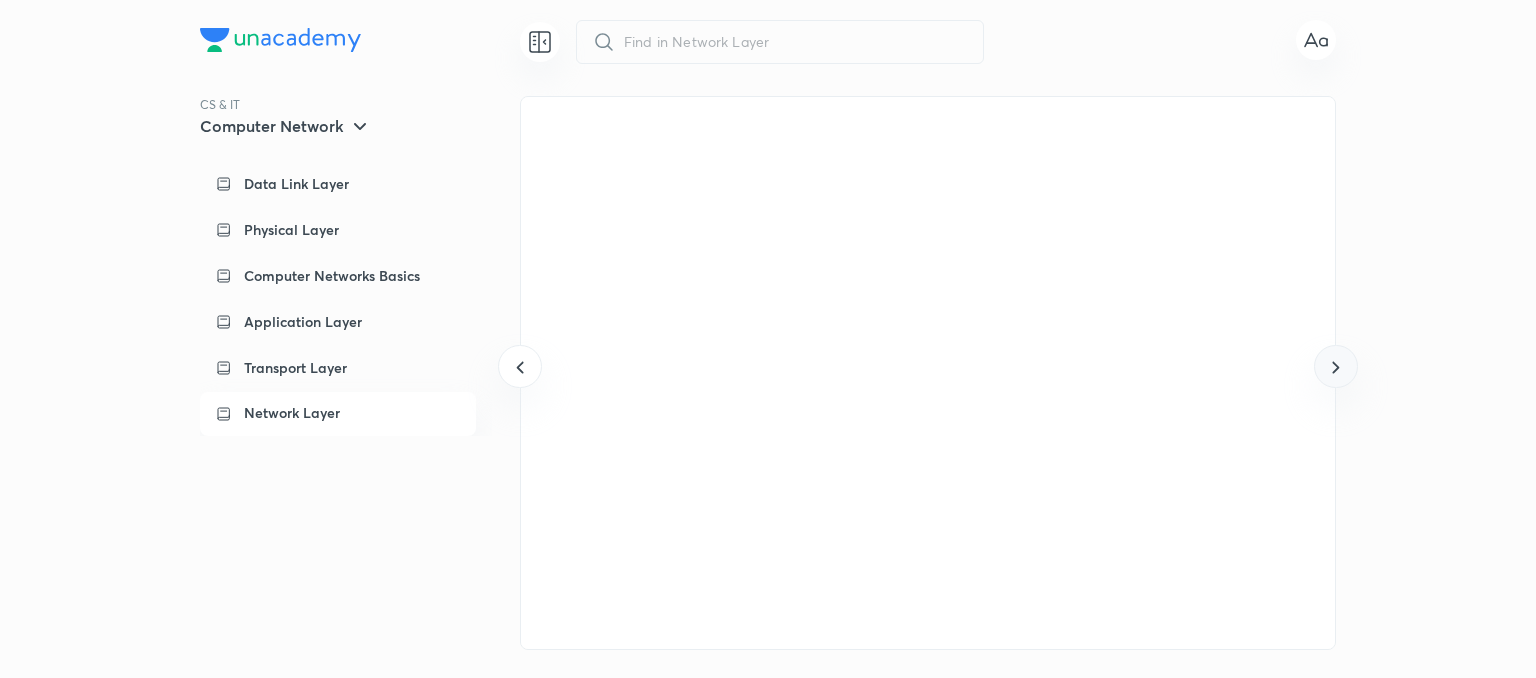 click at bounding box center [1335, 366] 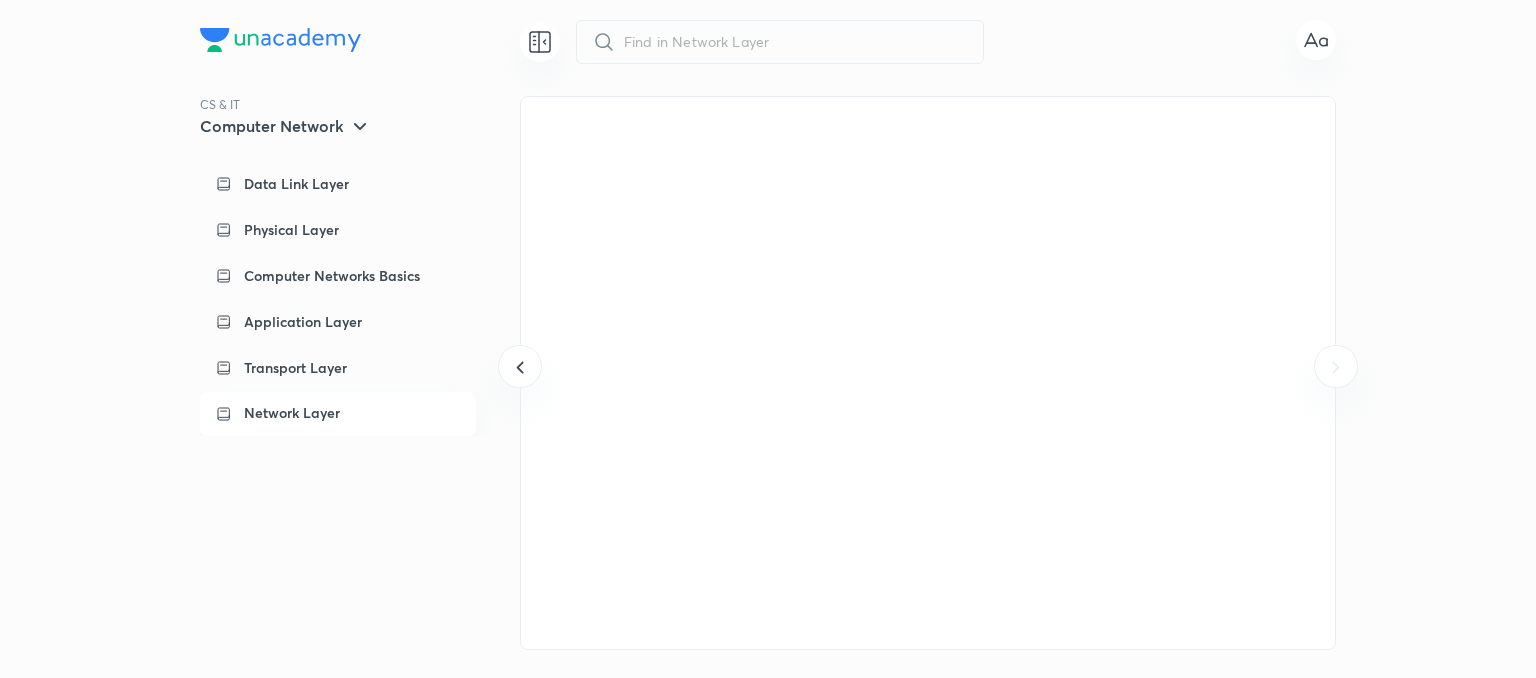 click at bounding box center [1335, 366] 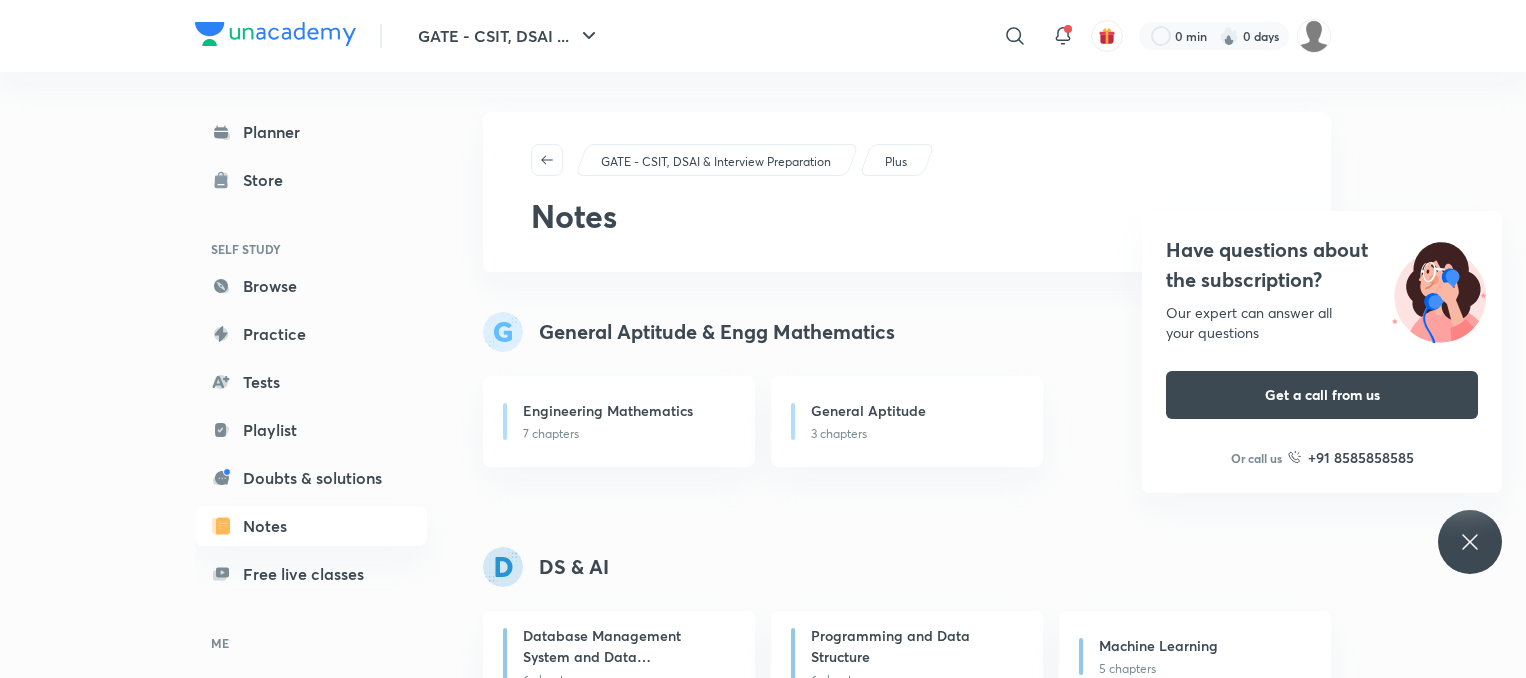 scroll, scrollTop: 703, scrollLeft: 0, axis: vertical 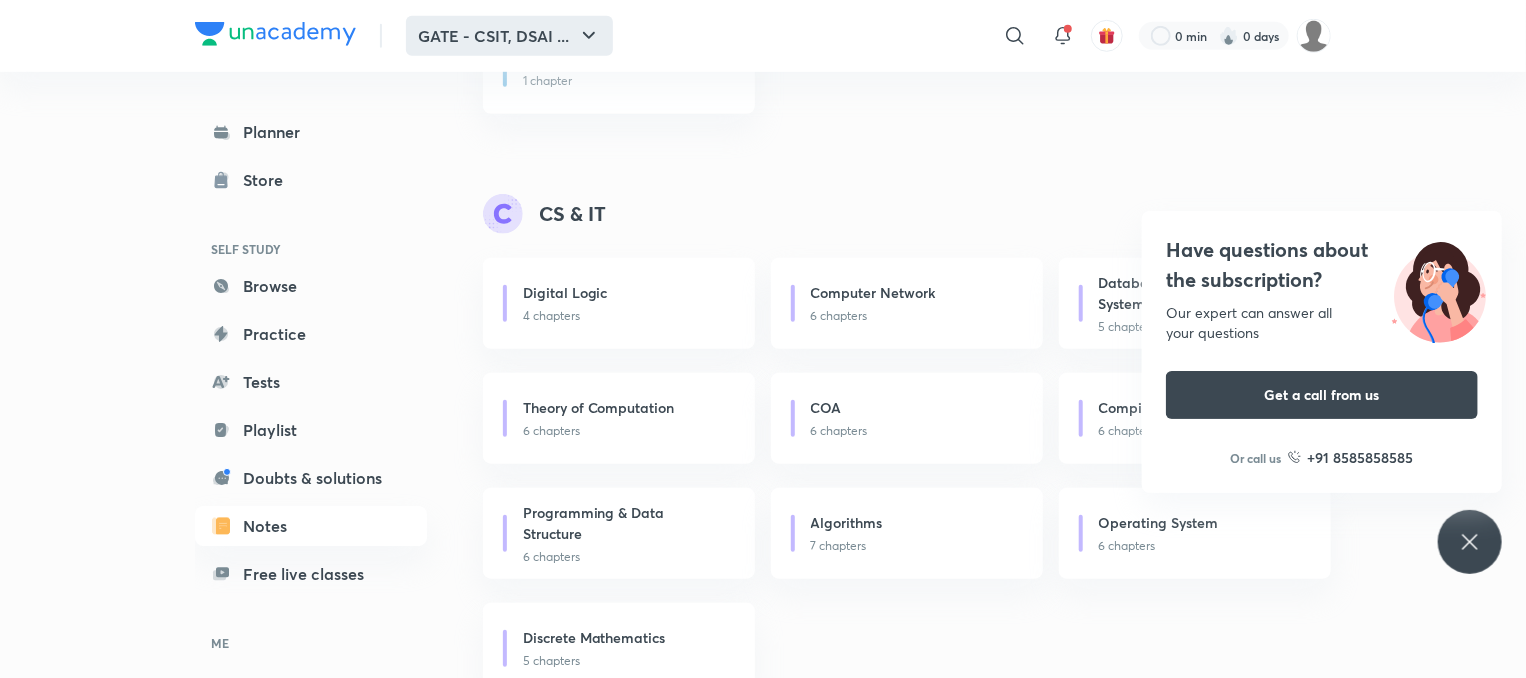 click on "GATE - CSIT, DSAI  ..." at bounding box center [509, 36] 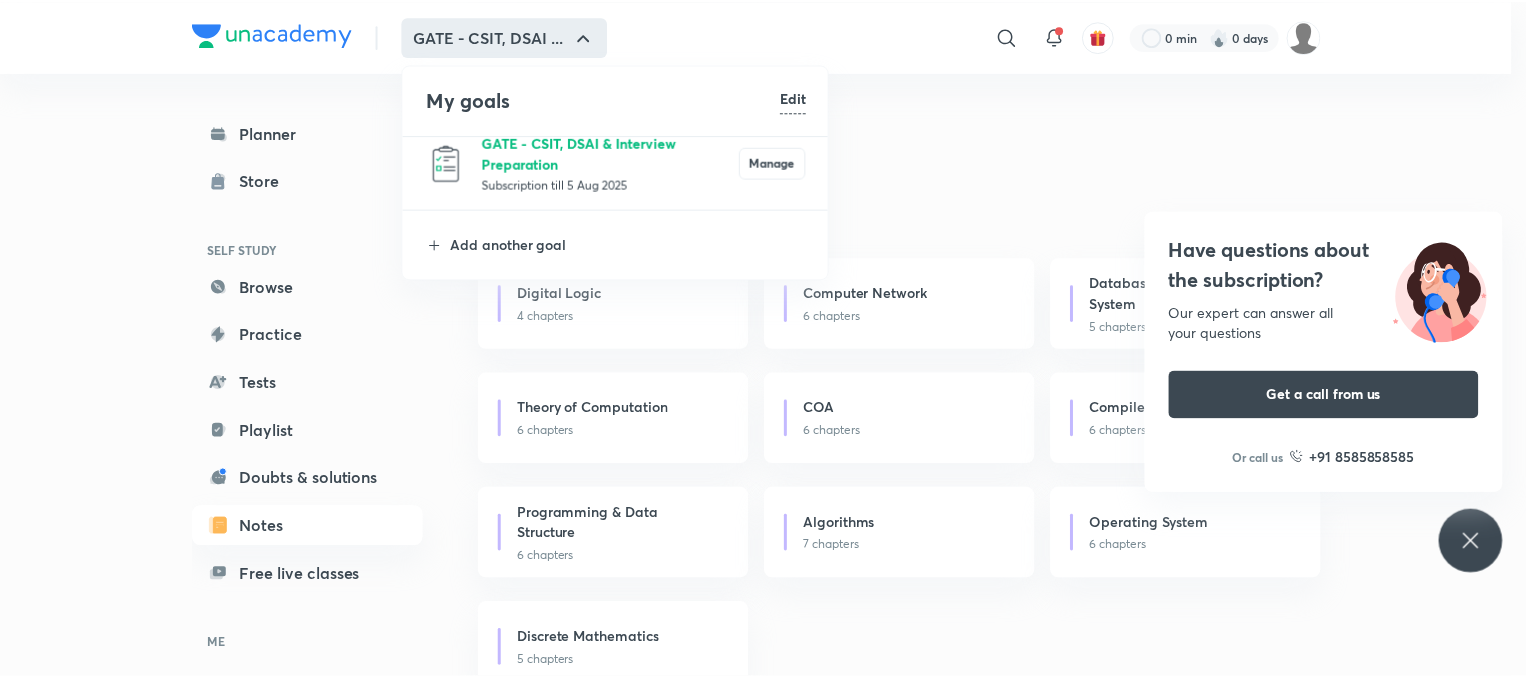 scroll, scrollTop: 21, scrollLeft: 0, axis: vertical 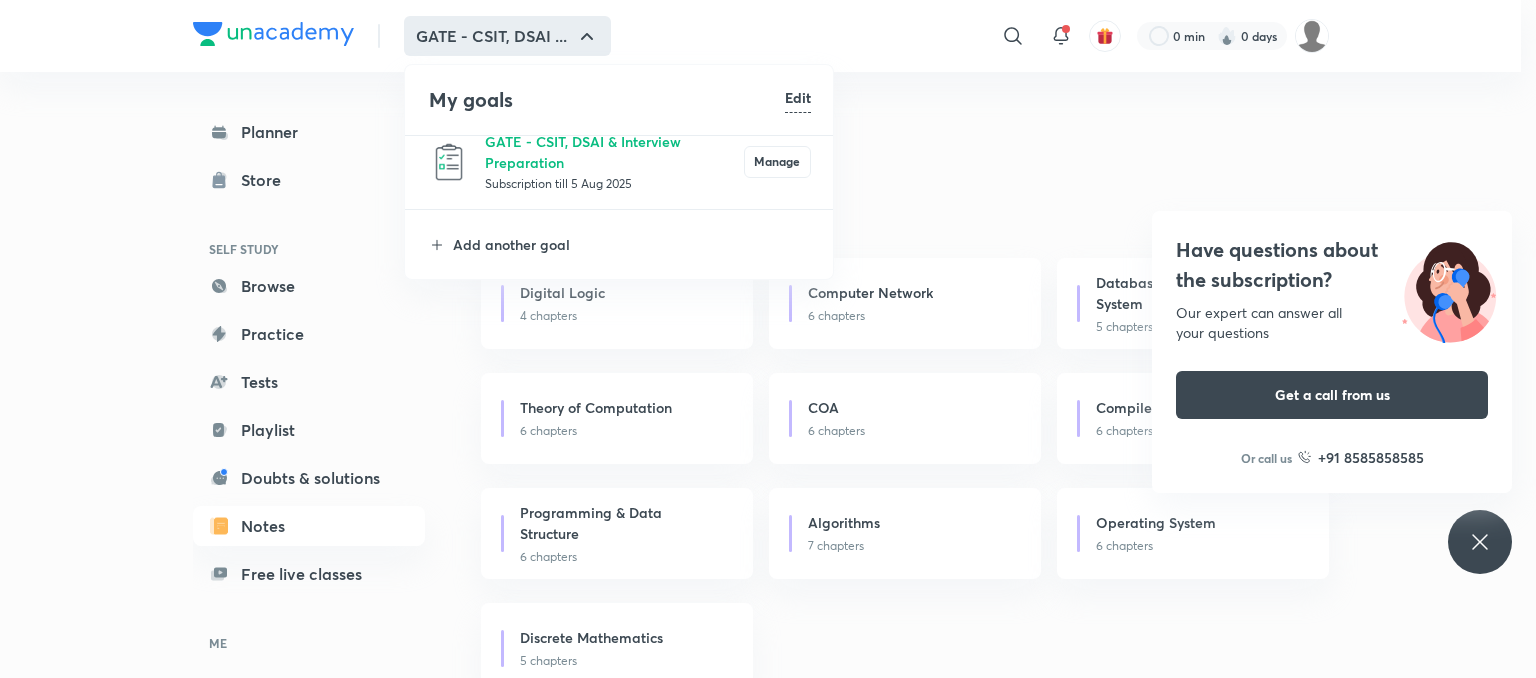 click at bounding box center [768, 339] 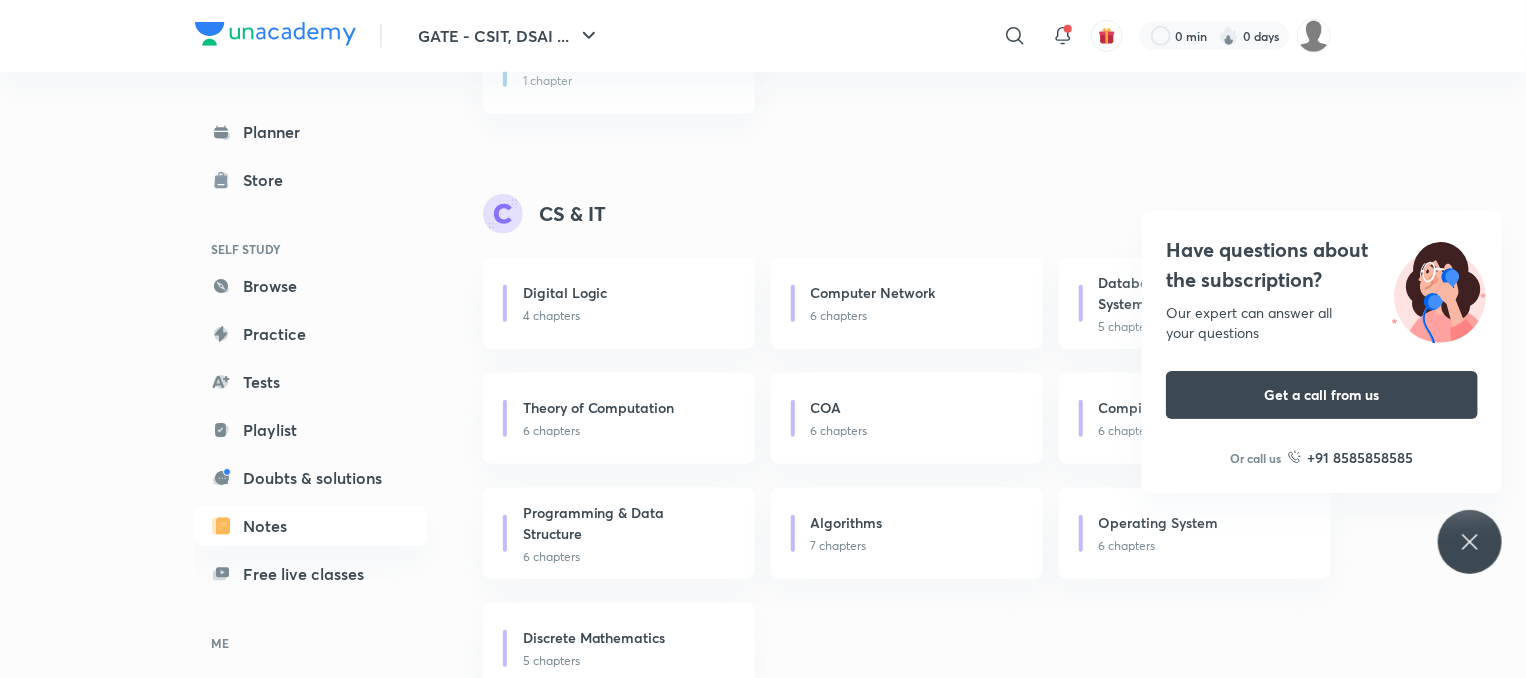 click 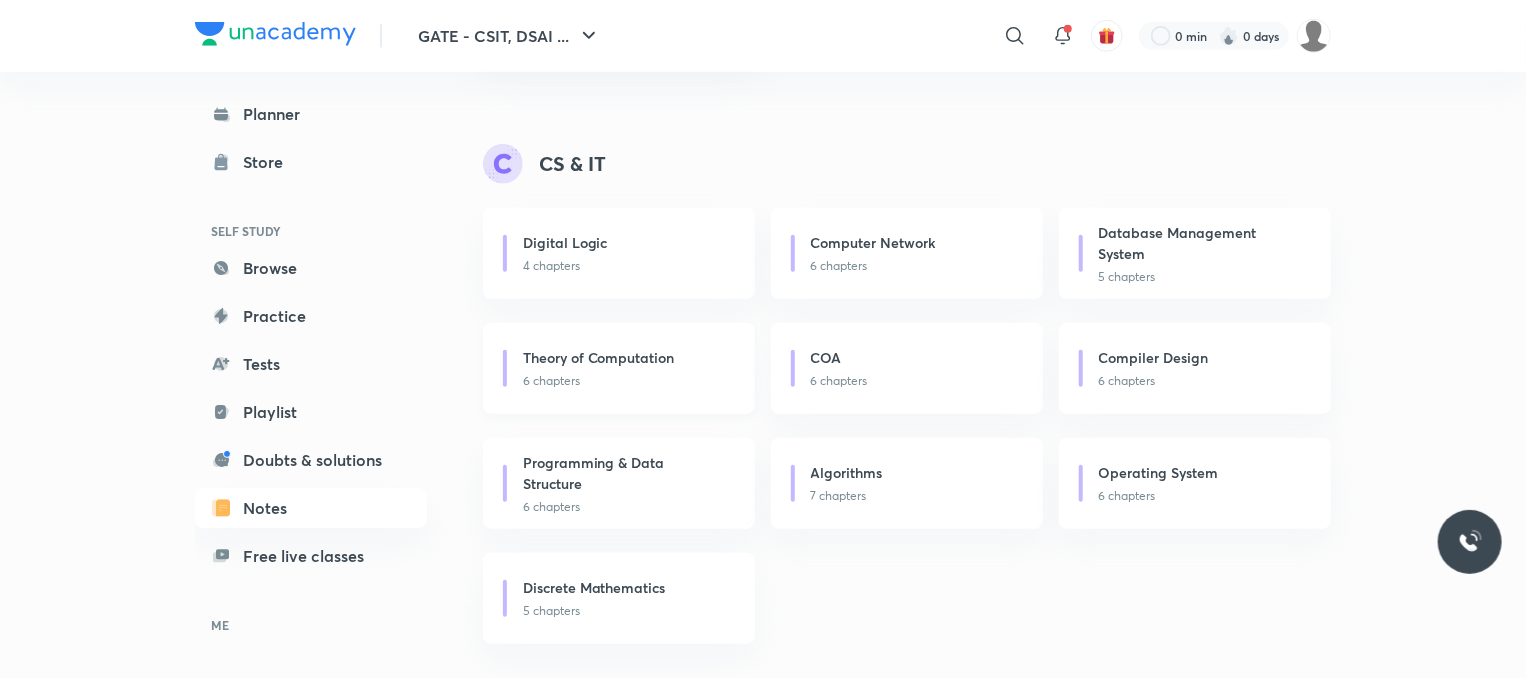 scroll, scrollTop: 755, scrollLeft: 0, axis: vertical 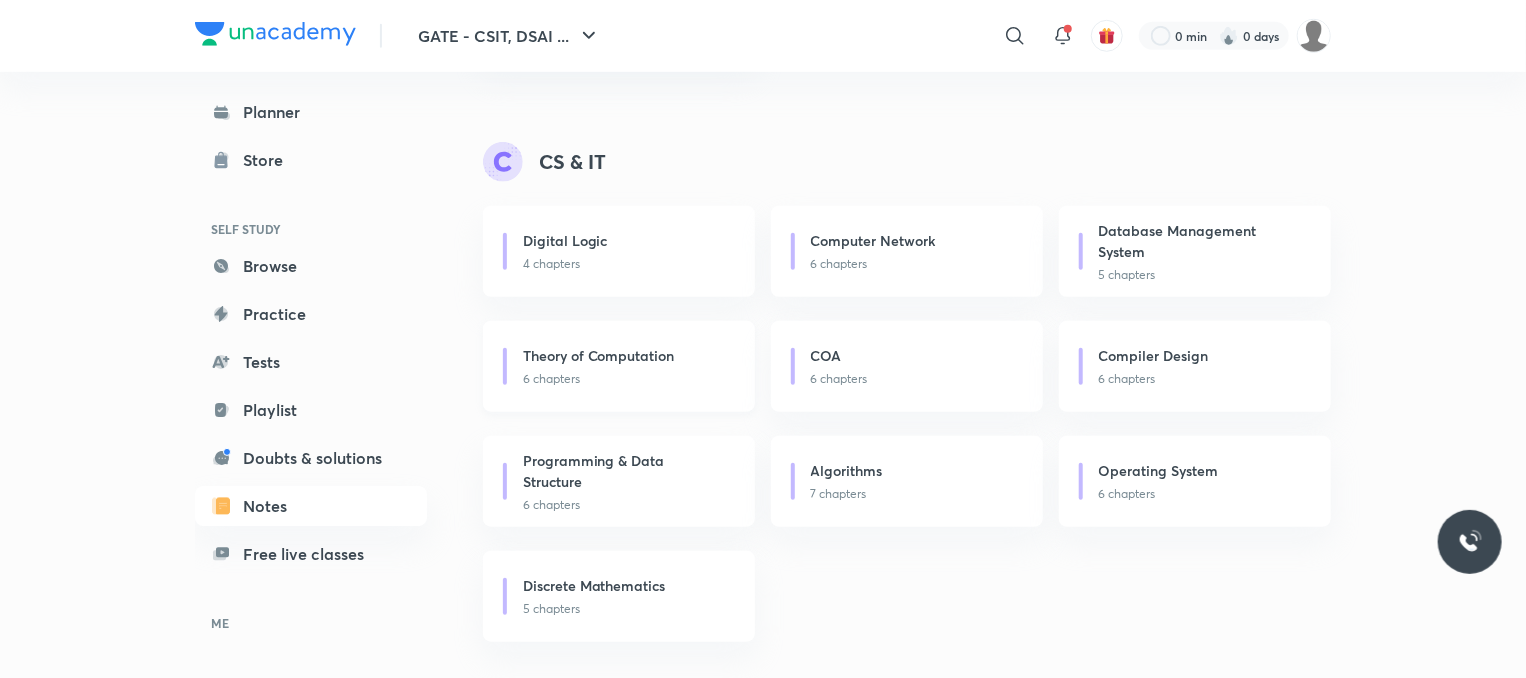 click on "Theory of Computation" at bounding box center (599, 355) 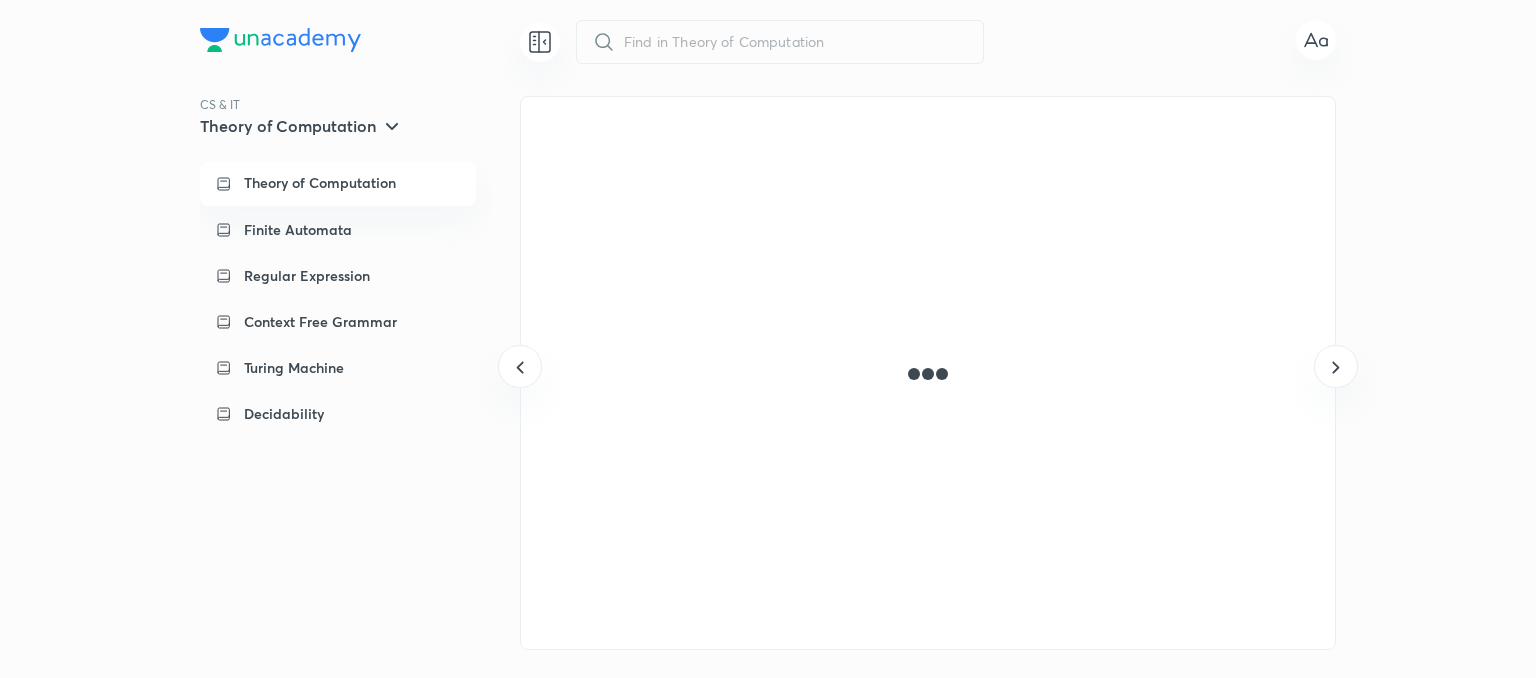 scroll, scrollTop: 0, scrollLeft: 0, axis: both 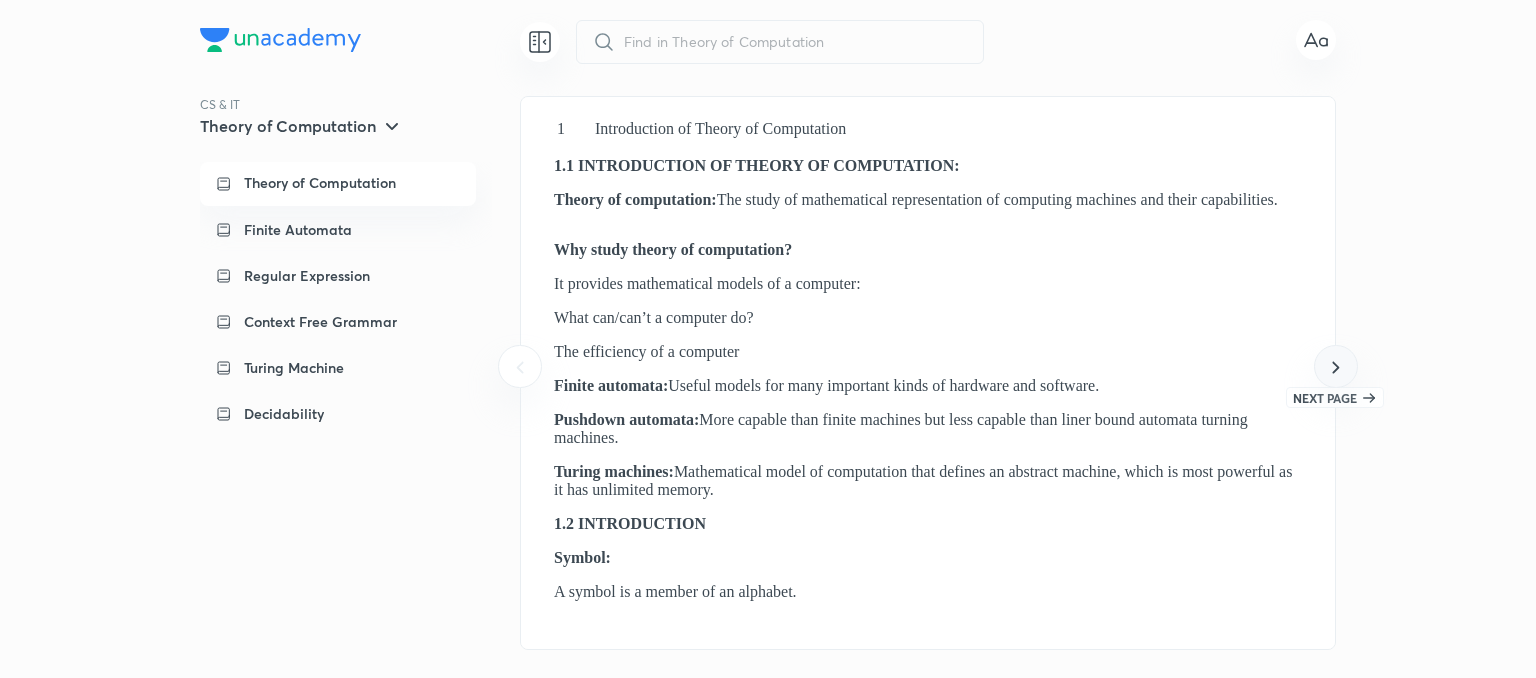 click 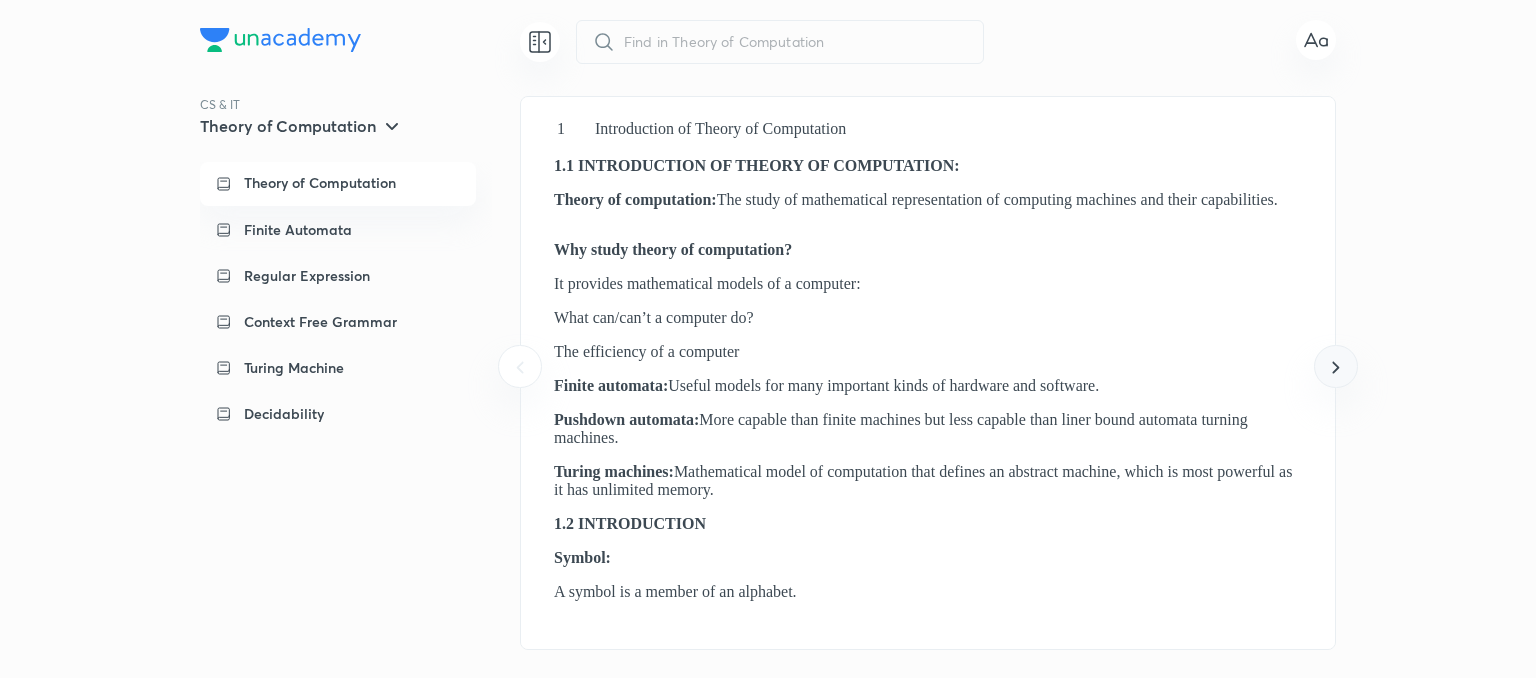scroll, scrollTop: 0, scrollLeft: 814, axis: horizontal 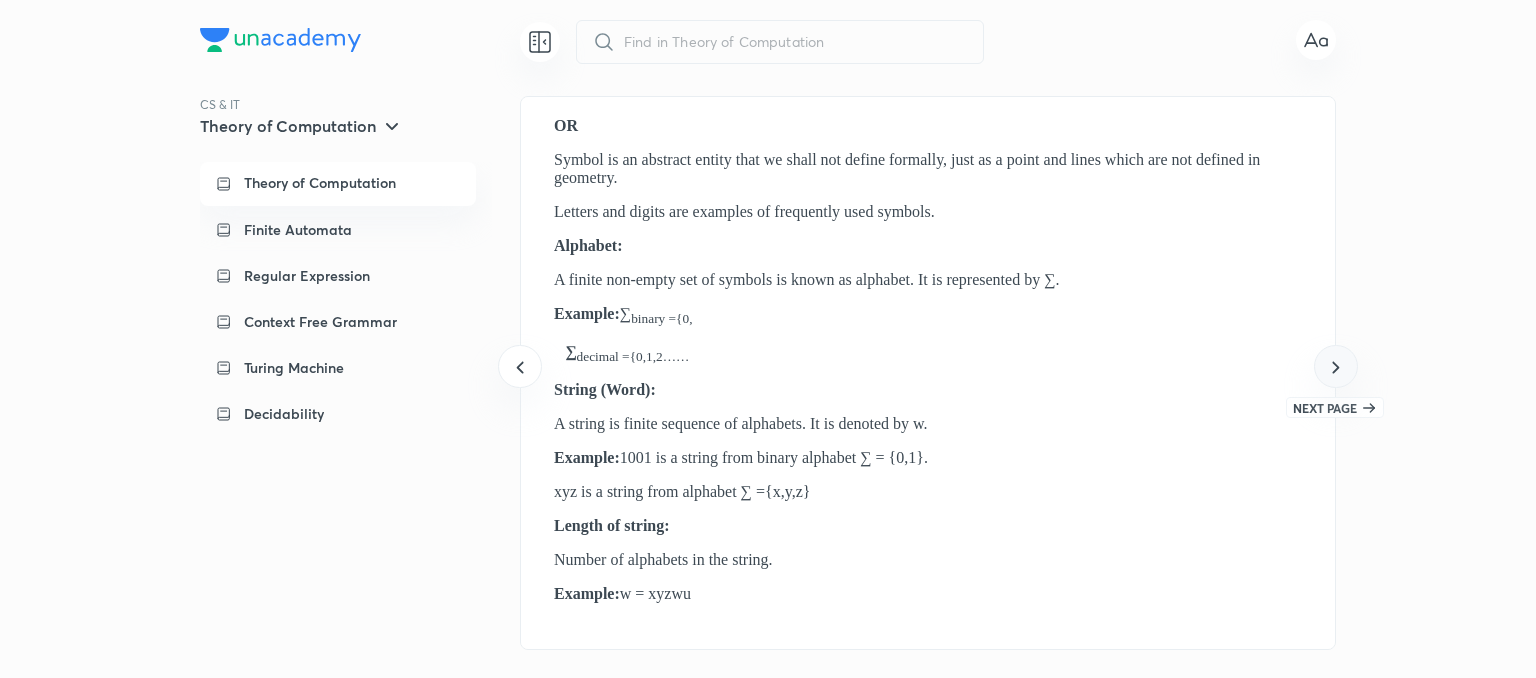 click at bounding box center (1335, 366) 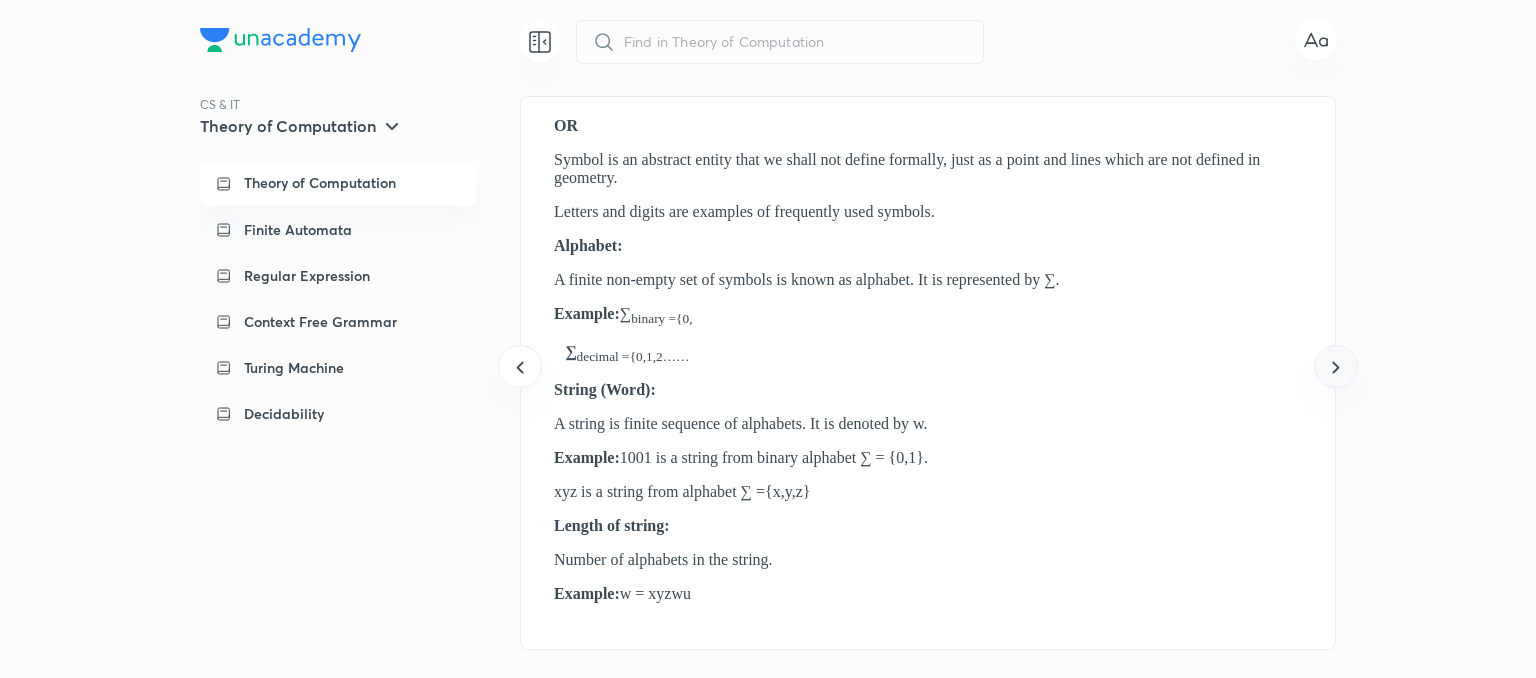 scroll, scrollTop: 0, scrollLeft: 1628, axis: horizontal 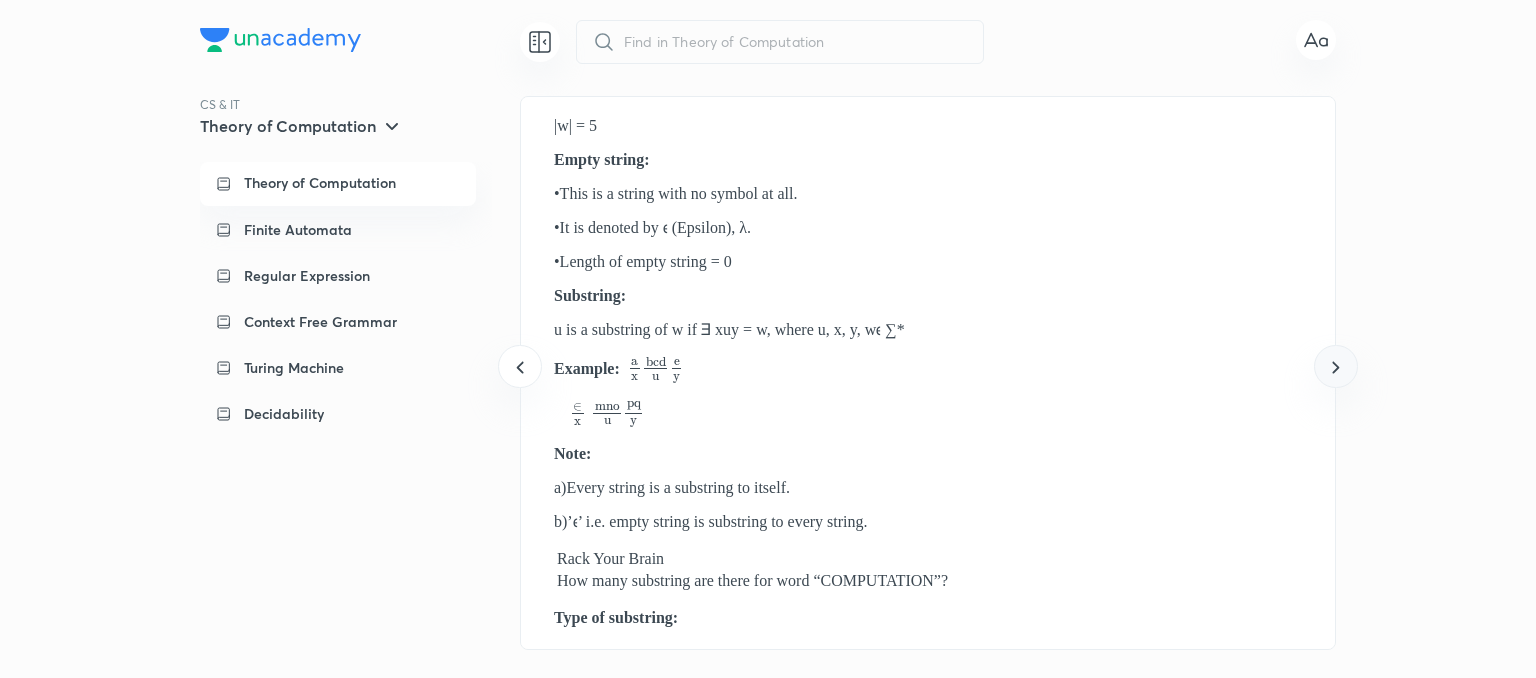 click at bounding box center [1335, 366] 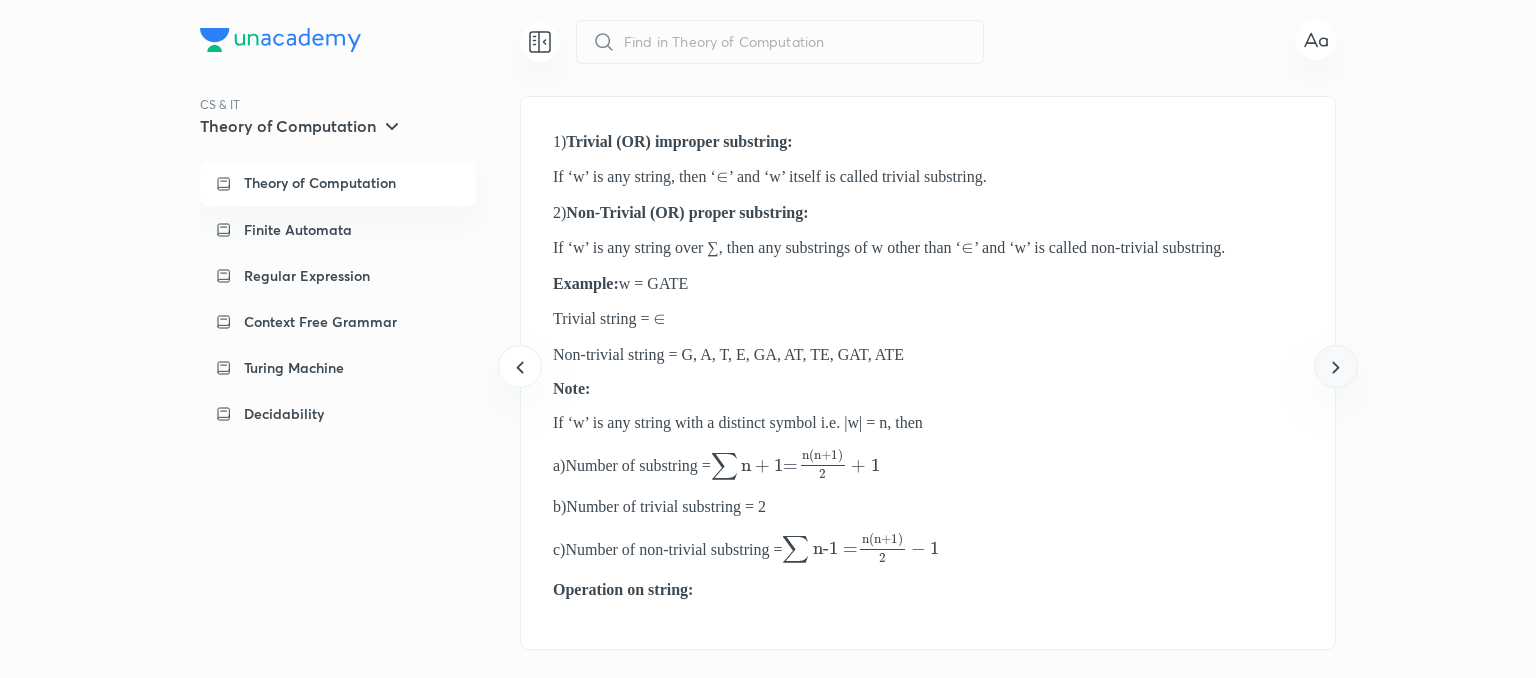 click at bounding box center (1335, 366) 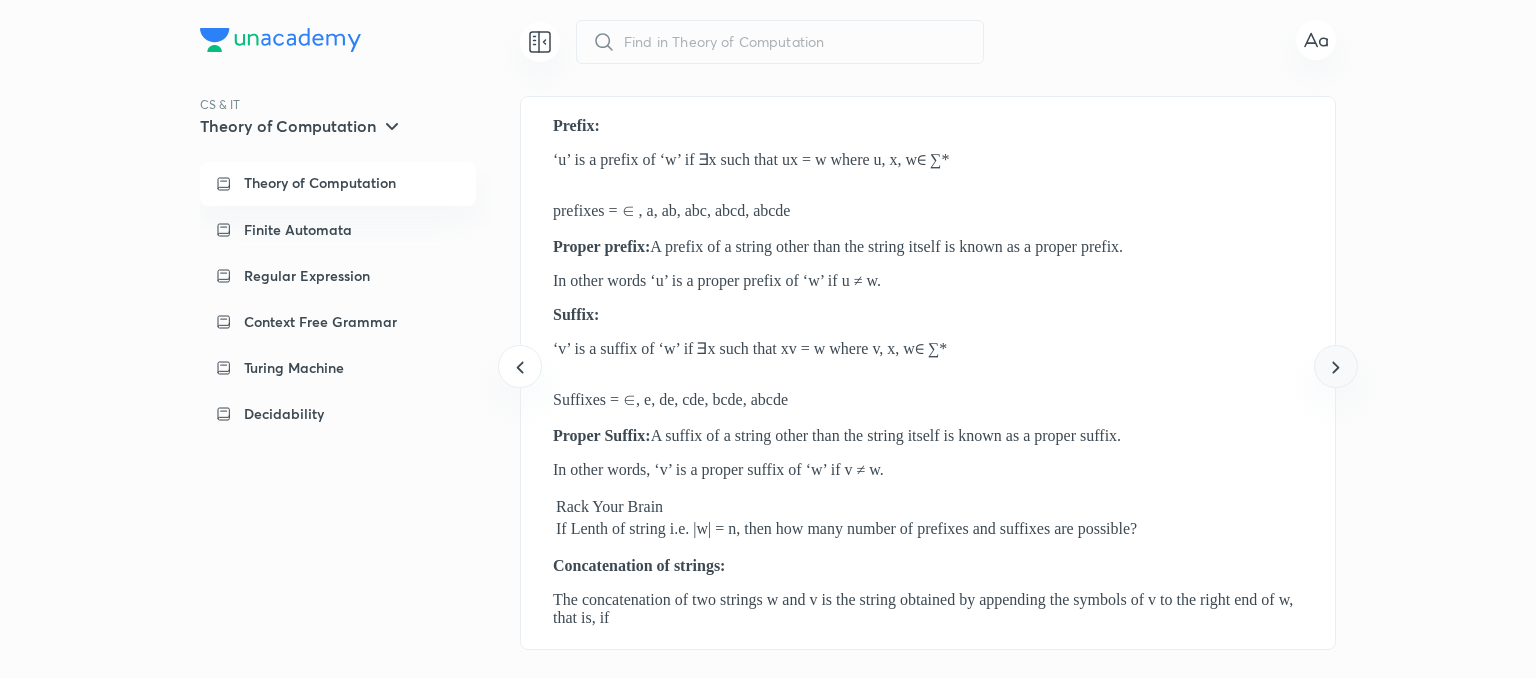 click at bounding box center (1335, 366) 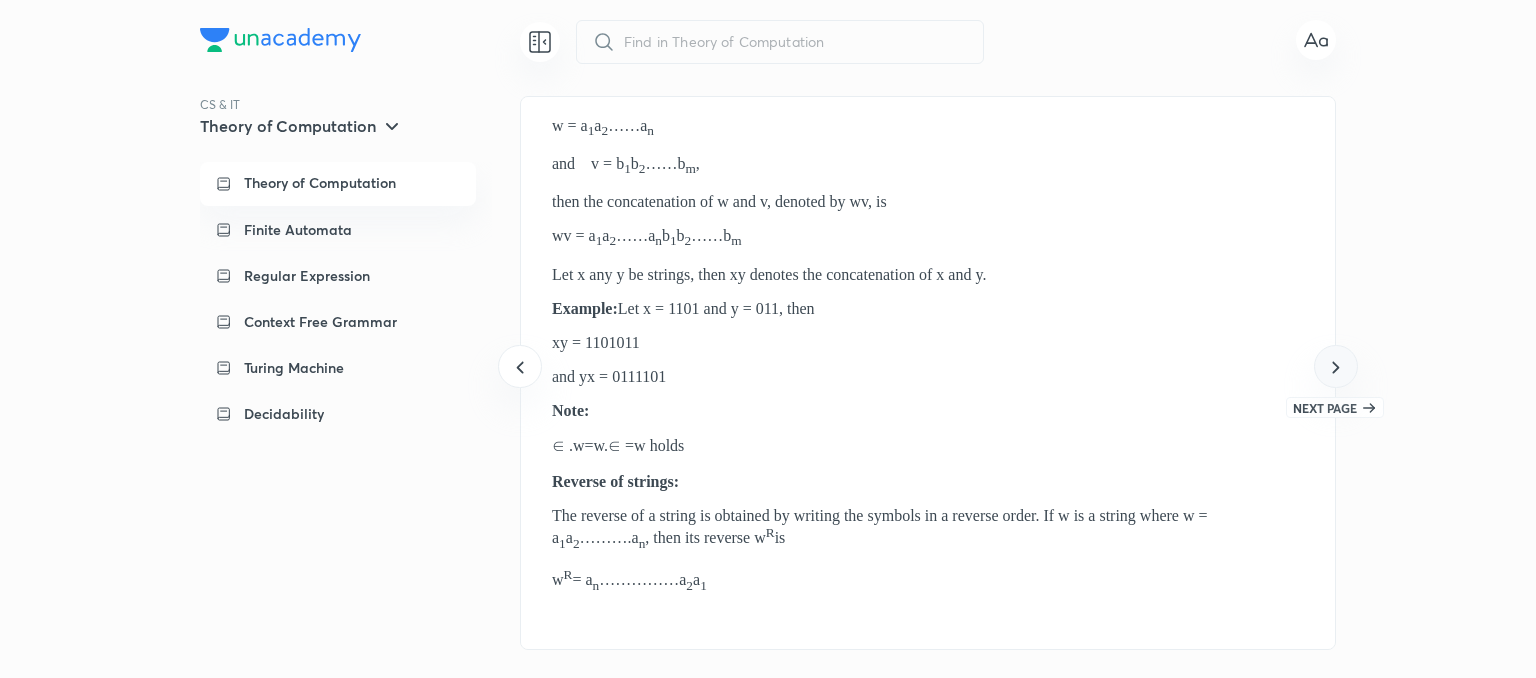 click 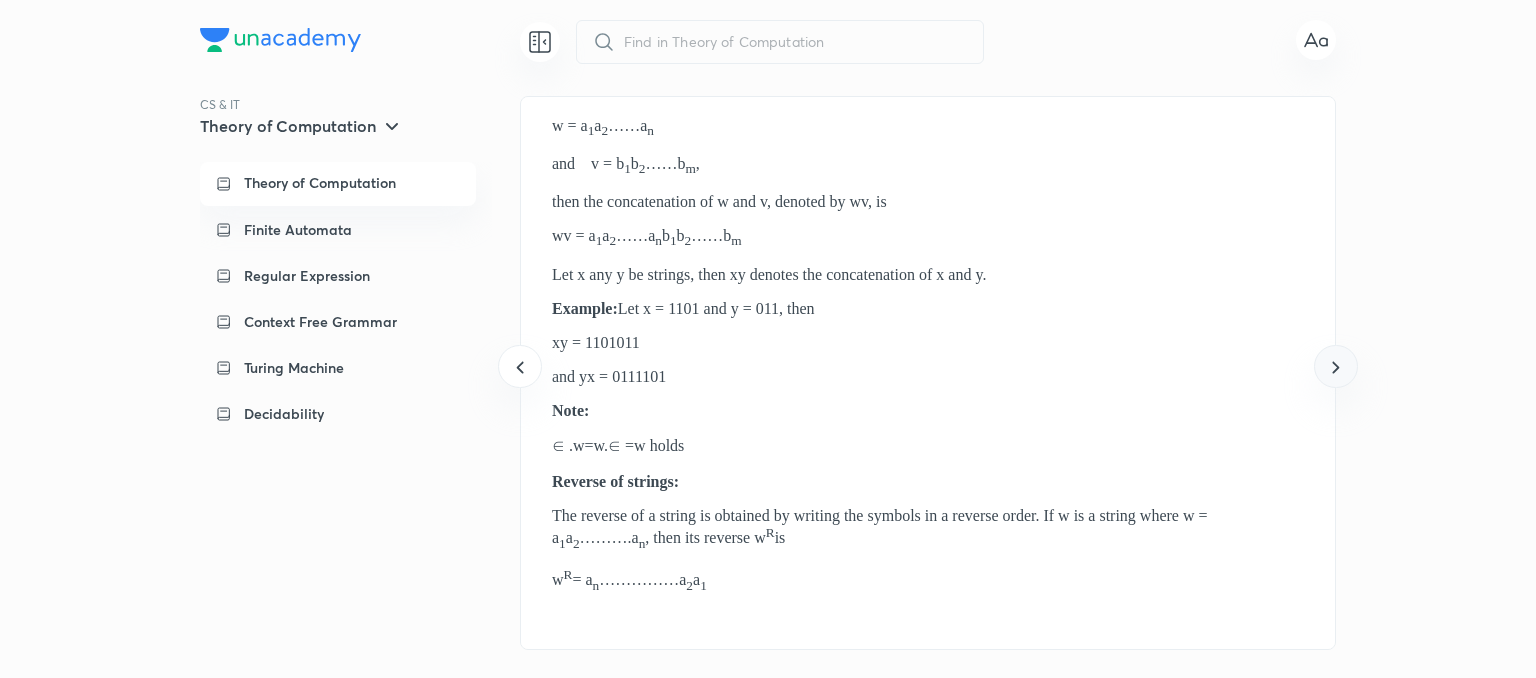 scroll, scrollTop: 0, scrollLeft: 4886, axis: horizontal 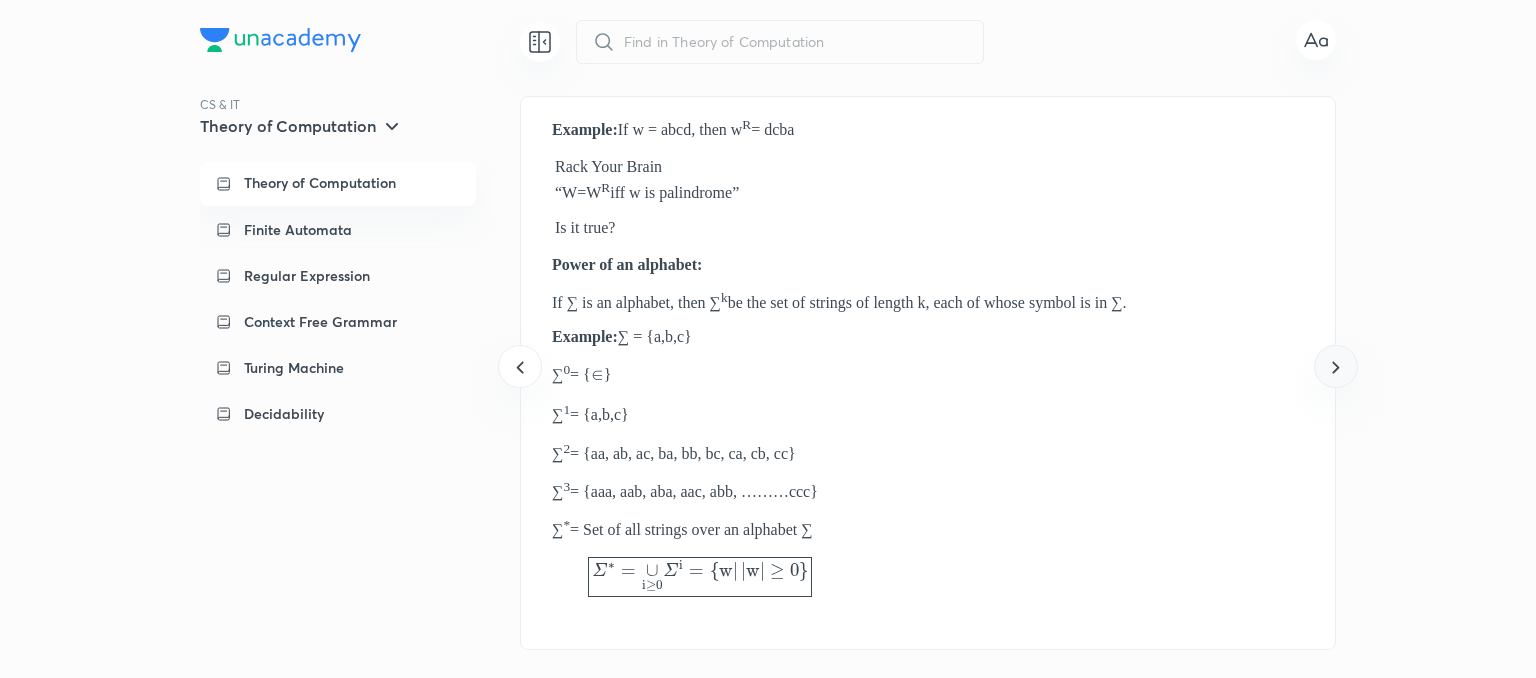 click 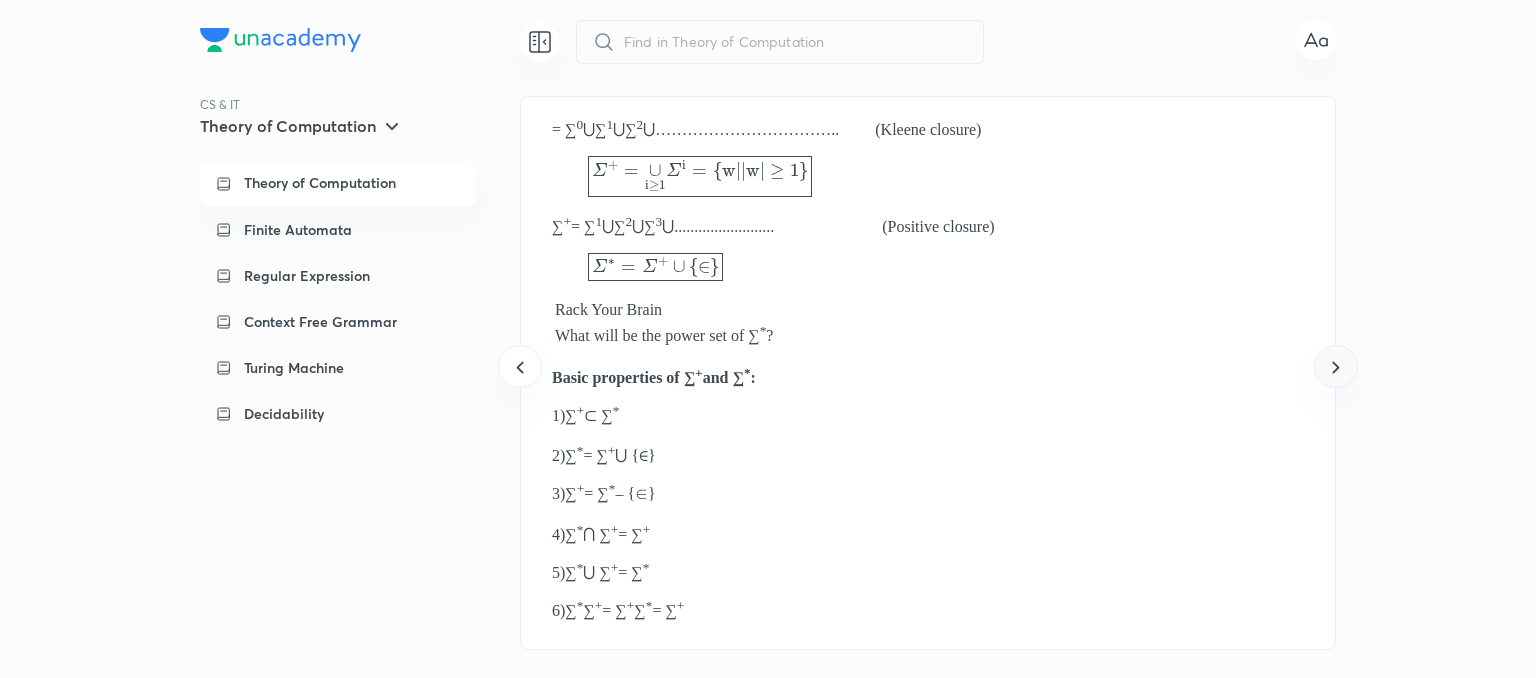 click 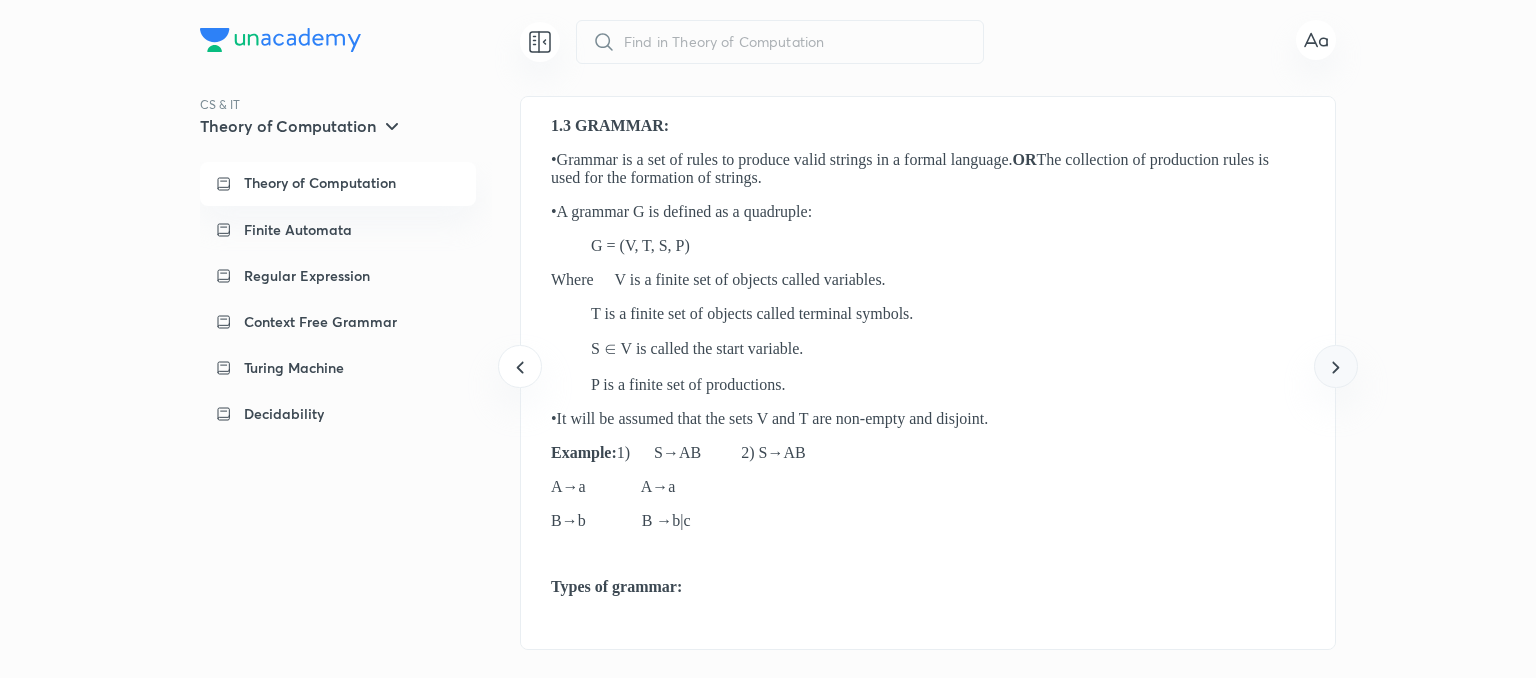 click 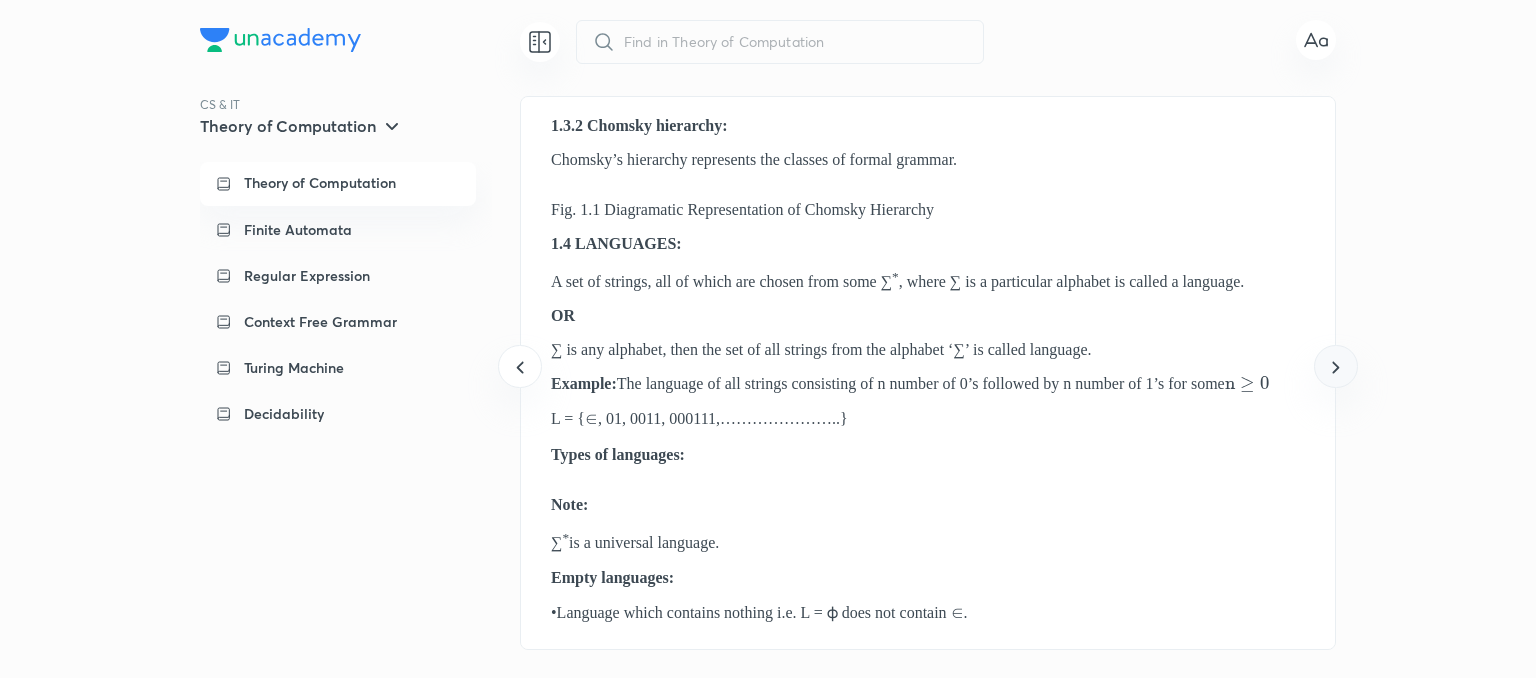 click 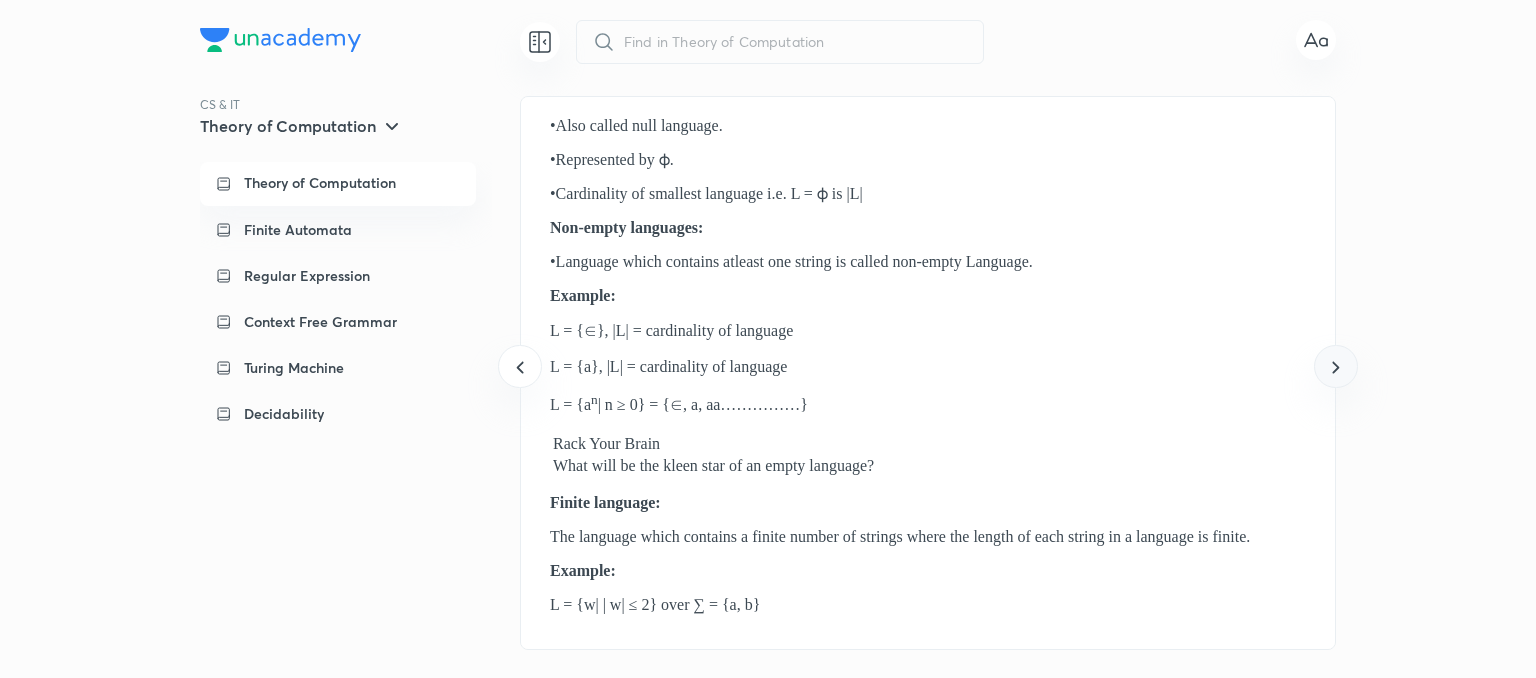 click 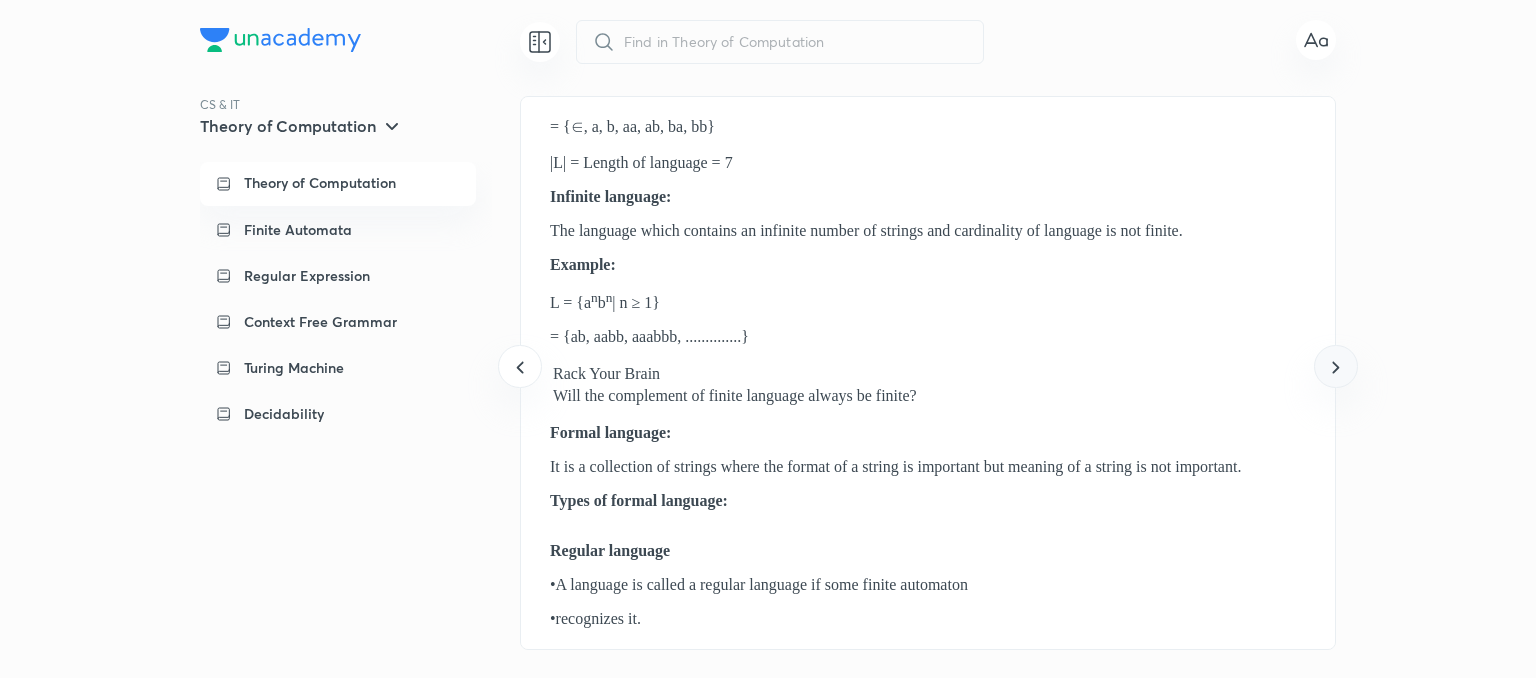 click 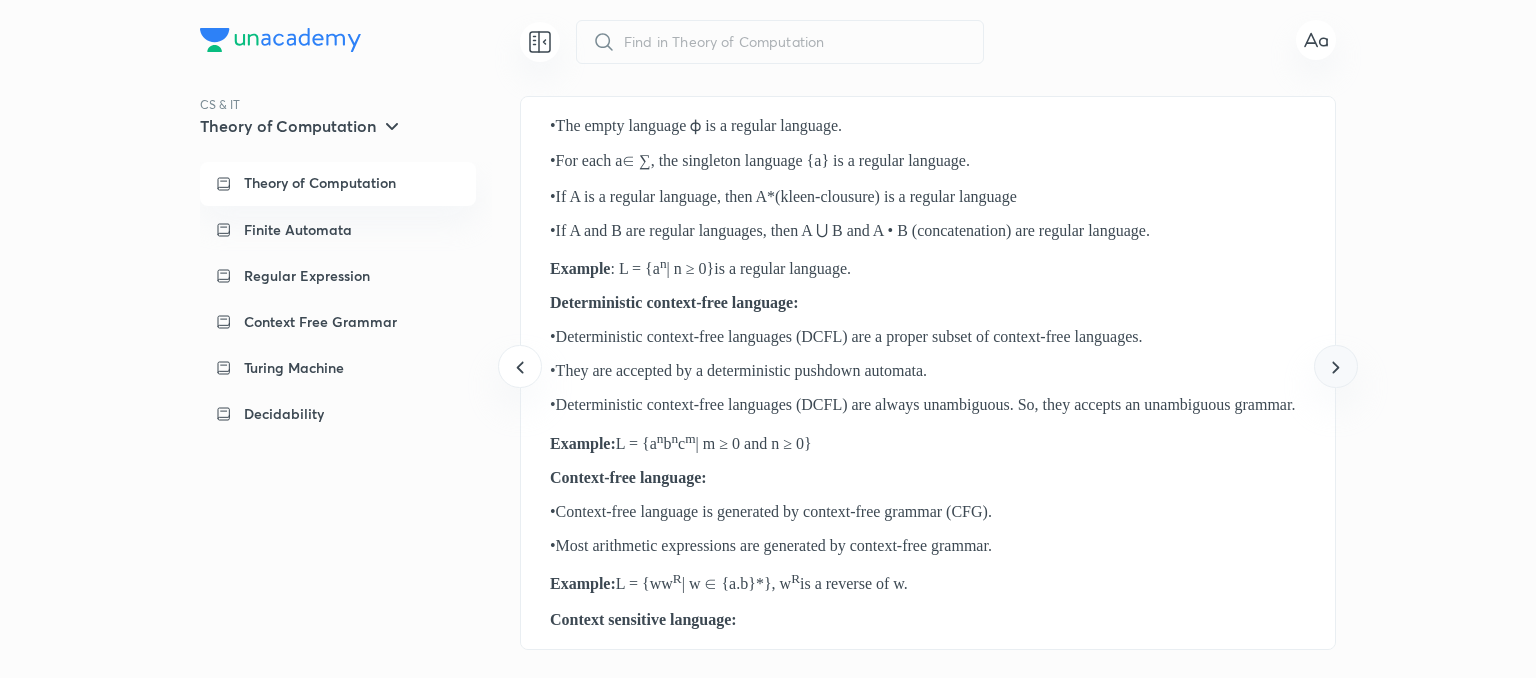click 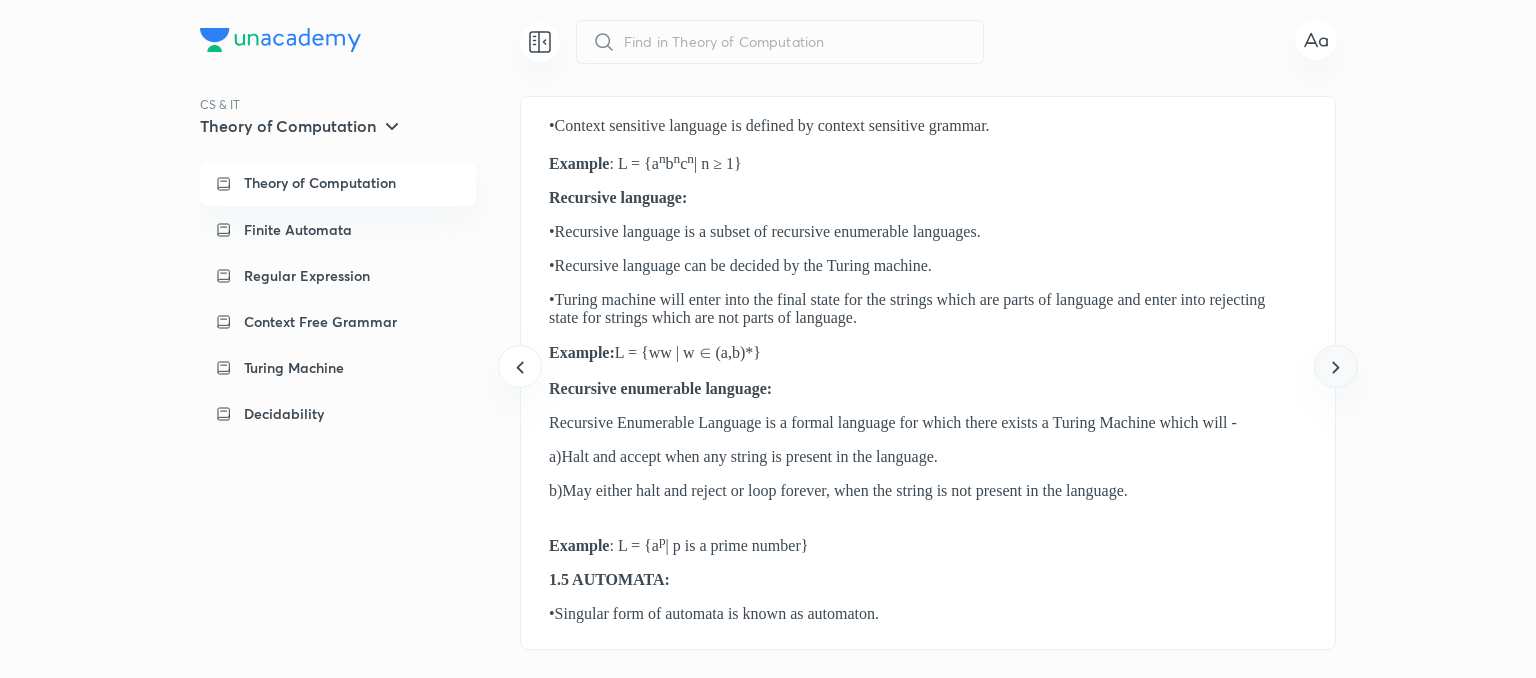 click 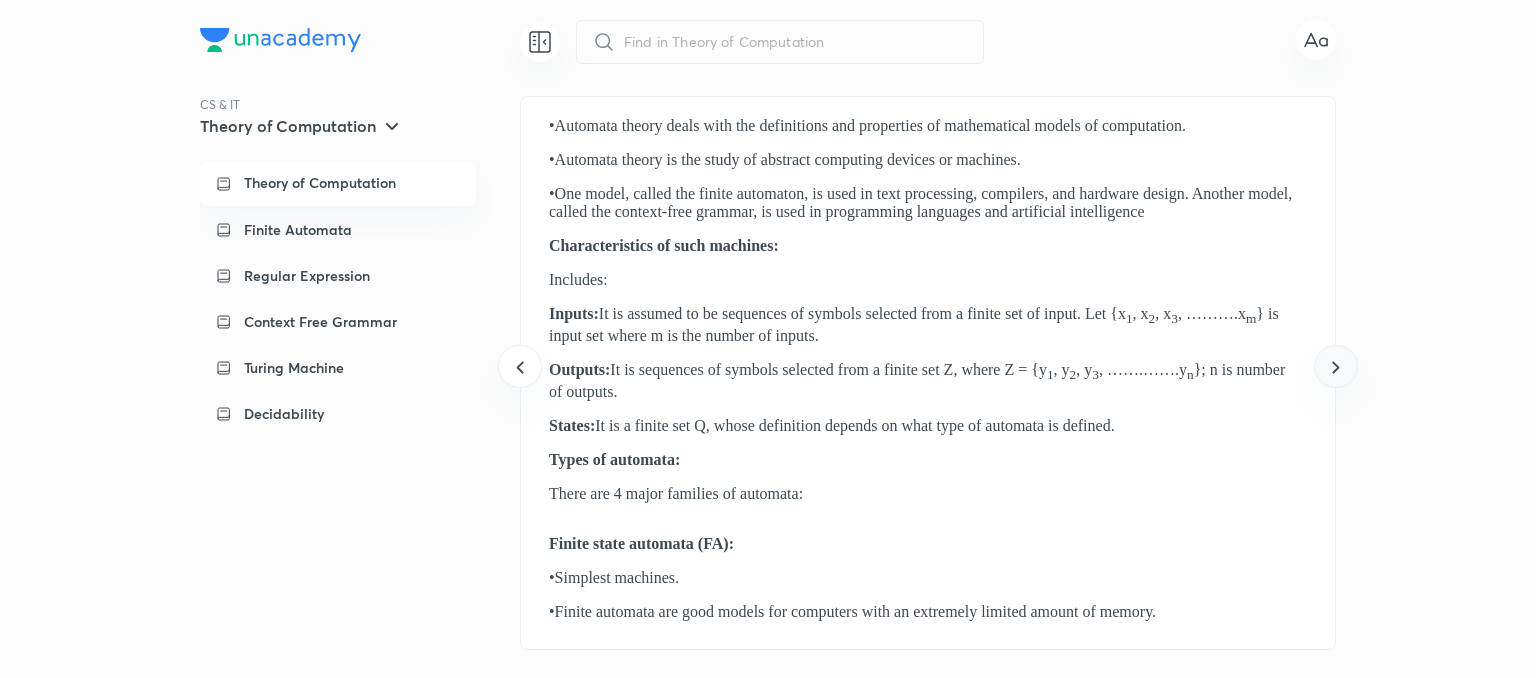 click 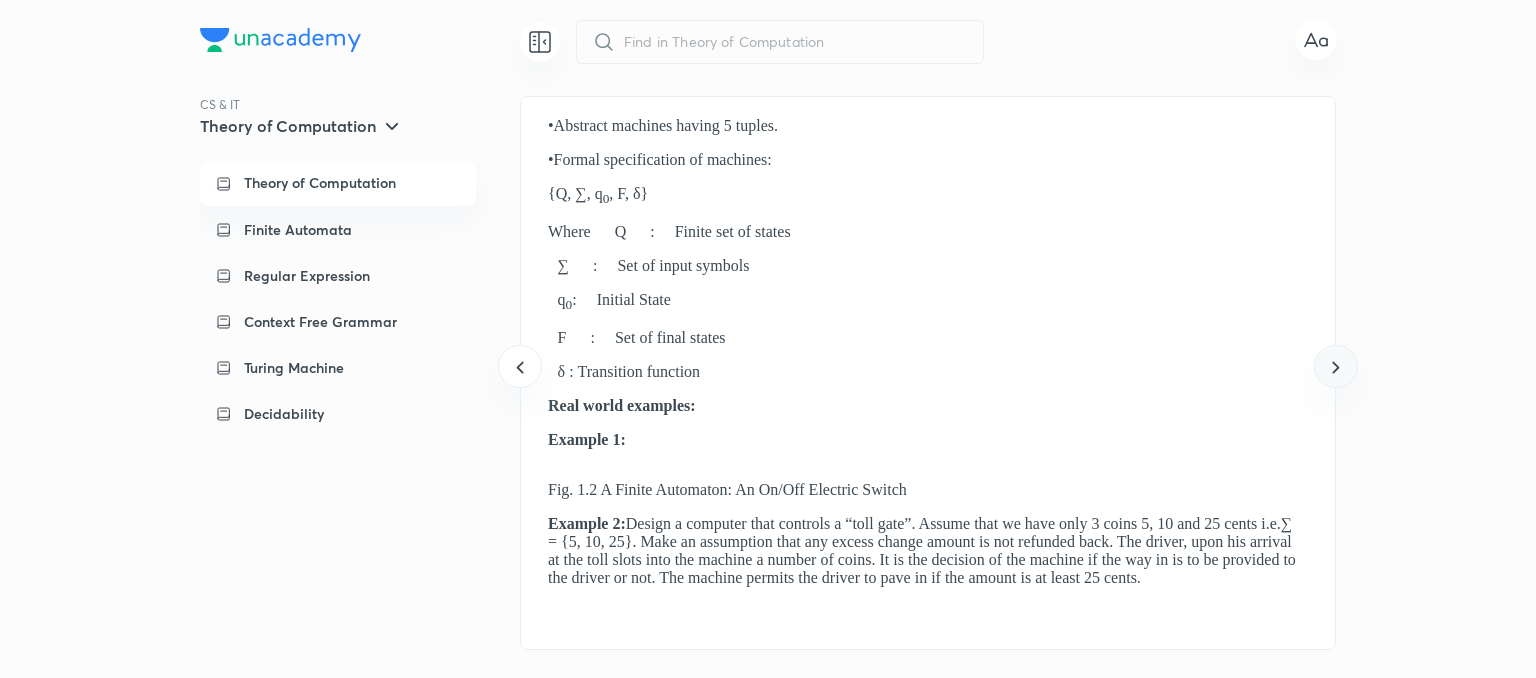 click 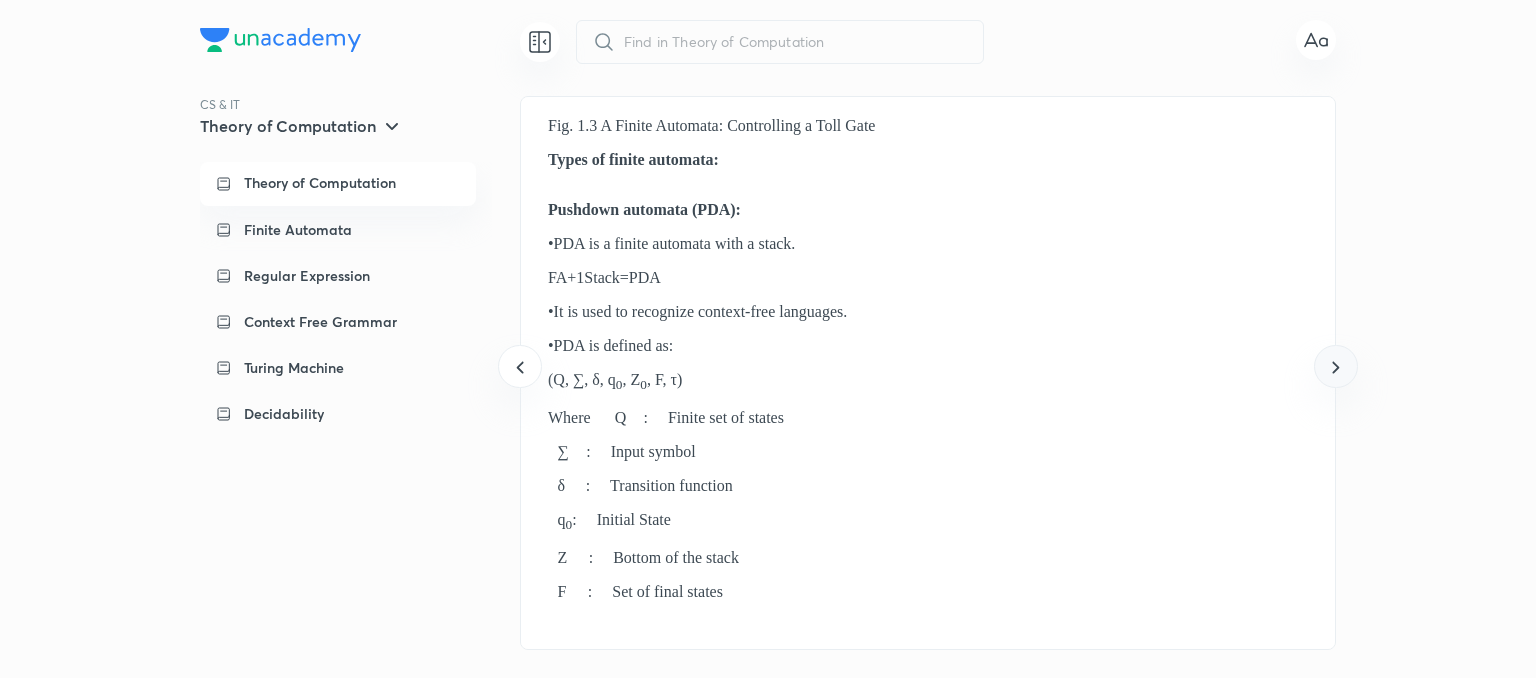 click 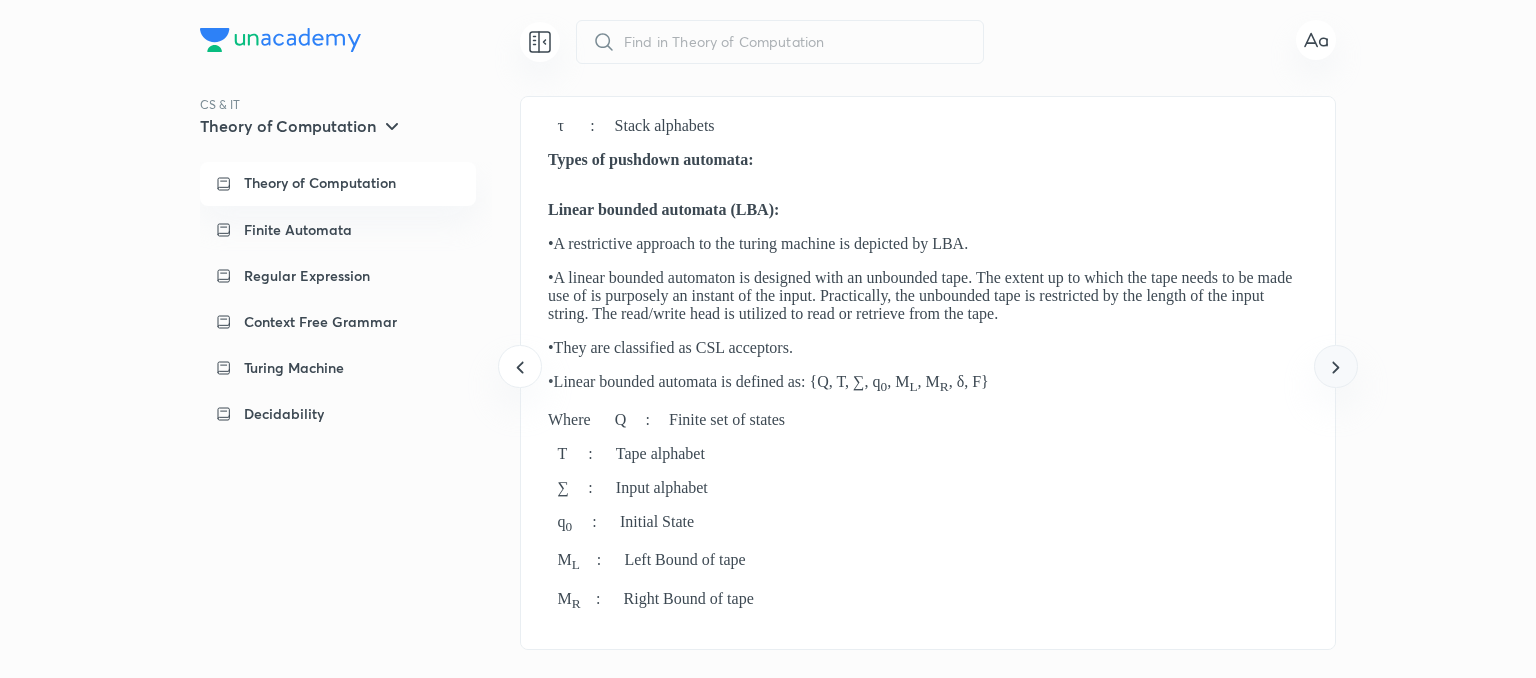 click 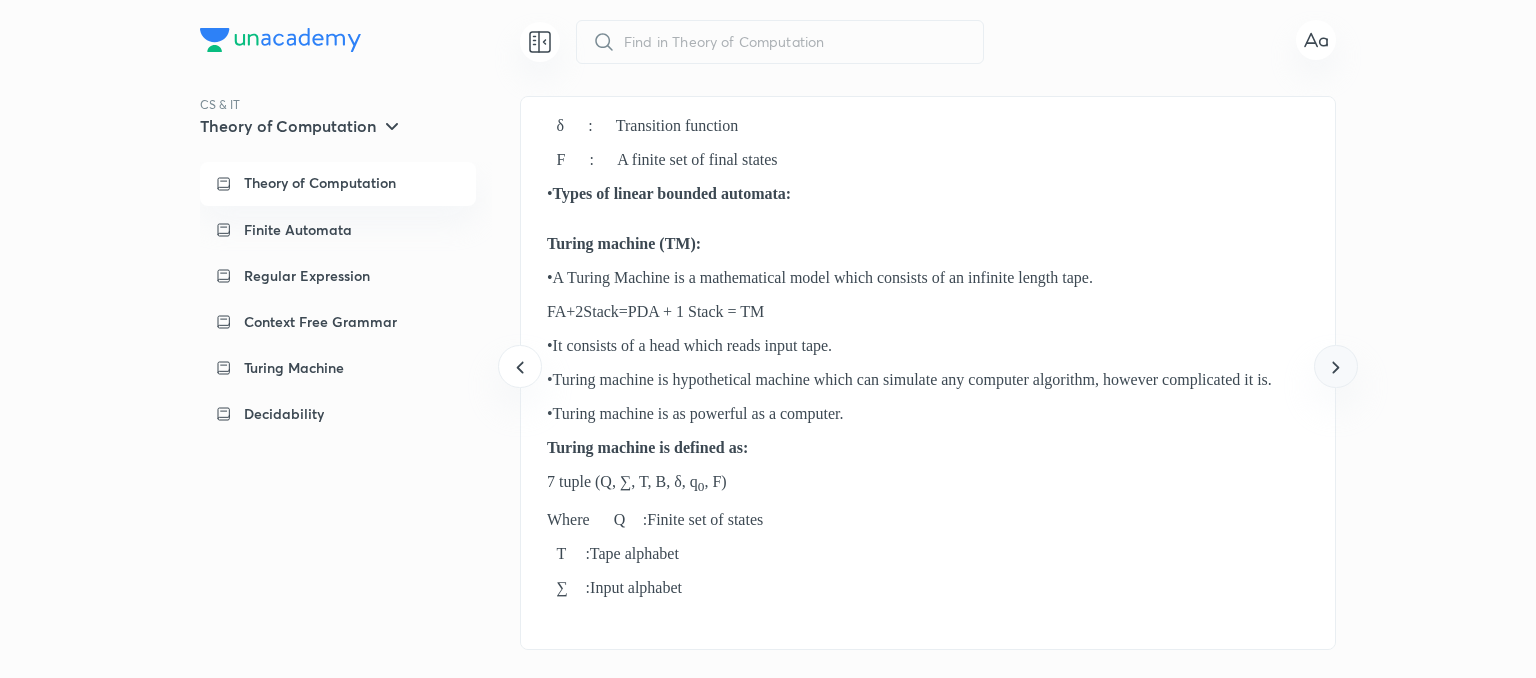 click 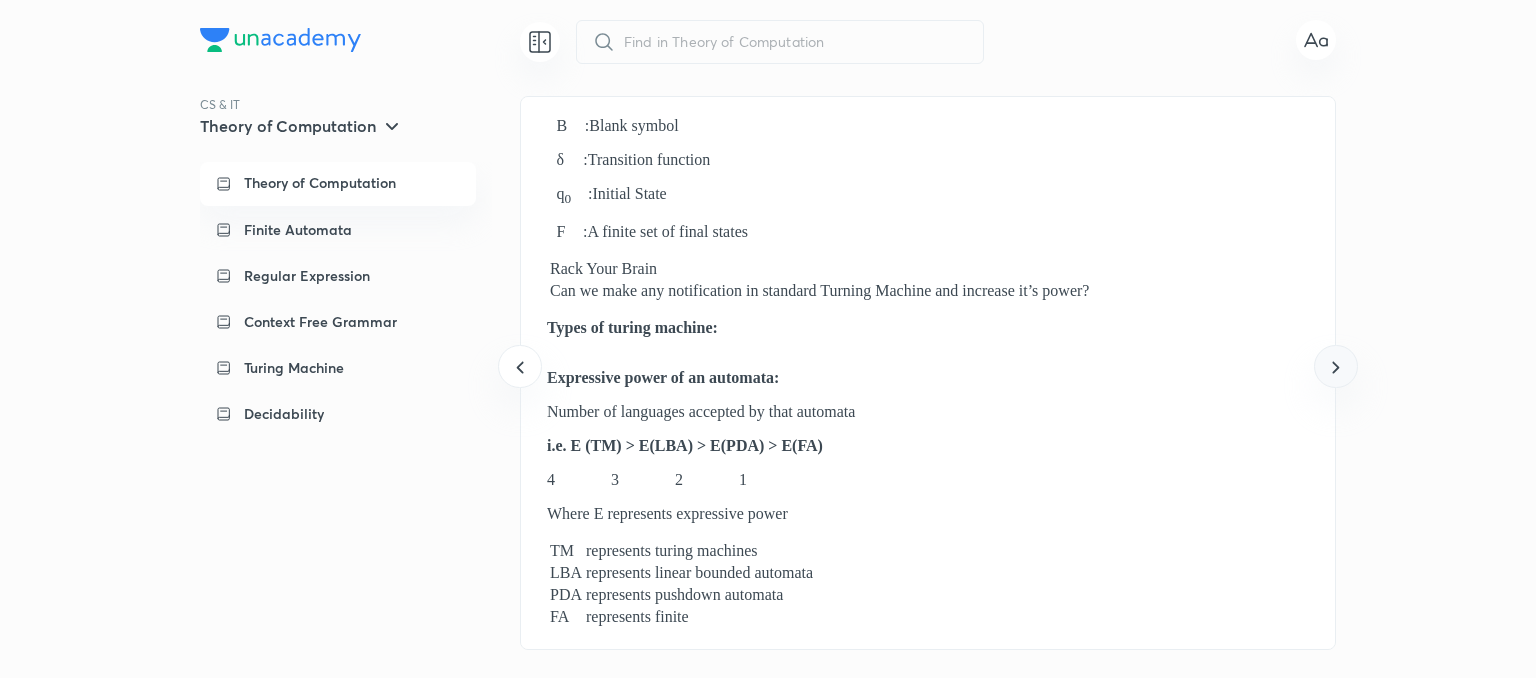 click 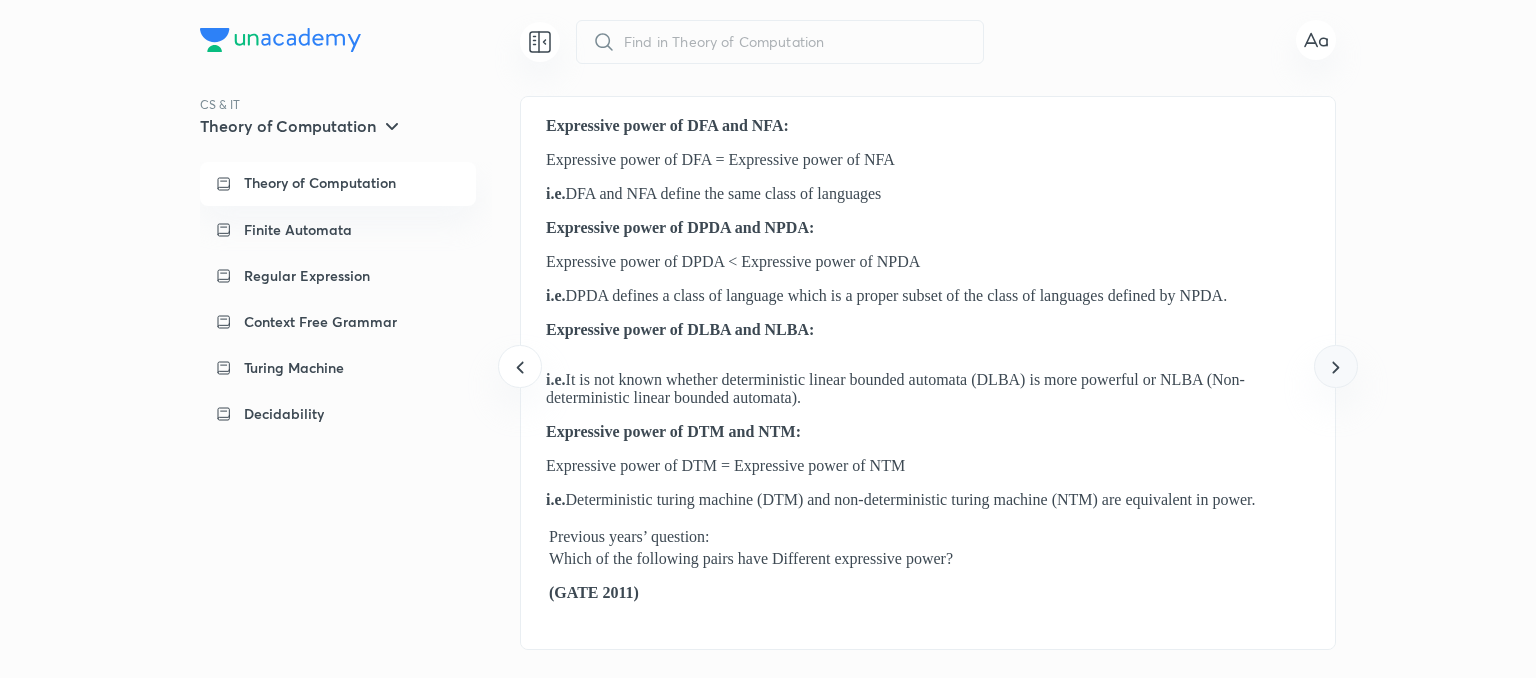 click 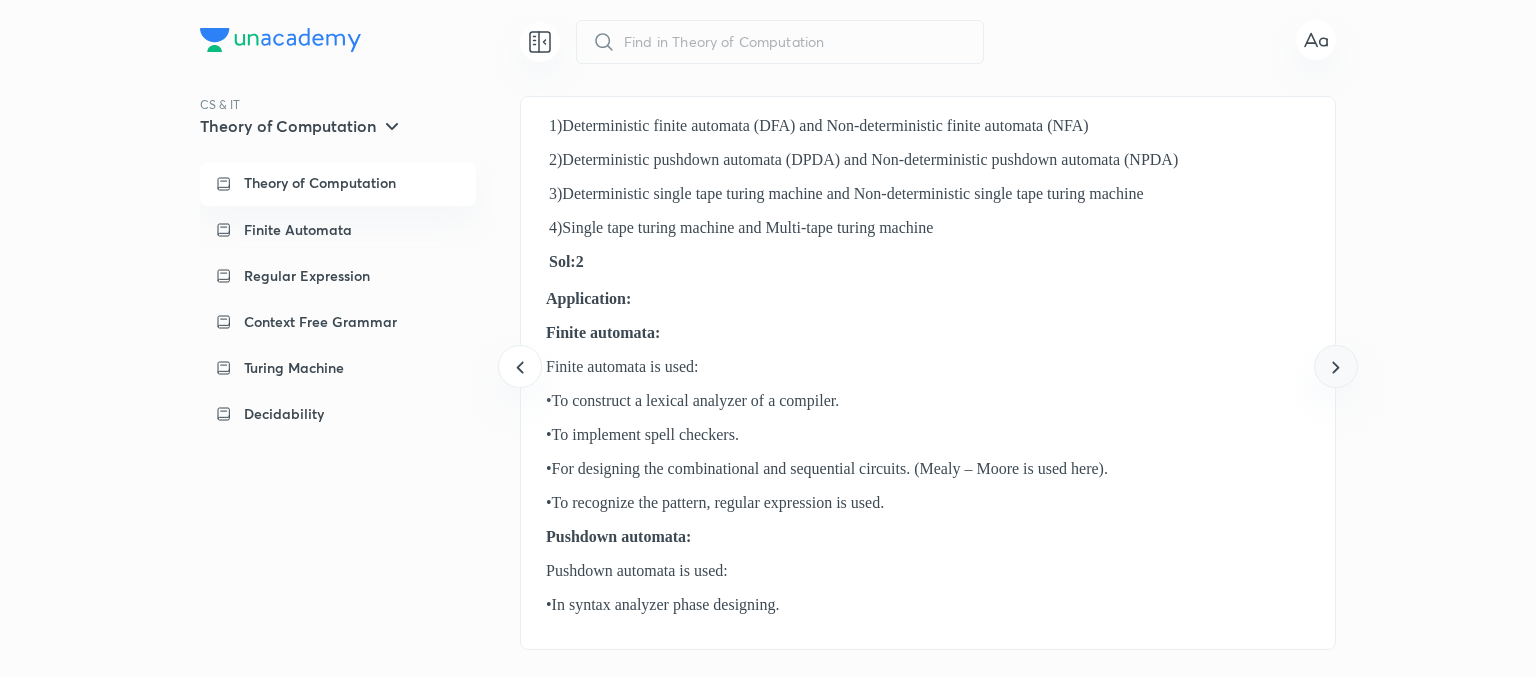 click 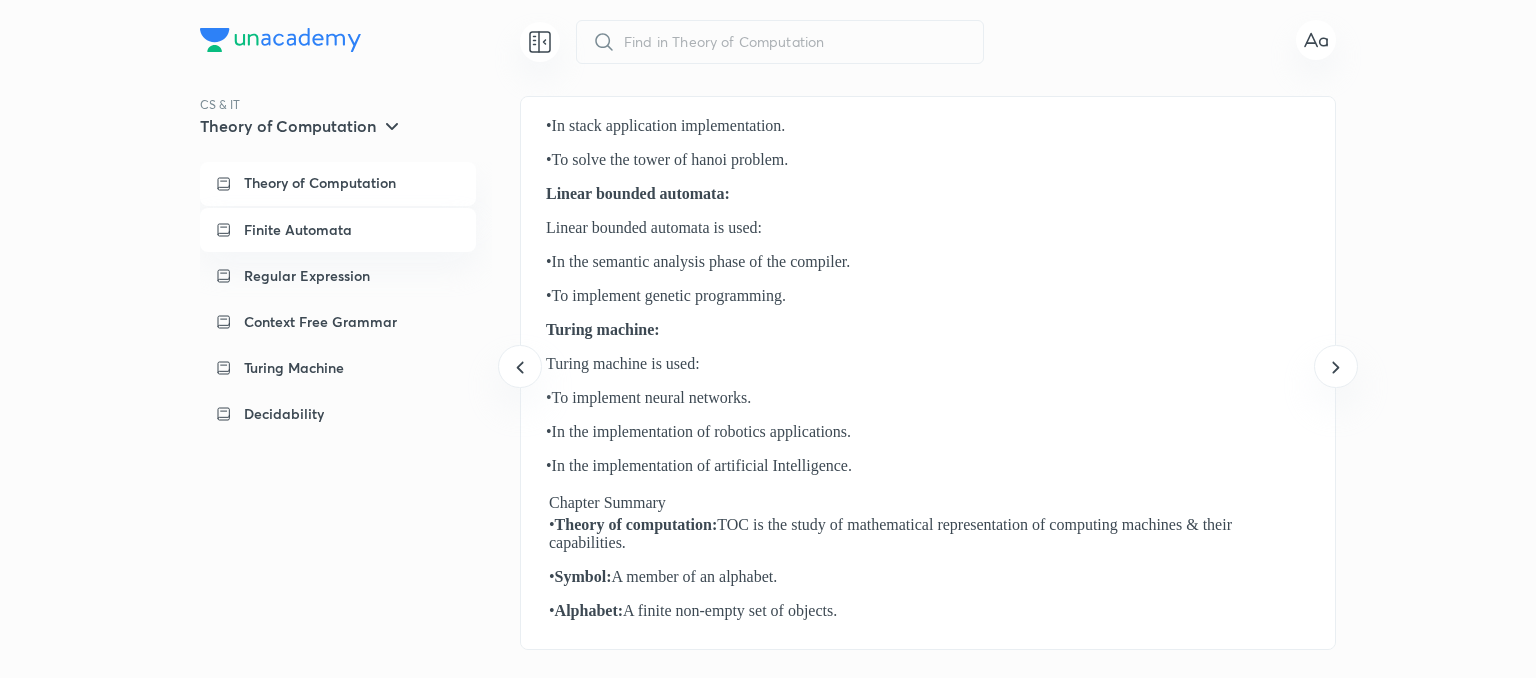 click on "Finite Automata" at bounding box center [338, 230] 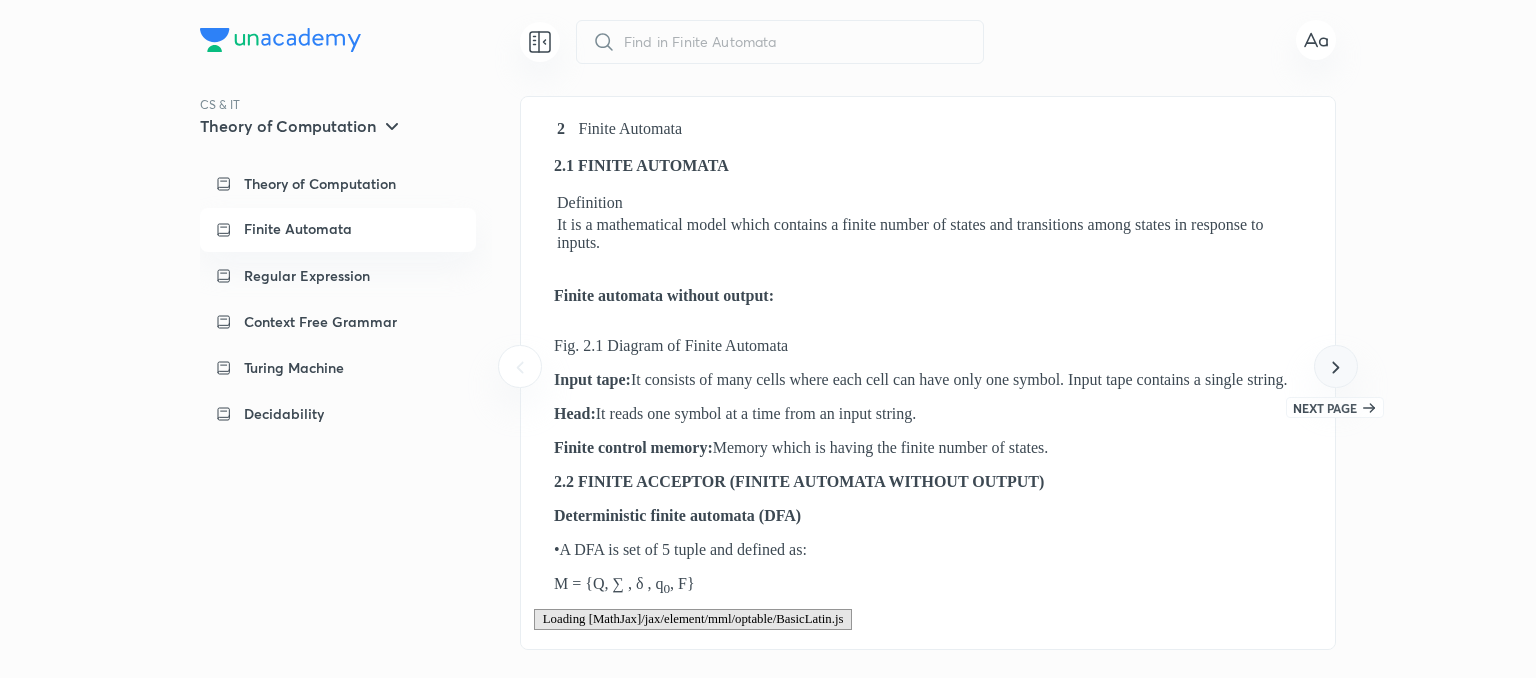 scroll, scrollTop: 0, scrollLeft: 0, axis: both 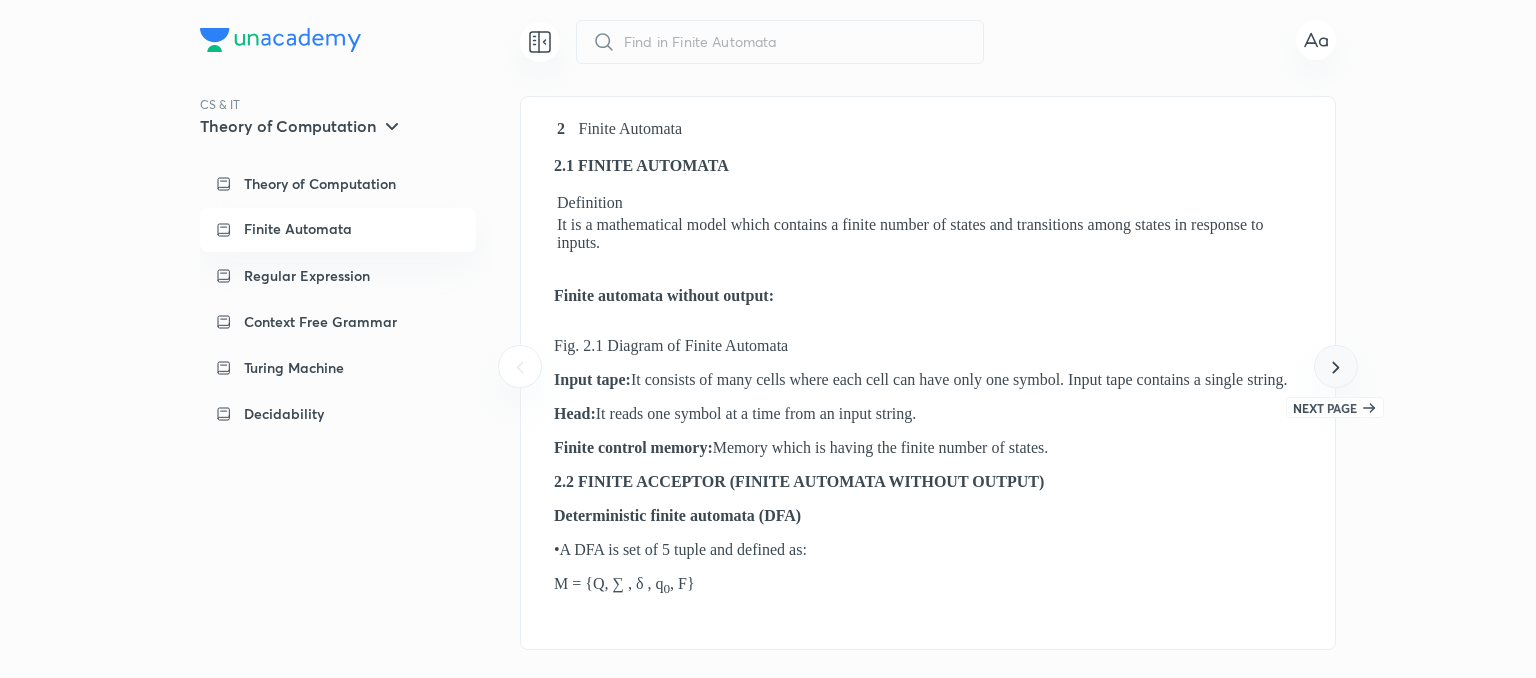 click 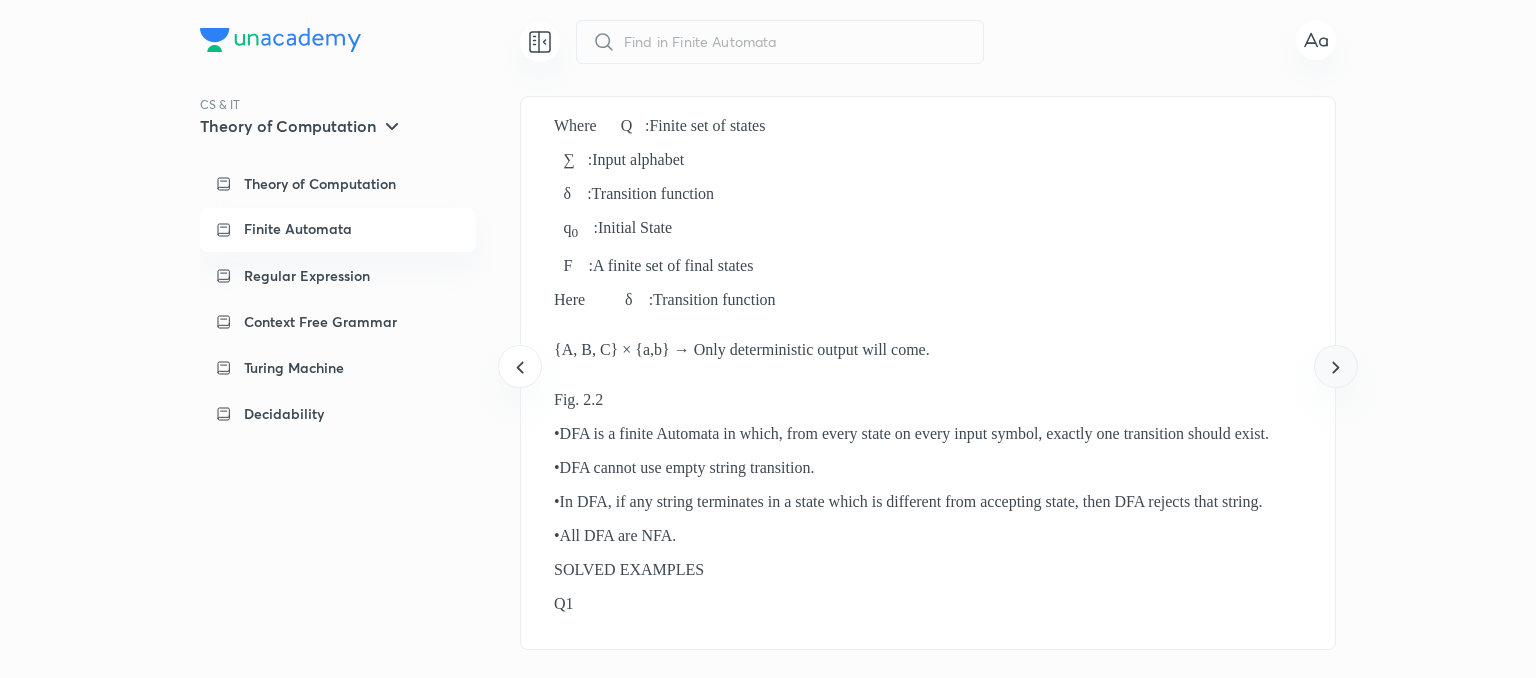 click 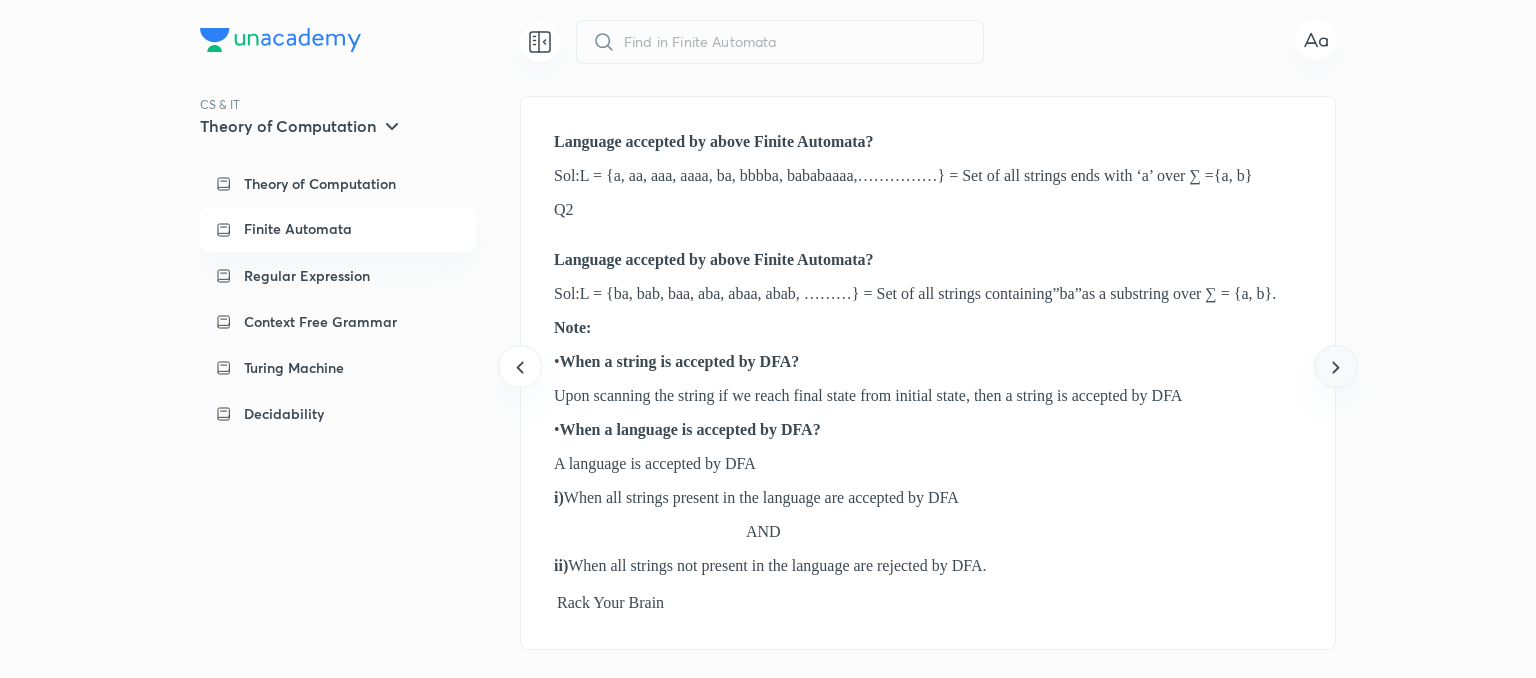 click at bounding box center (1335, 366) 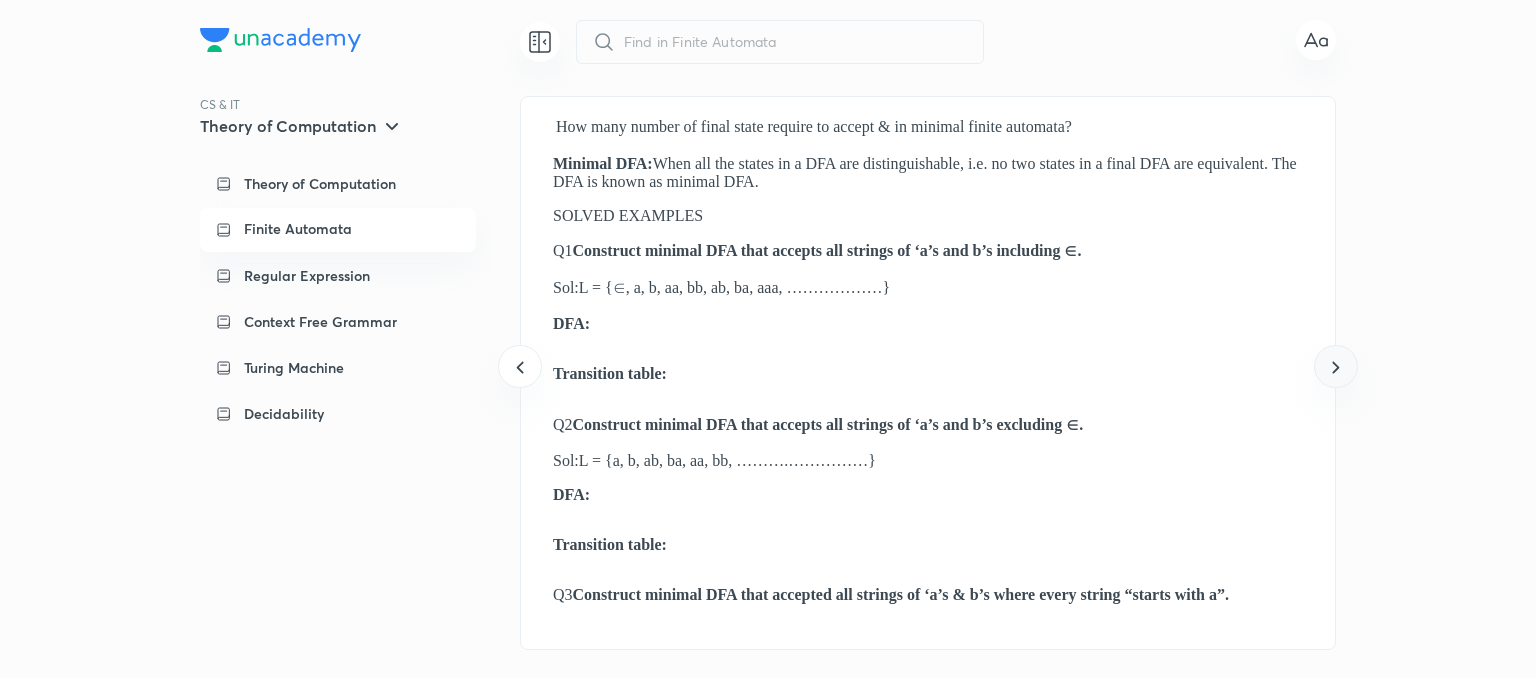 click at bounding box center [1335, 366] 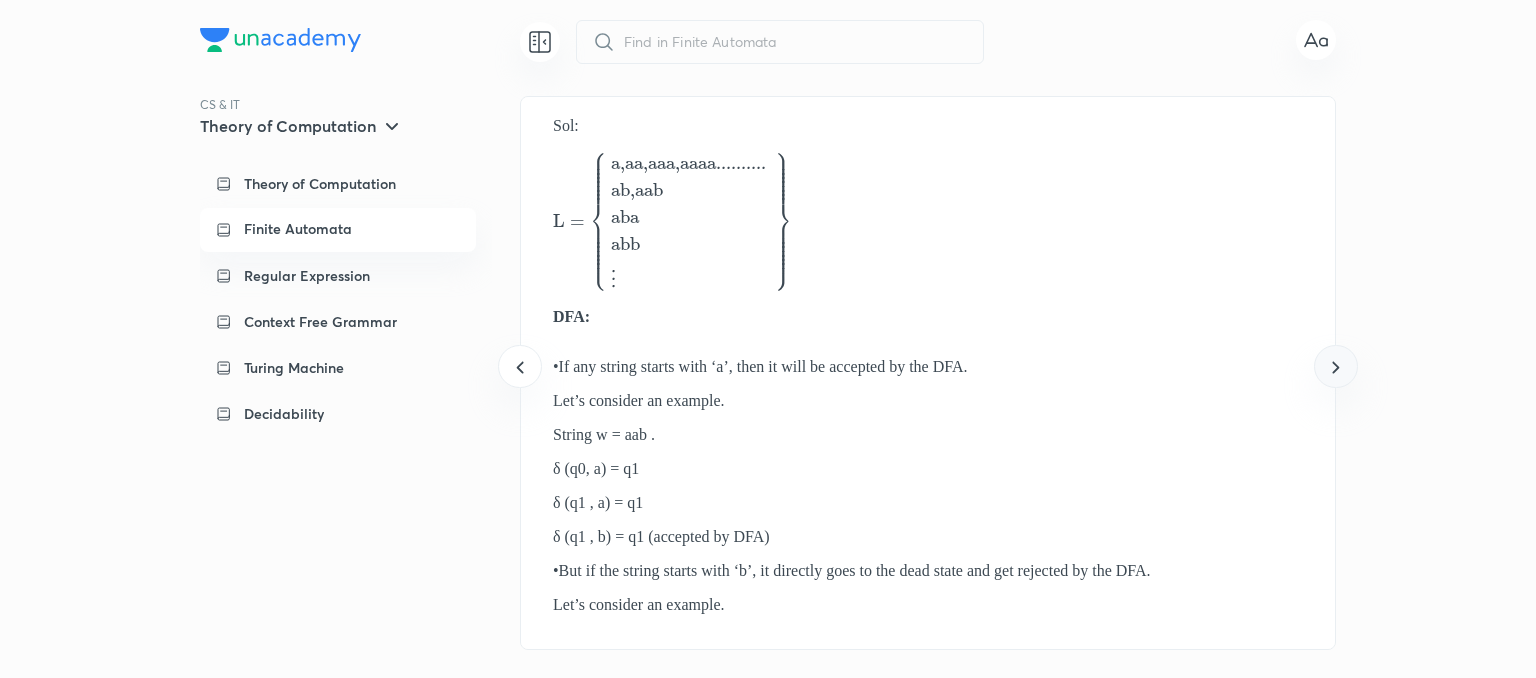 click at bounding box center (1335, 366) 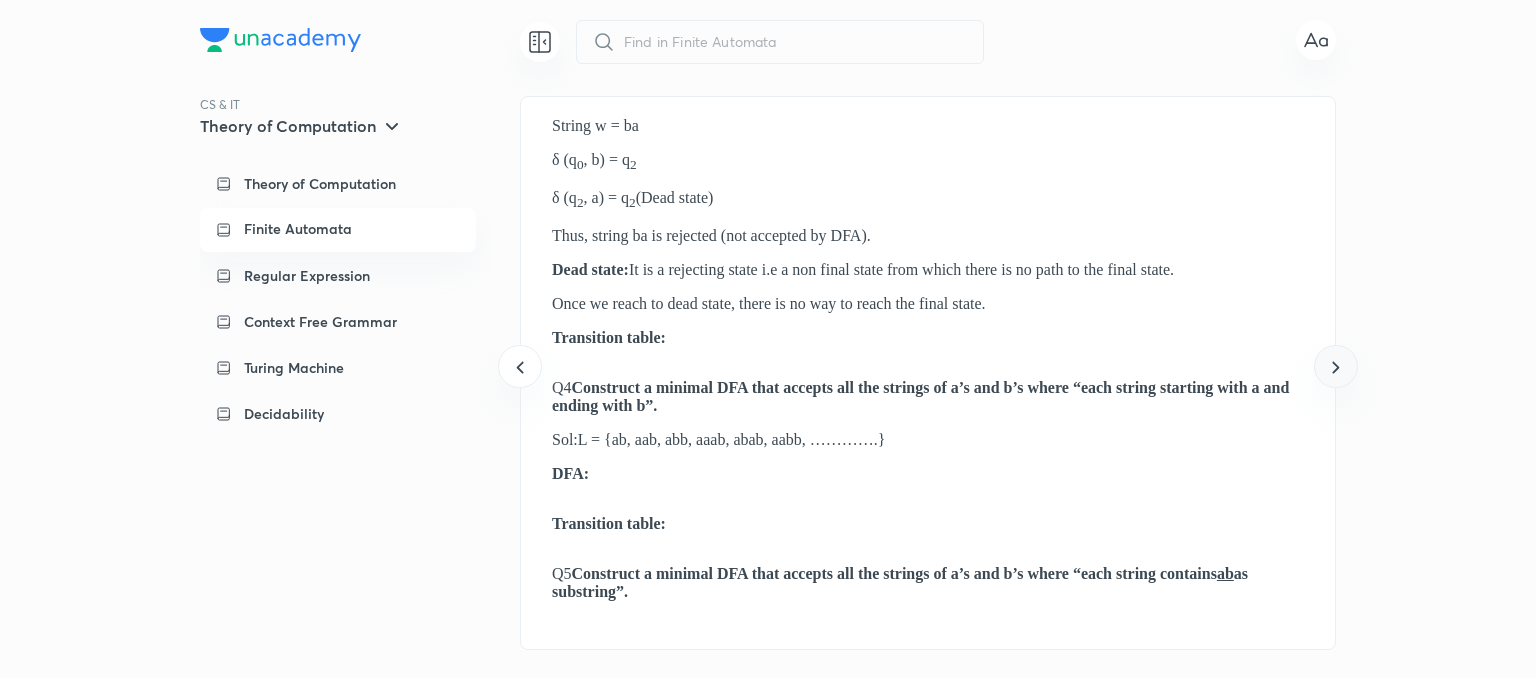 click at bounding box center [1335, 366] 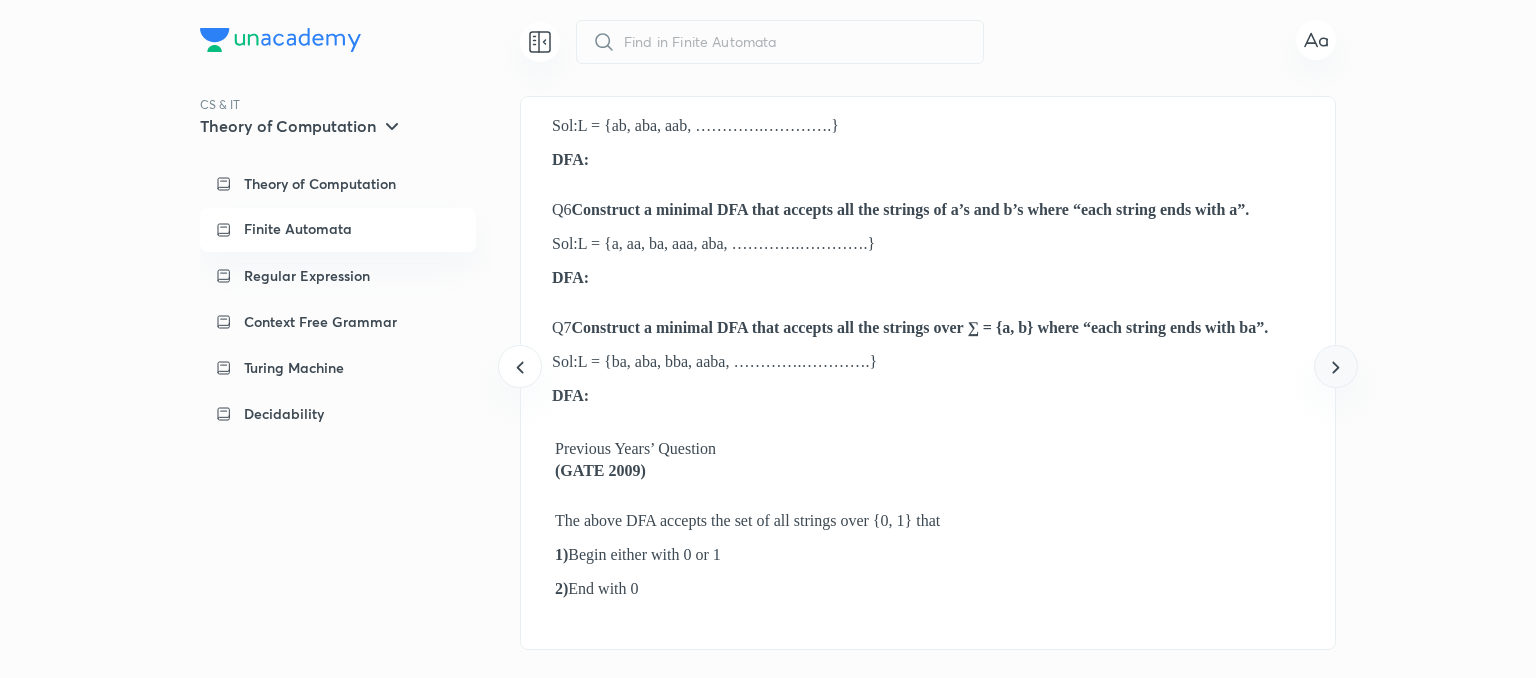 click 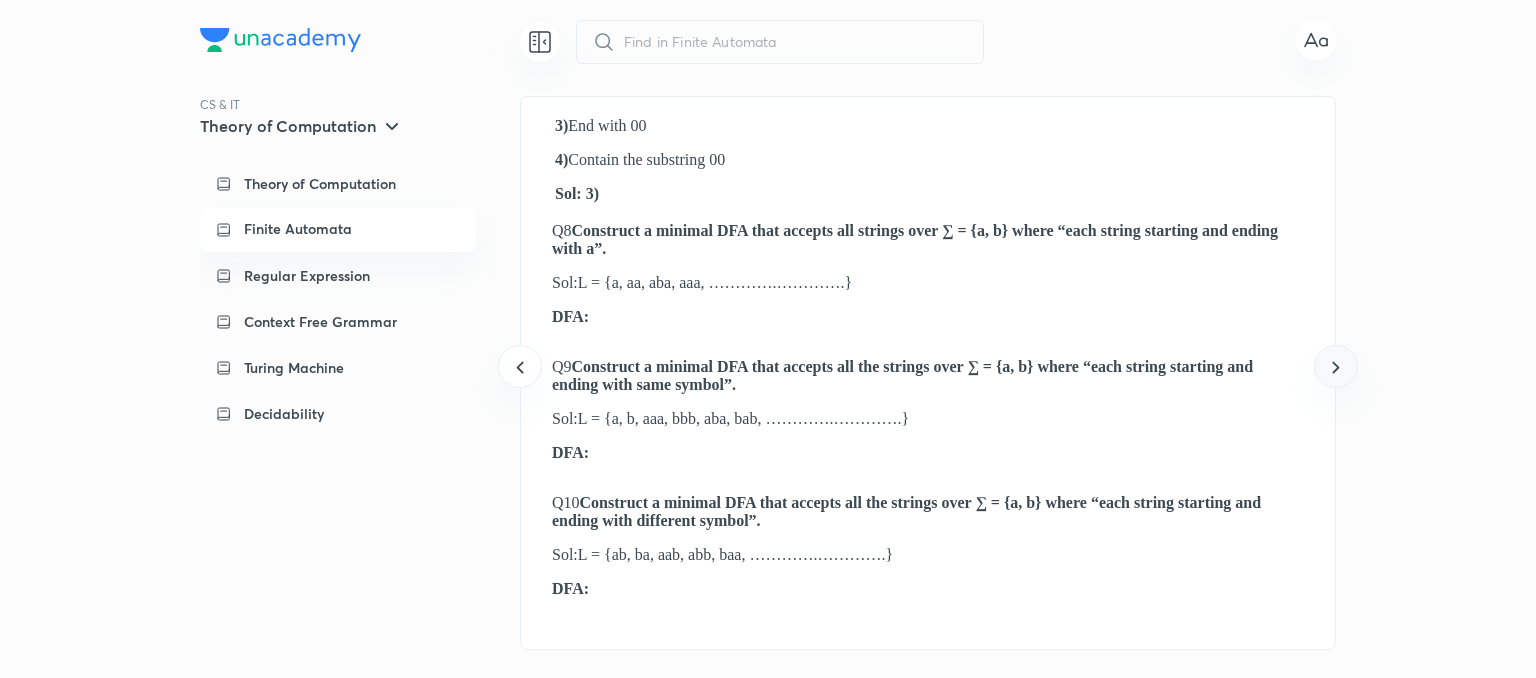 click 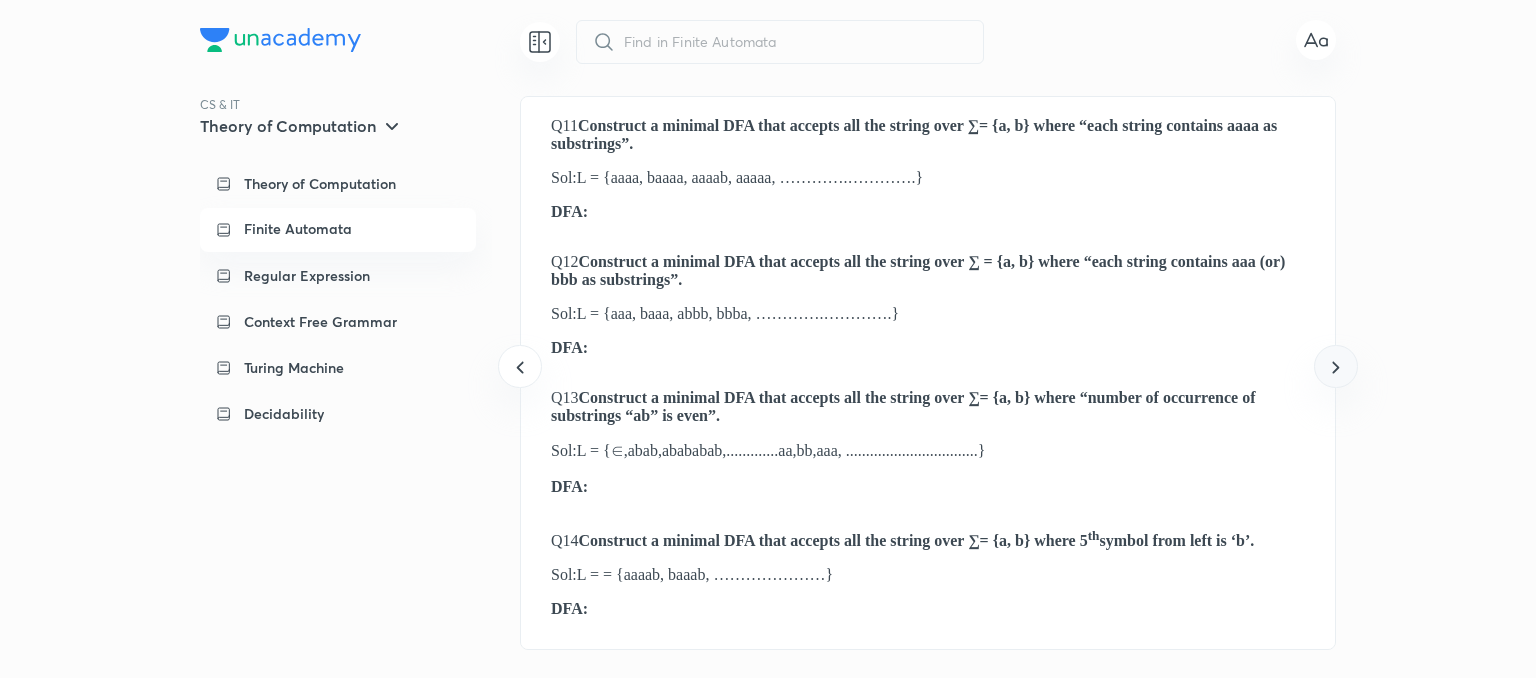click at bounding box center [1335, 366] 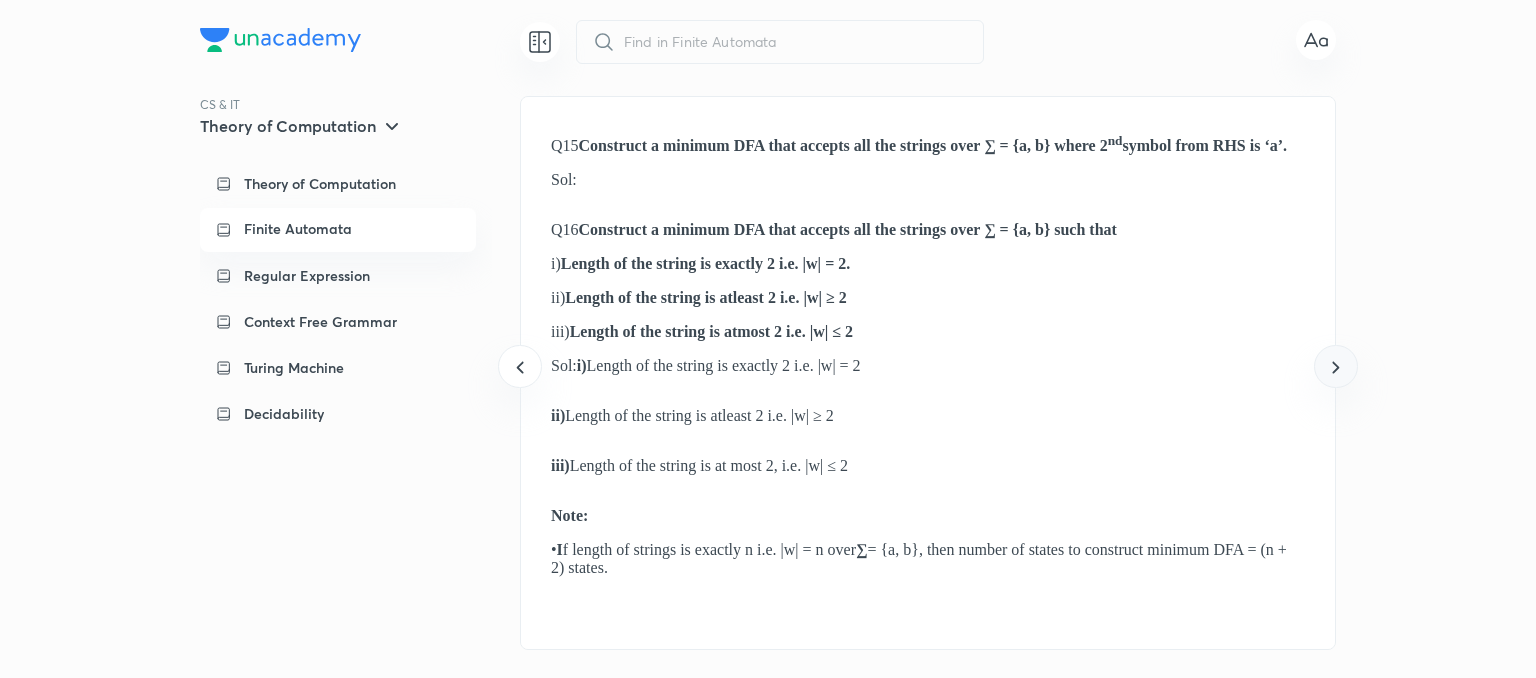 click at bounding box center (1335, 366) 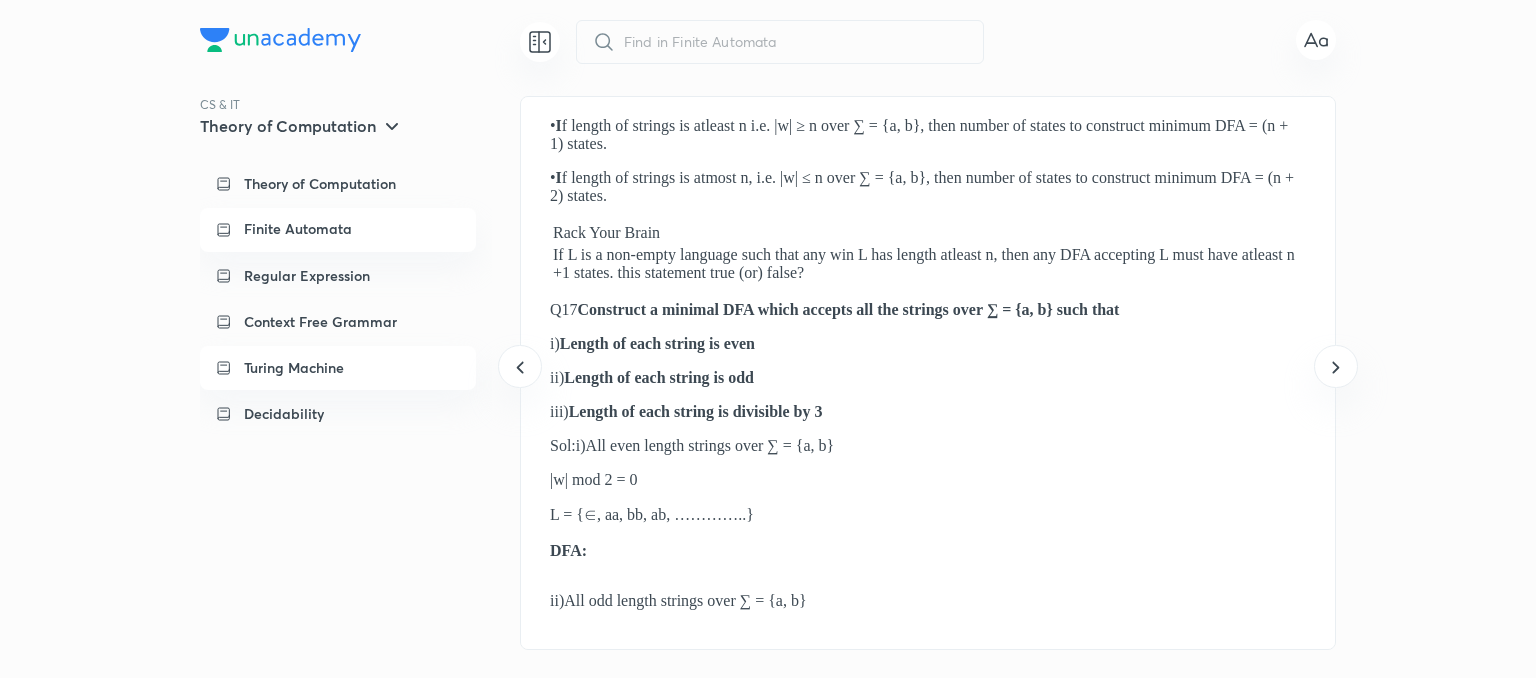 click on "Turing Machine" at bounding box center [338, 368] 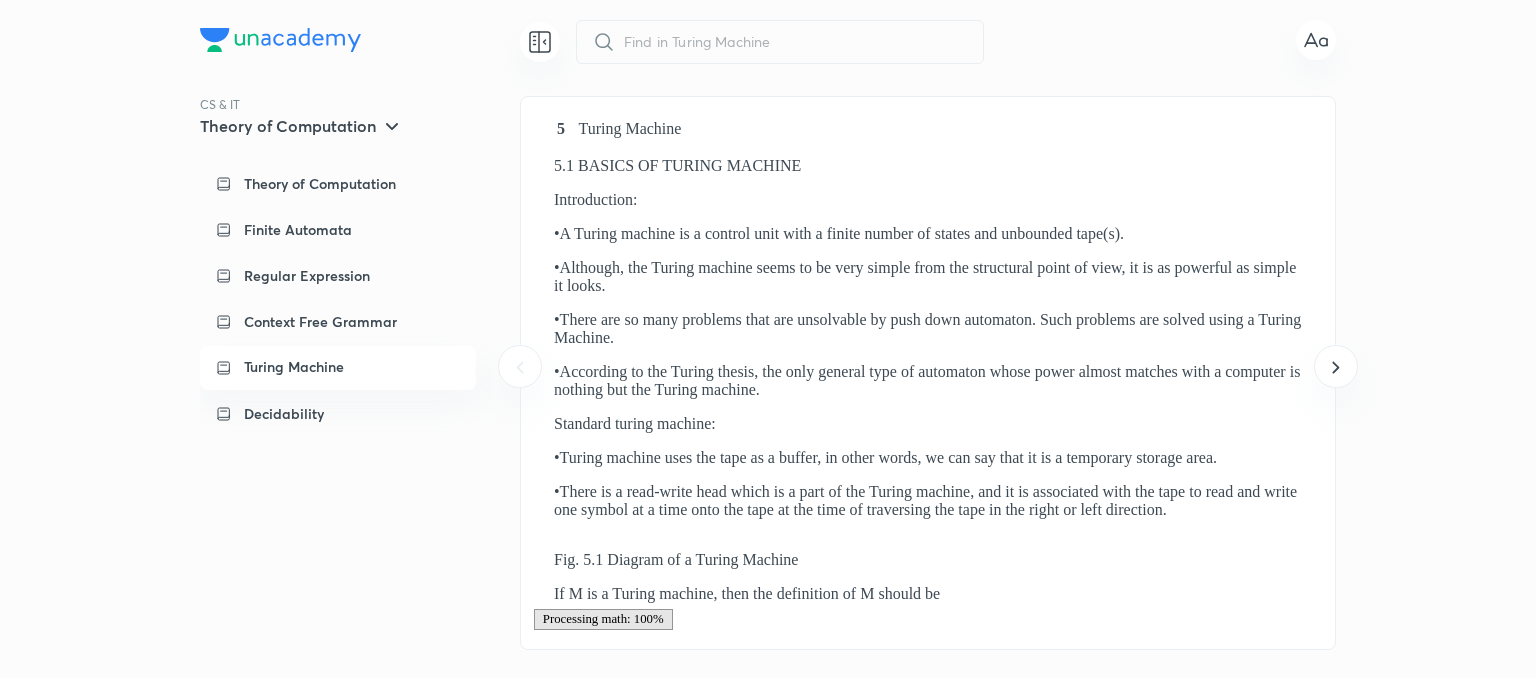 scroll, scrollTop: 0, scrollLeft: 0, axis: both 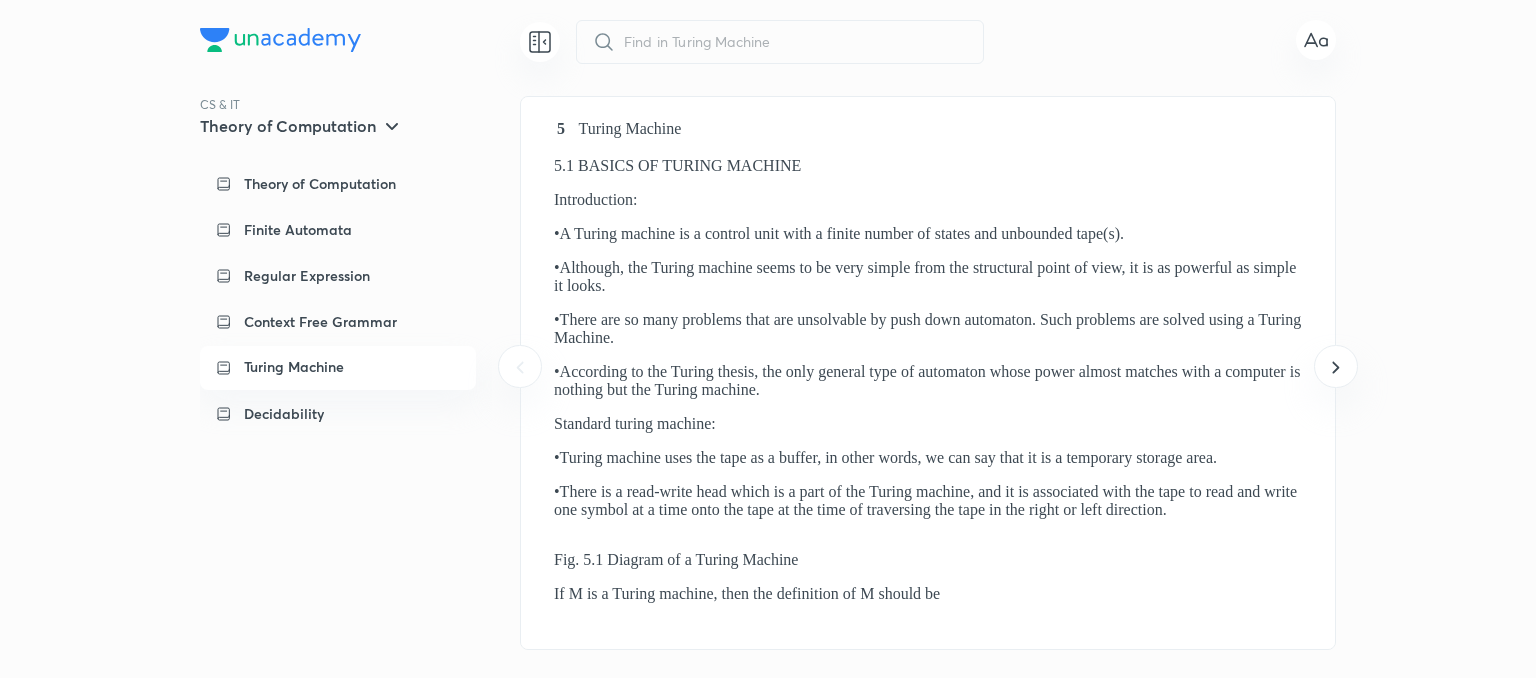 click on "Turing Machine" at bounding box center [626, 129] 